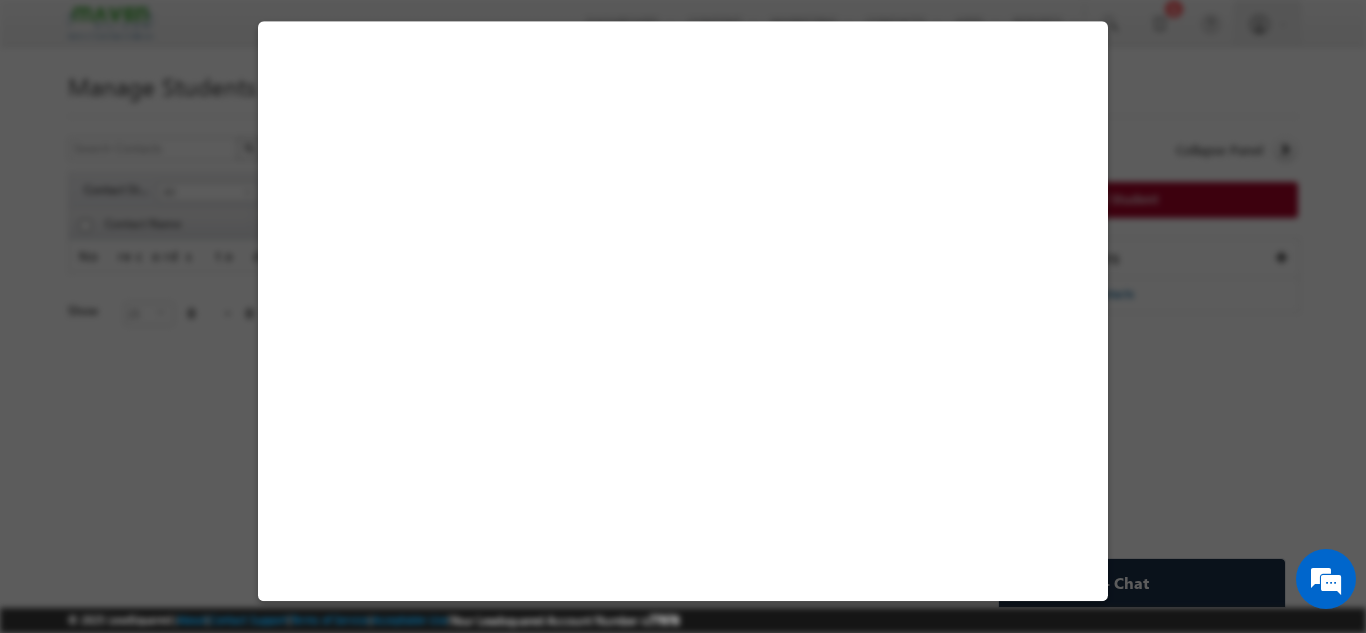 scroll, scrollTop: 0, scrollLeft: 0, axis: both 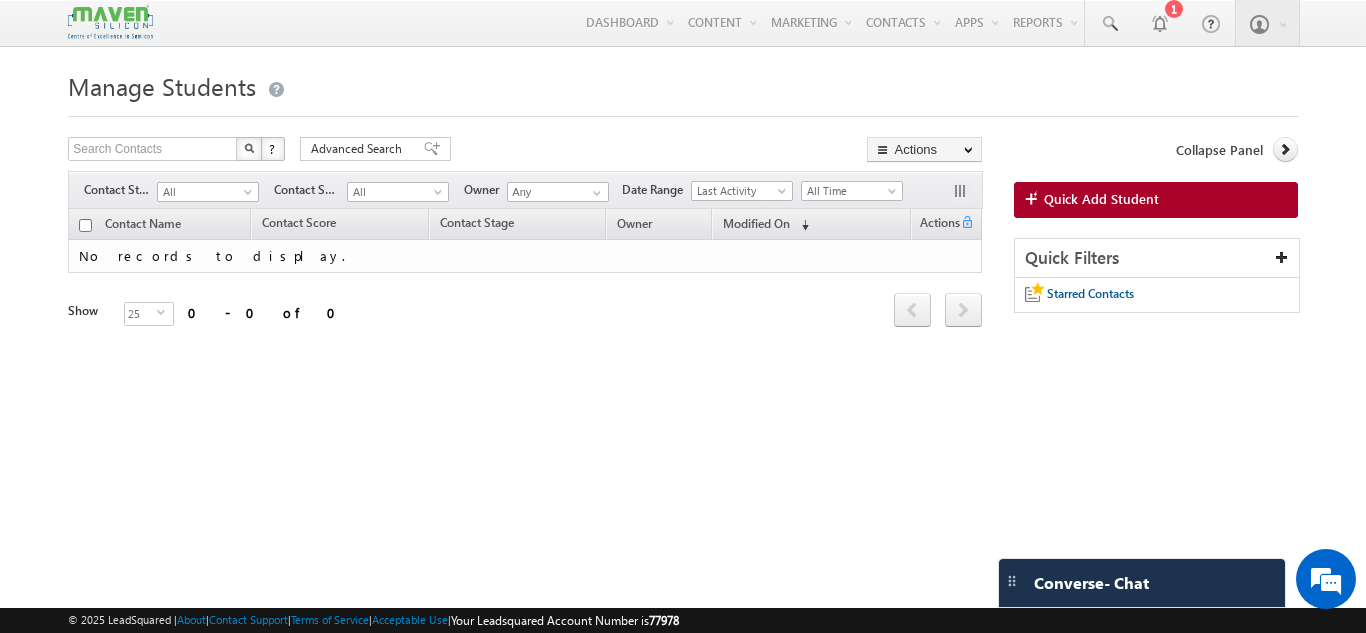 click at bounding box center [110, 22] 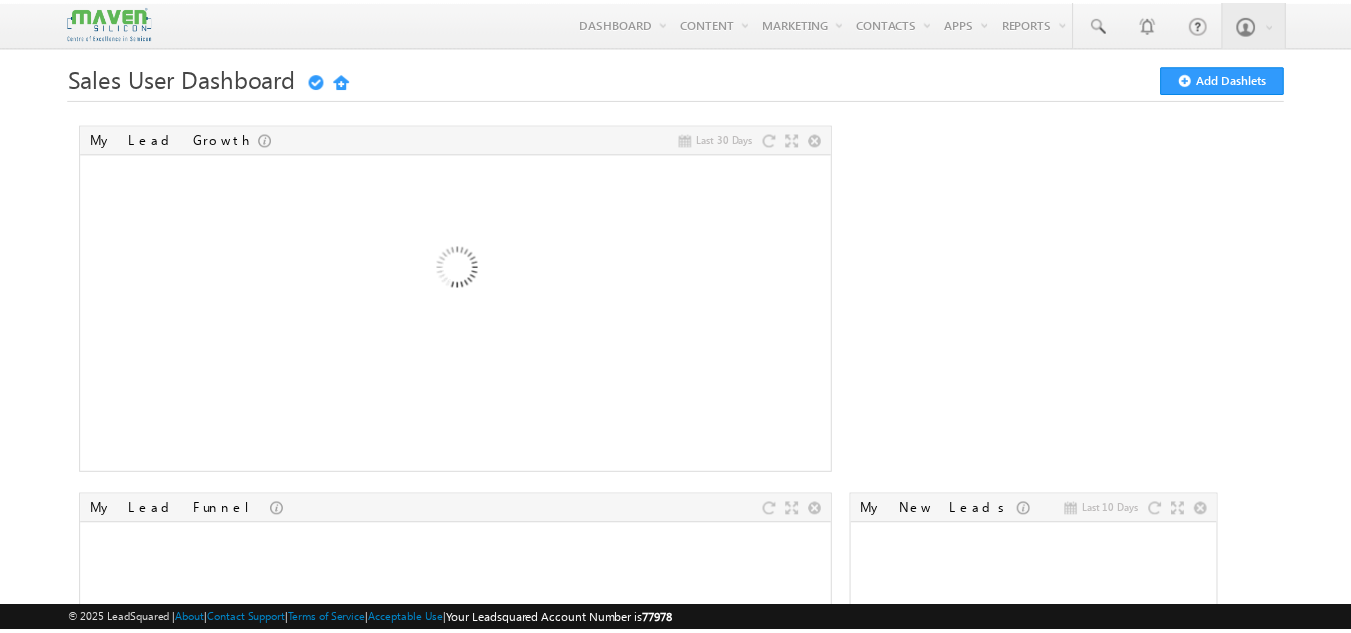 scroll, scrollTop: 0, scrollLeft: 0, axis: both 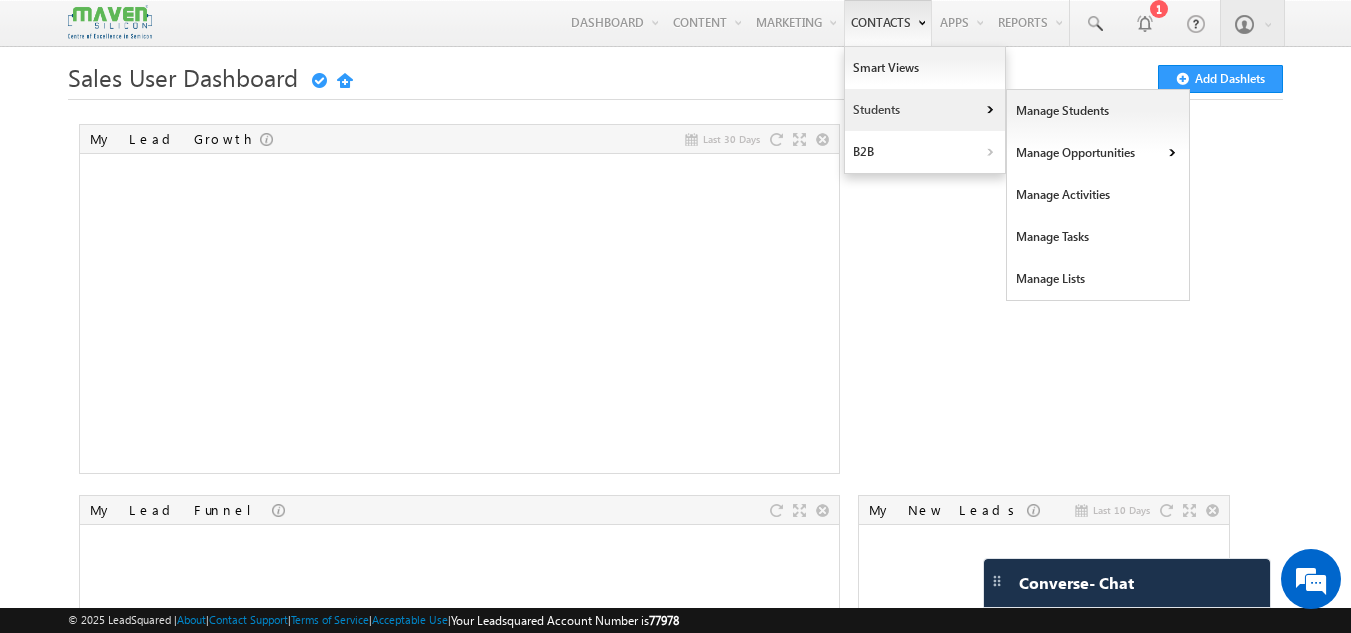 click on "Students" at bounding box center (925, 110) 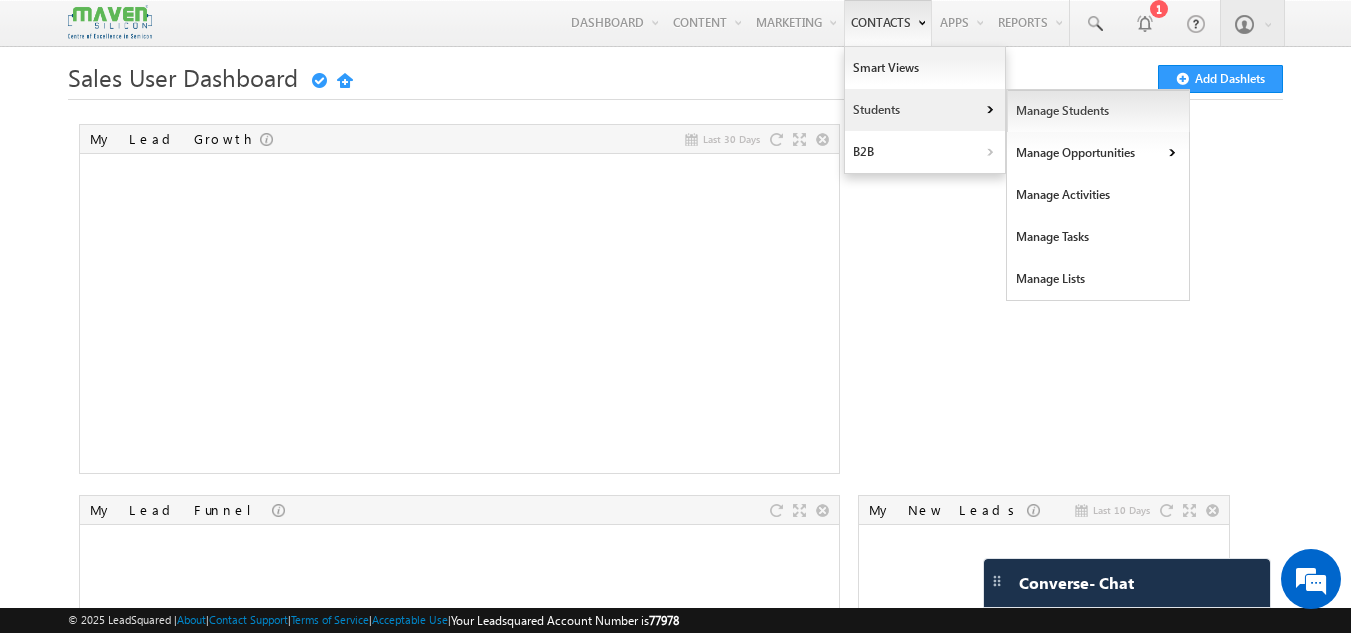 click on "Manage Students" at bounding box center [1098, 111] 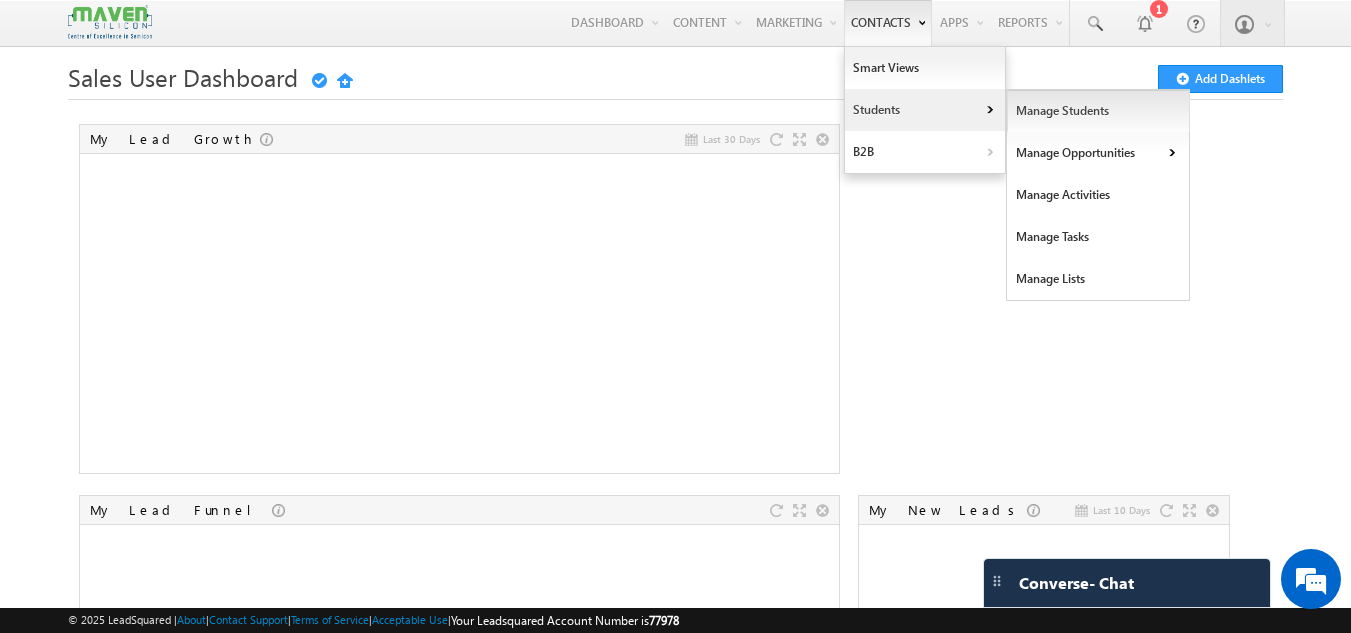 scroll, scrollTop: 0, scrollLeft: 0, axis: both 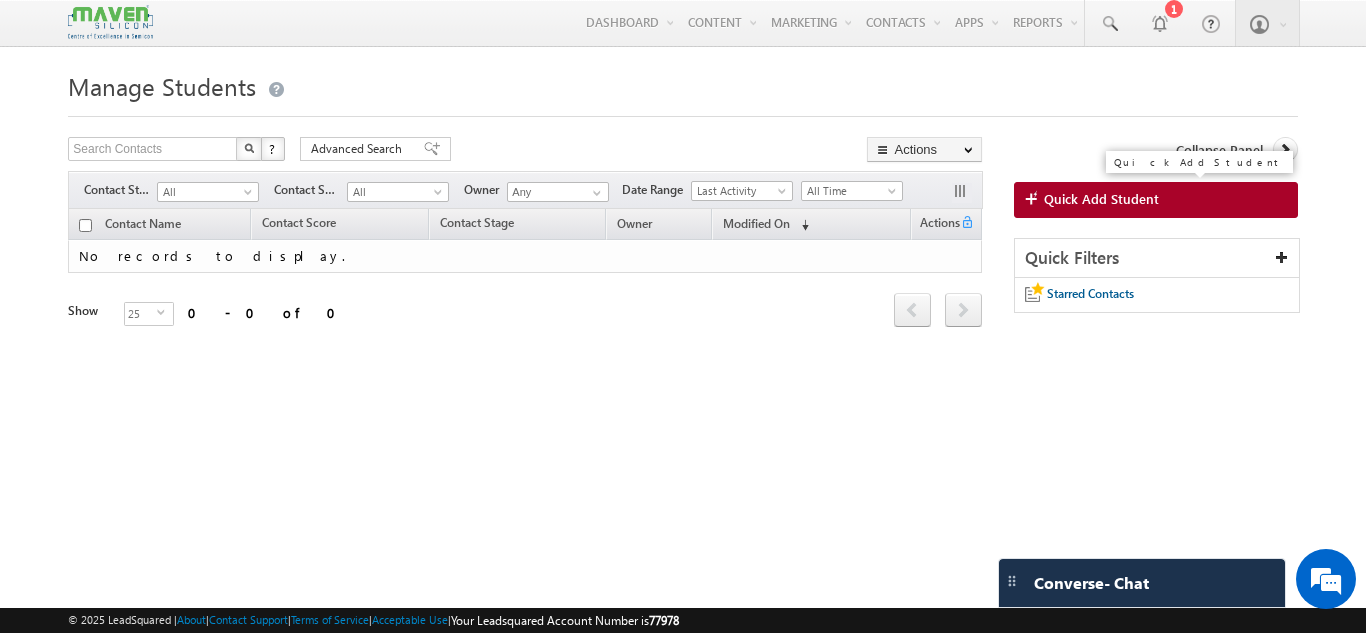 click on "Quick Add Student" at bounding box center (1101, 199) 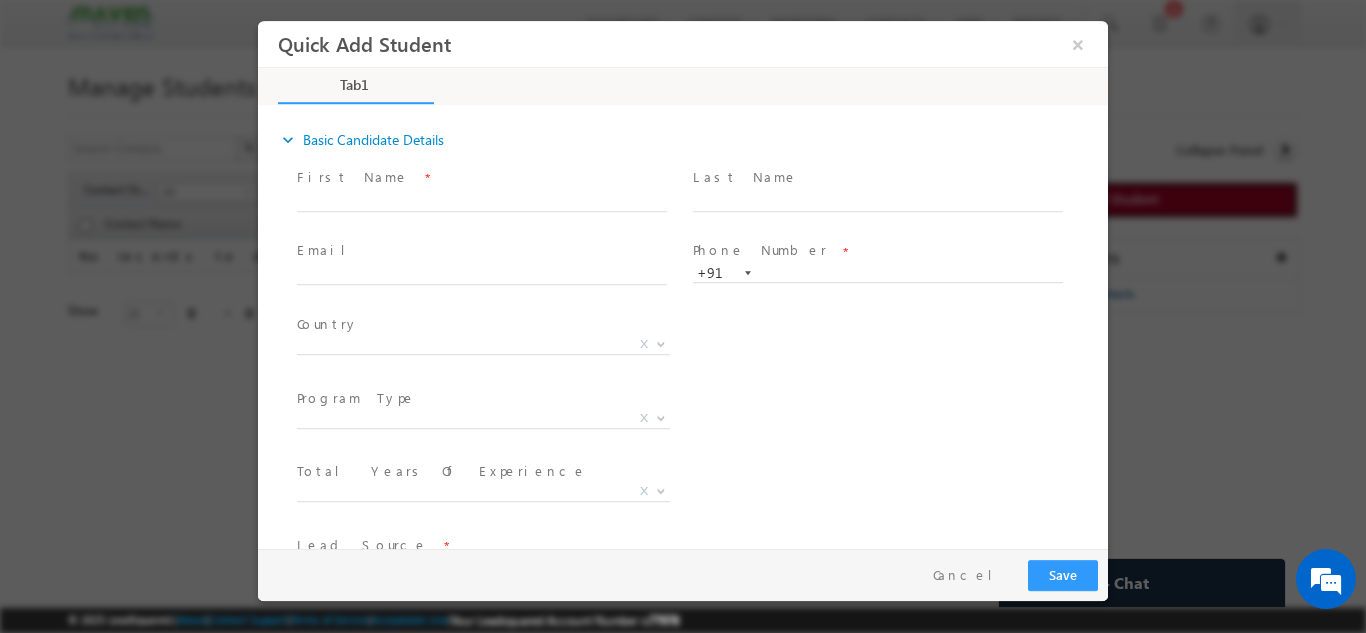 scroll, scrollTop: 0, scrollLeft: 0, axis: both 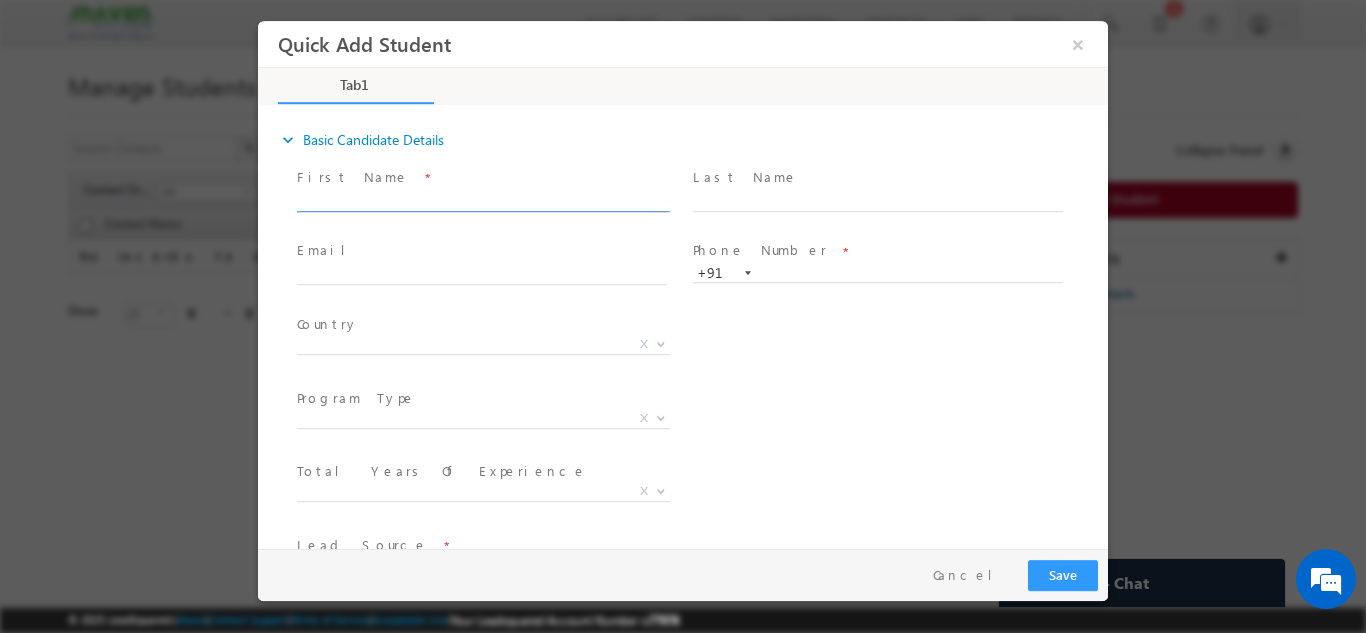 click at bounding box center [482, 201] 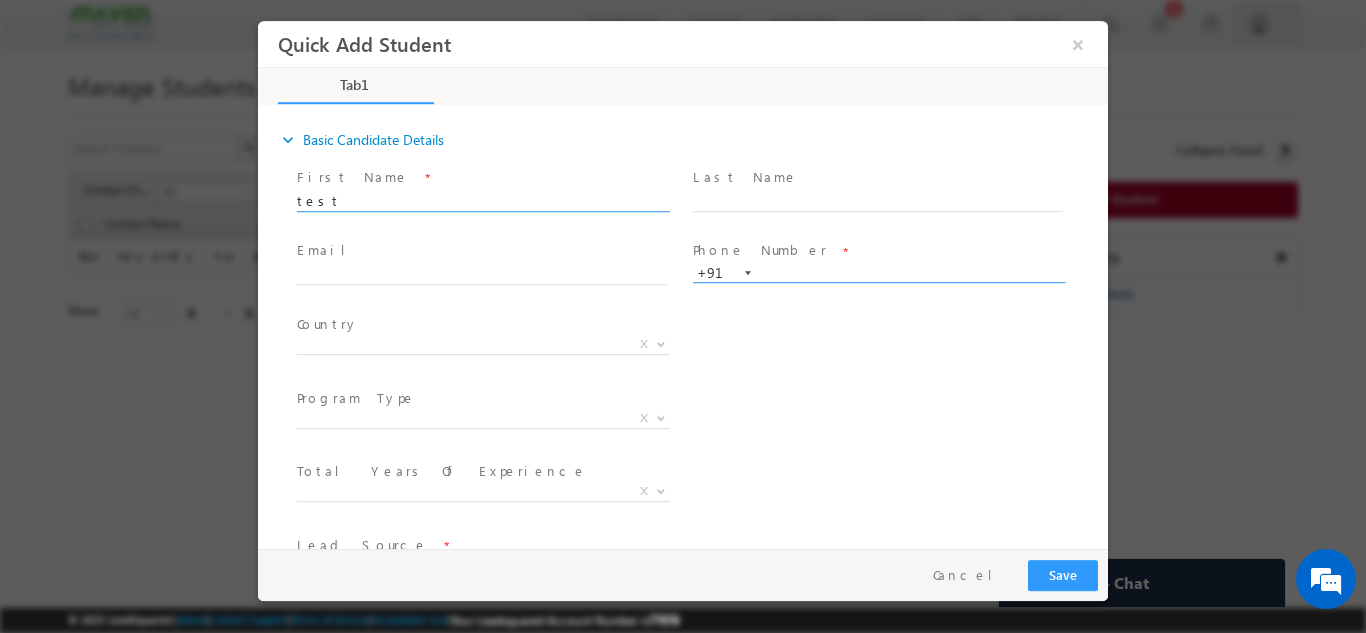 type on "test" 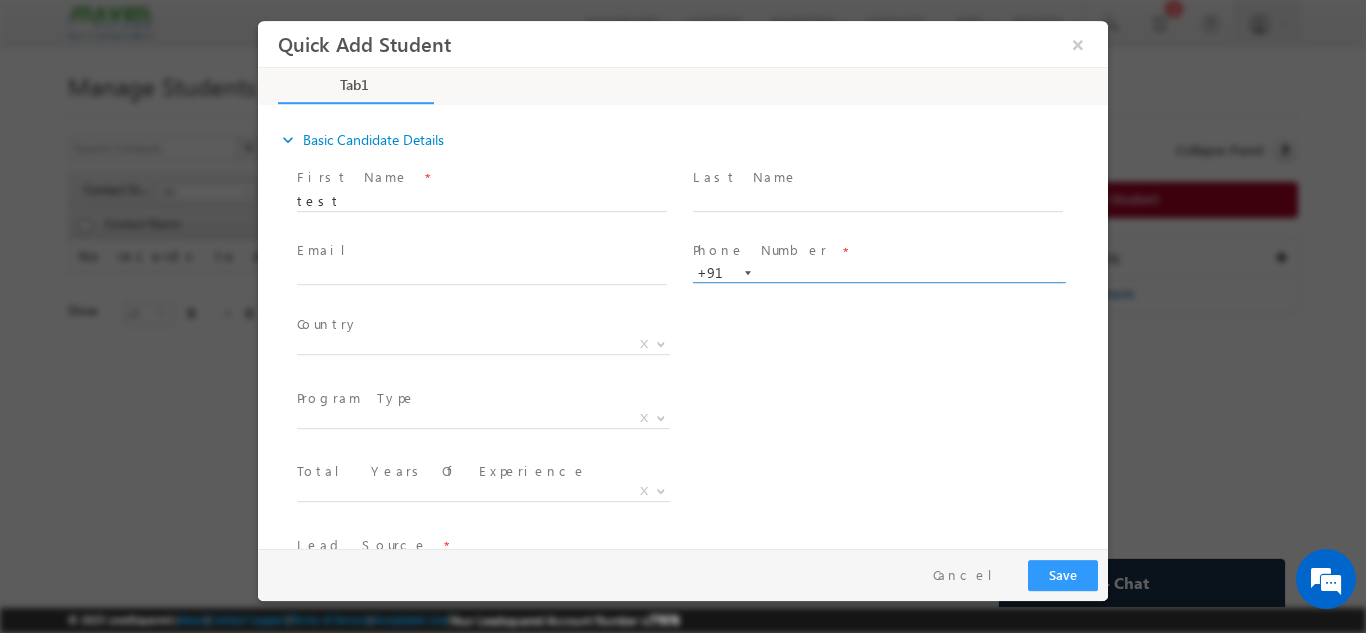click at bounding box center (878, 273) 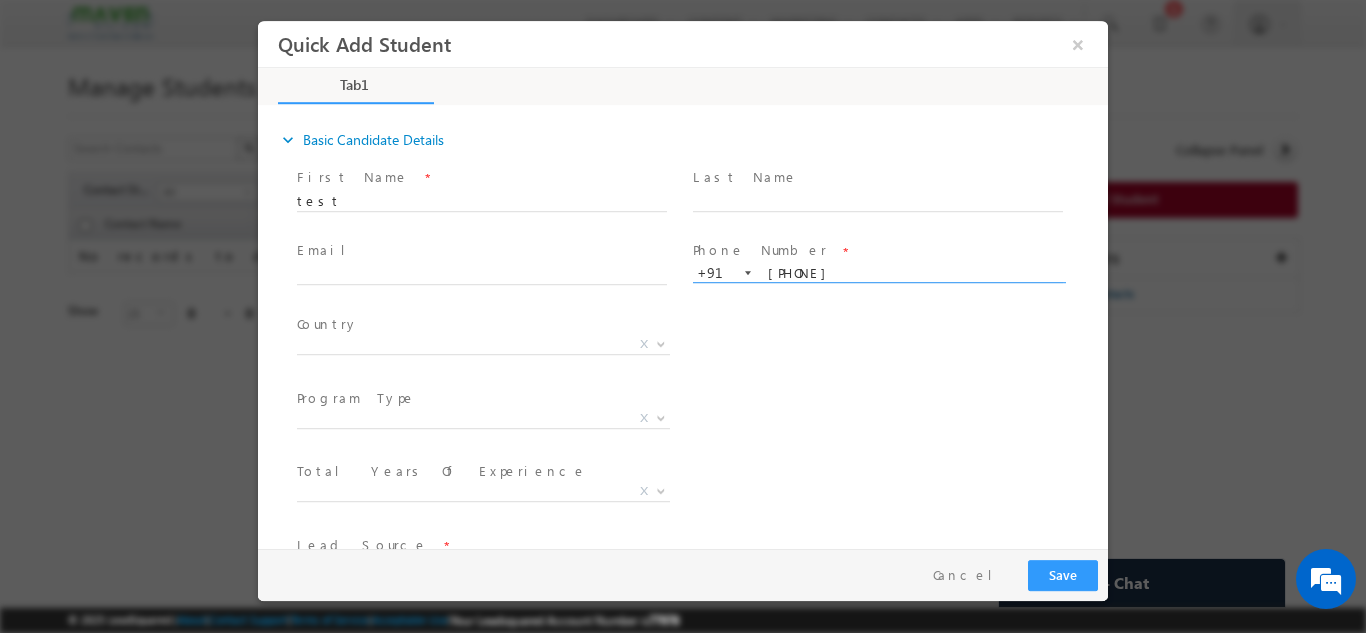 scroll, scrollTop: 137, scrollLeft: 0, axis: vertical 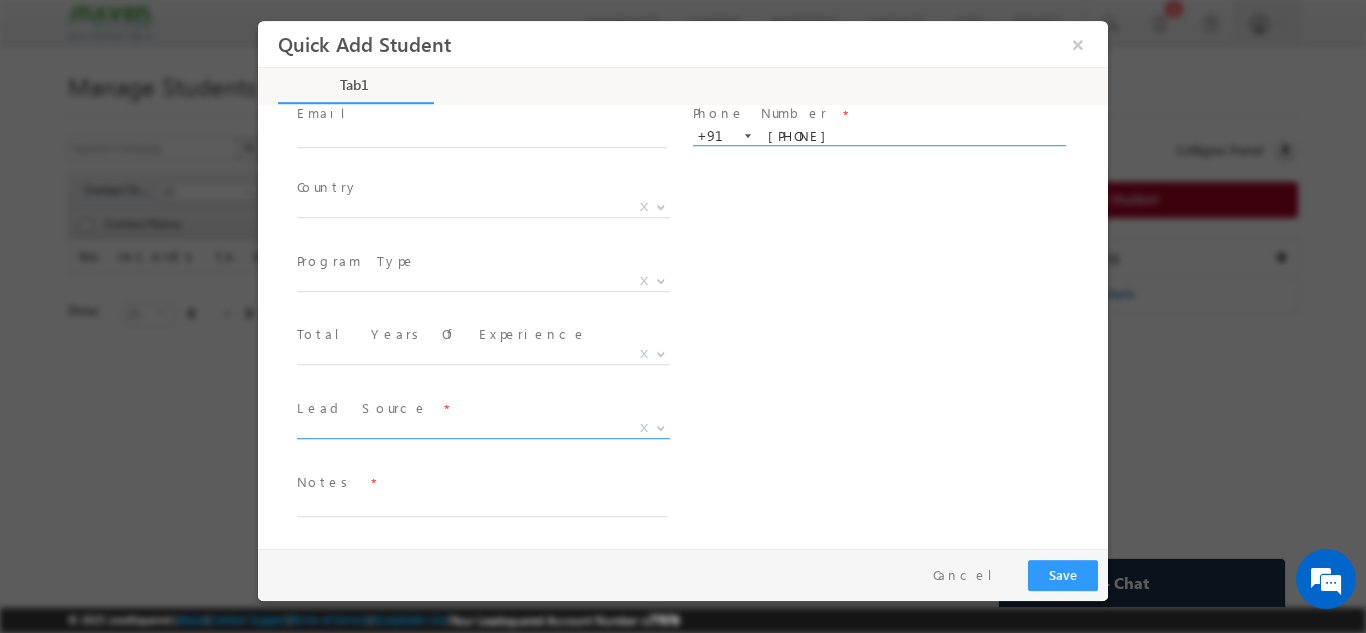 type on "7829262555" 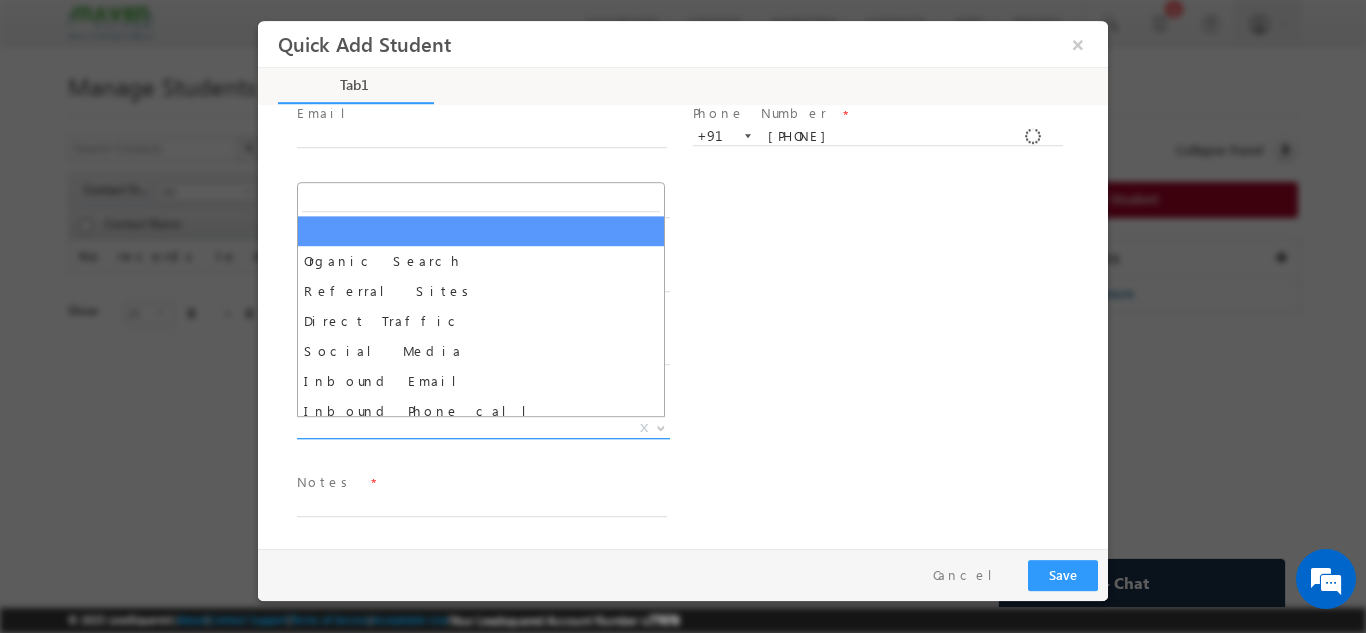 click on "X" at bounding box center [483, 428] 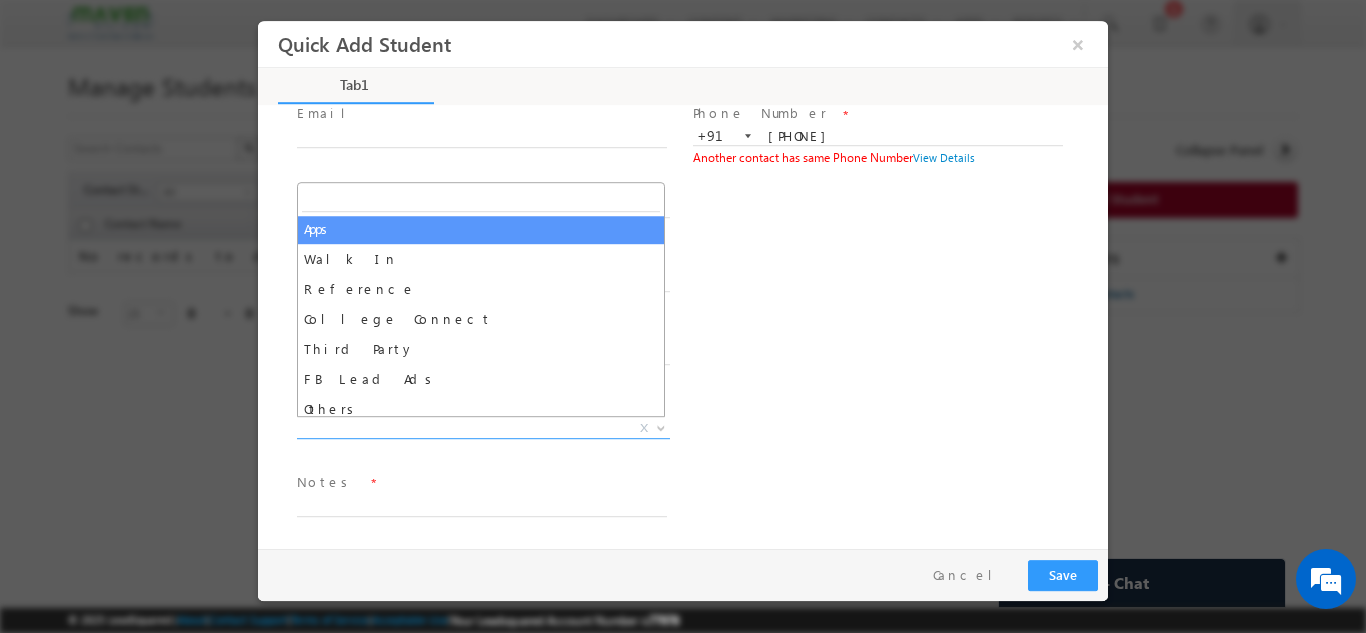 scroll, scrollTop: 0, scrollLeft: 0, axis: both 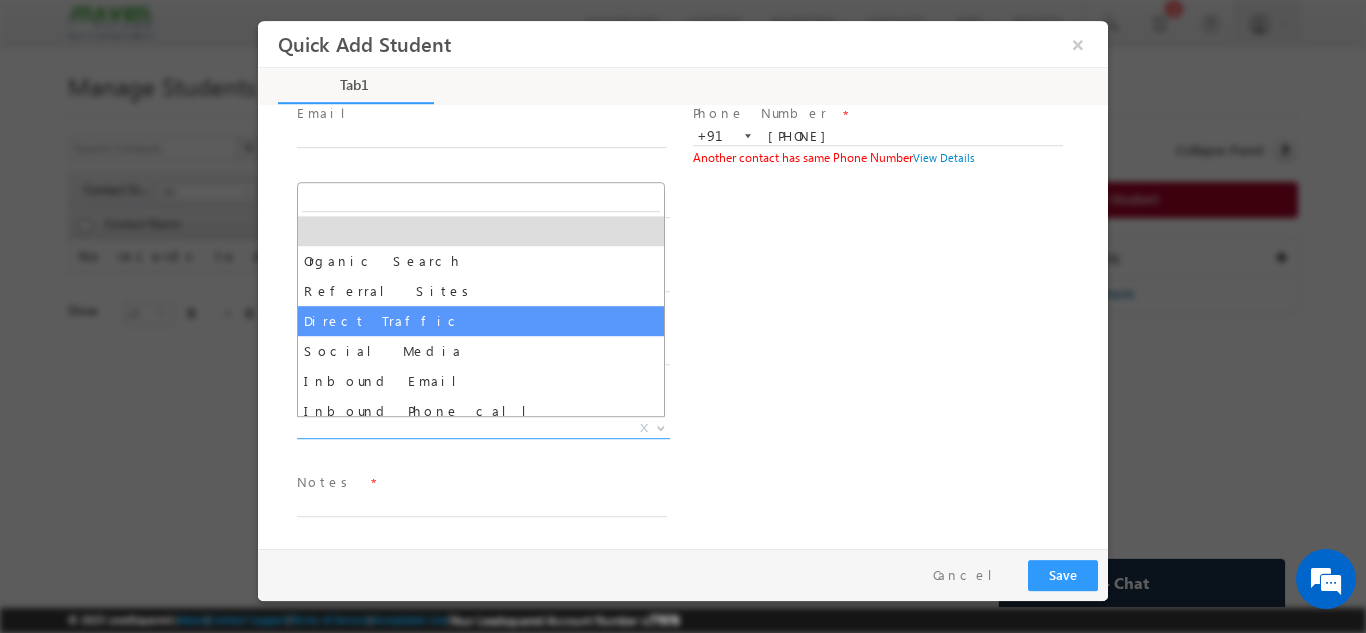 select on "Direct Traffic" 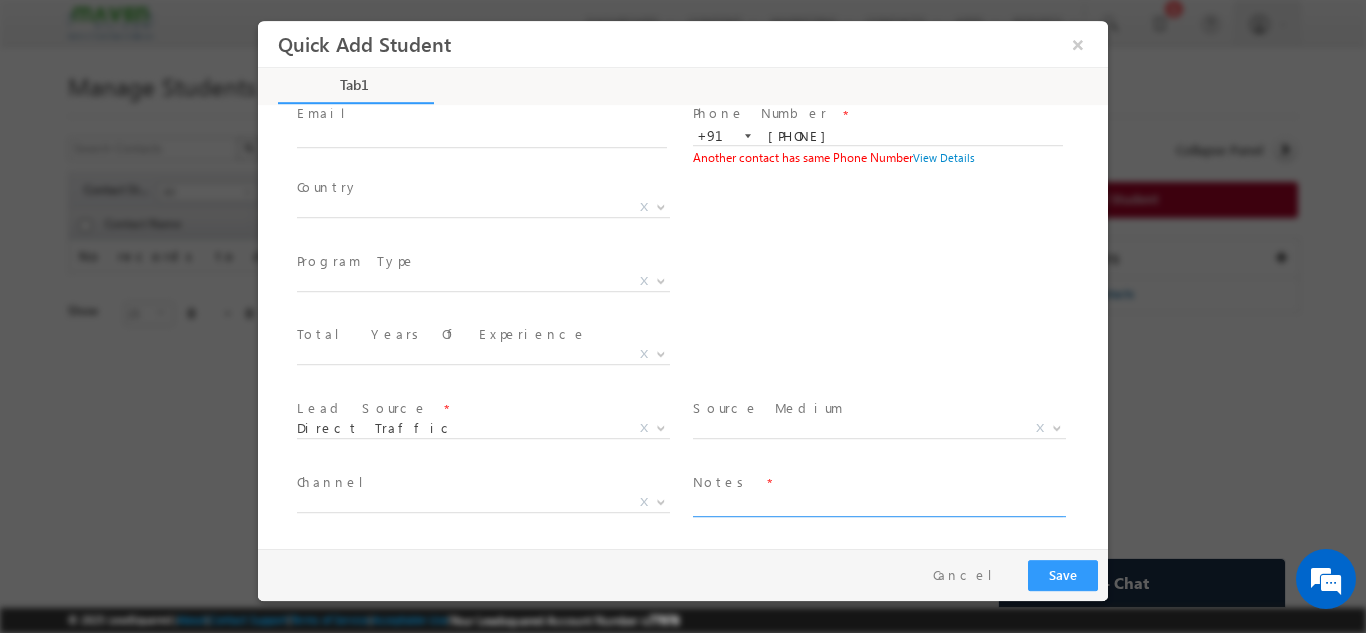 click at bounding box center (878, 504) 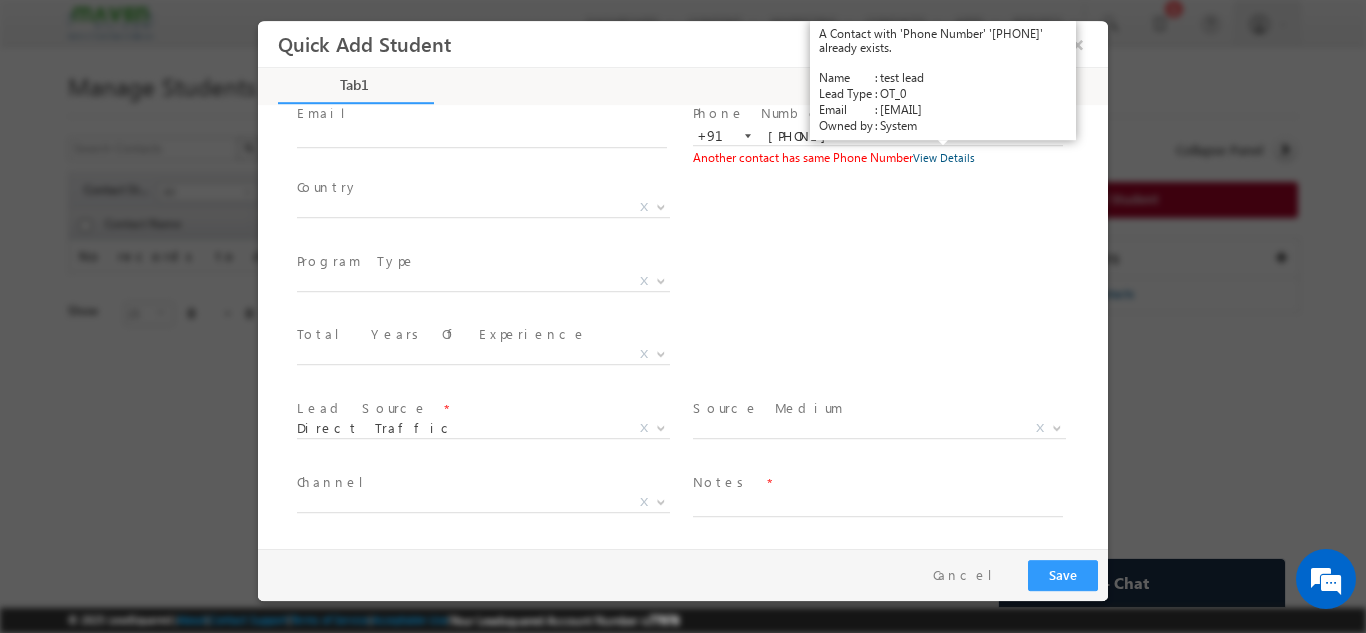 click on "View Details" at bounding box center [944, 156] 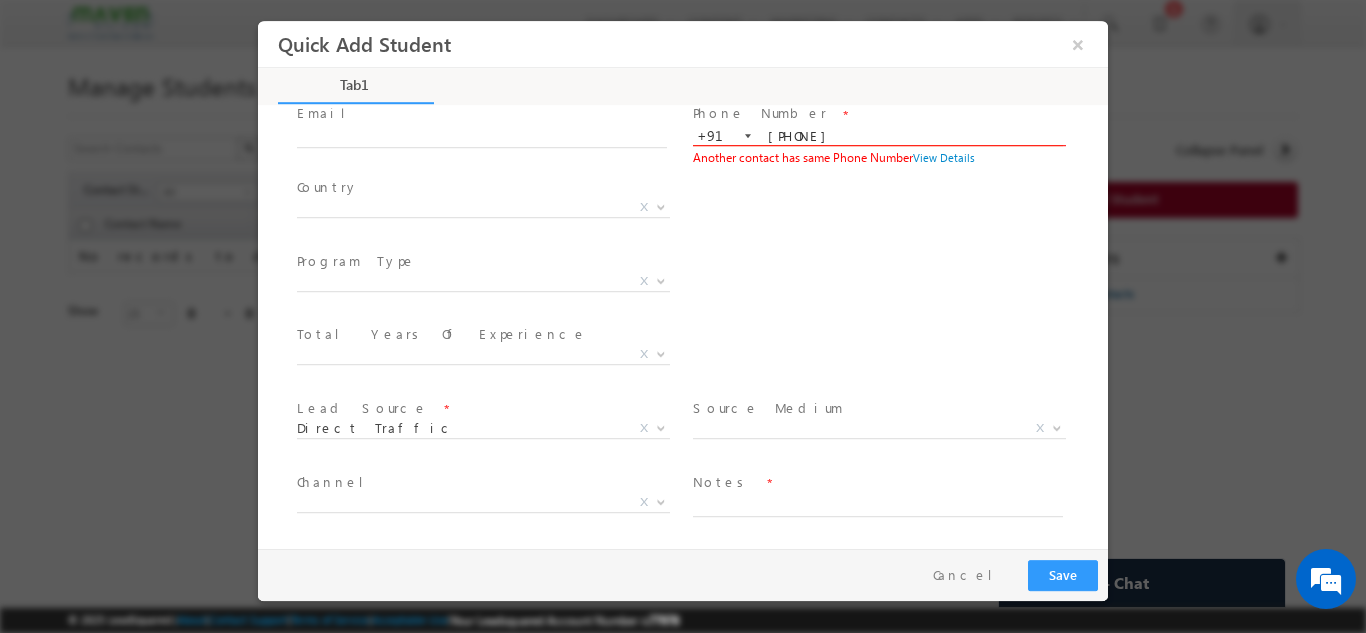 click on "7829262555" at bounding box center (878, 136) 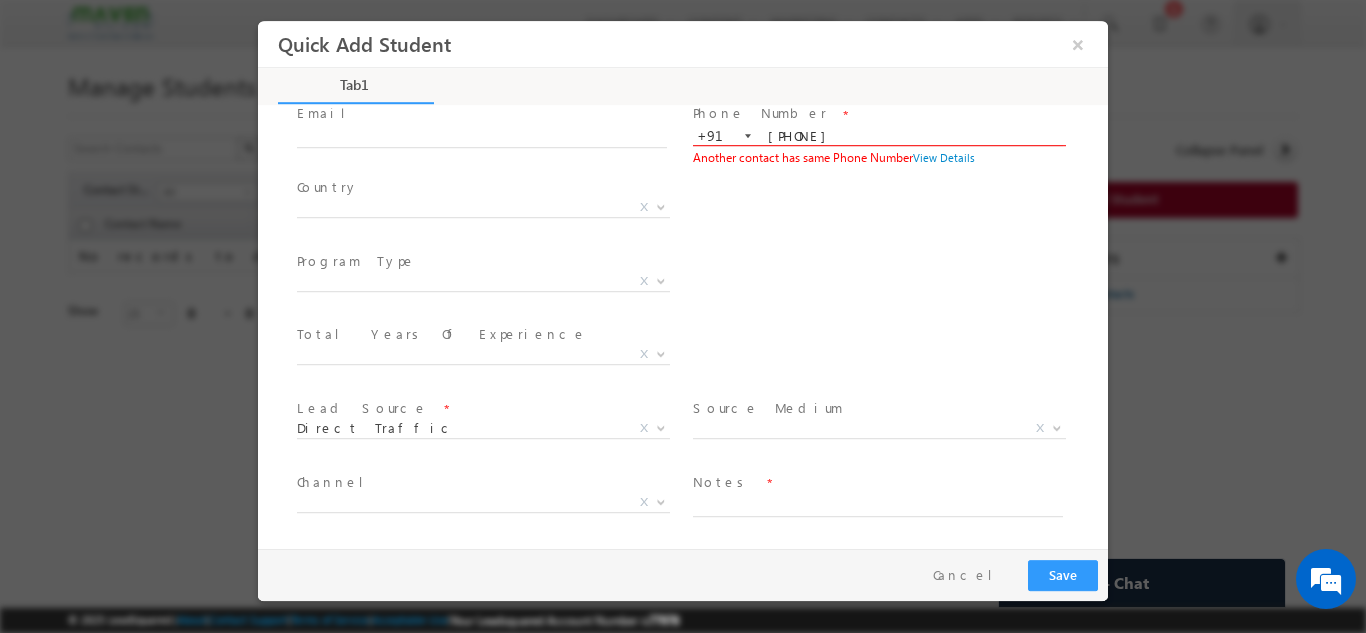 type on "7829262550" 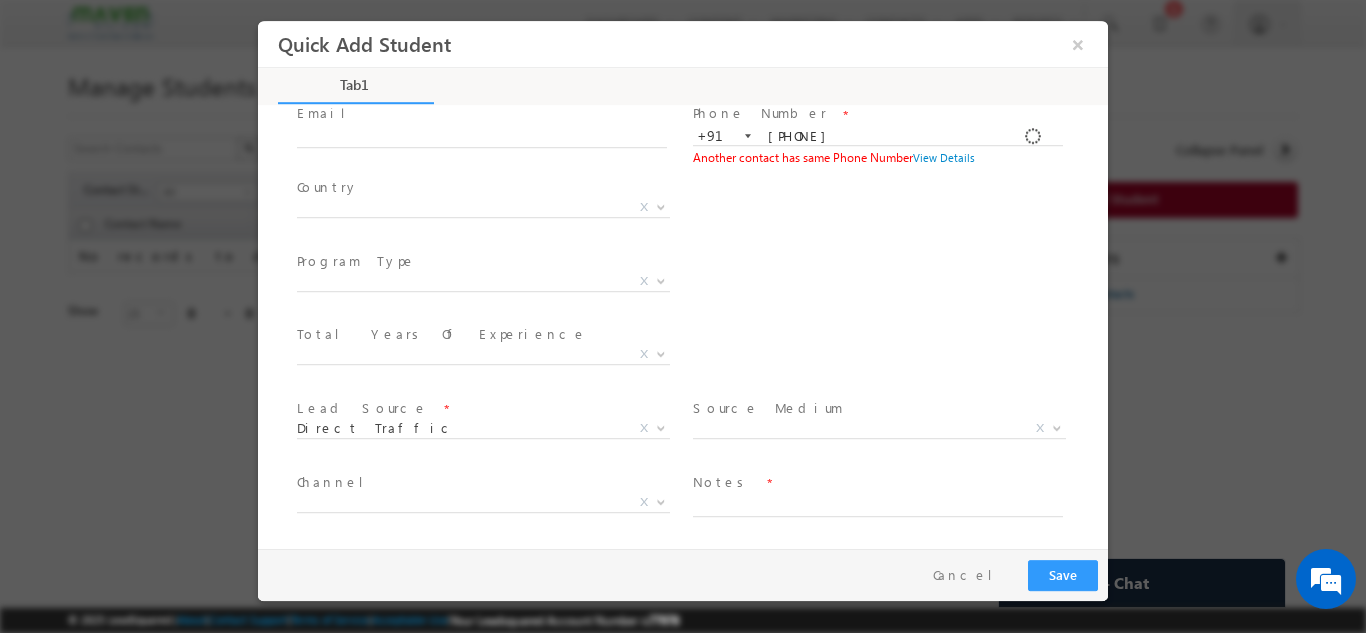 click on "City
*
X Others x
Program Type
*
Long Term
Short Term
X" at bounding box center (700, 283) 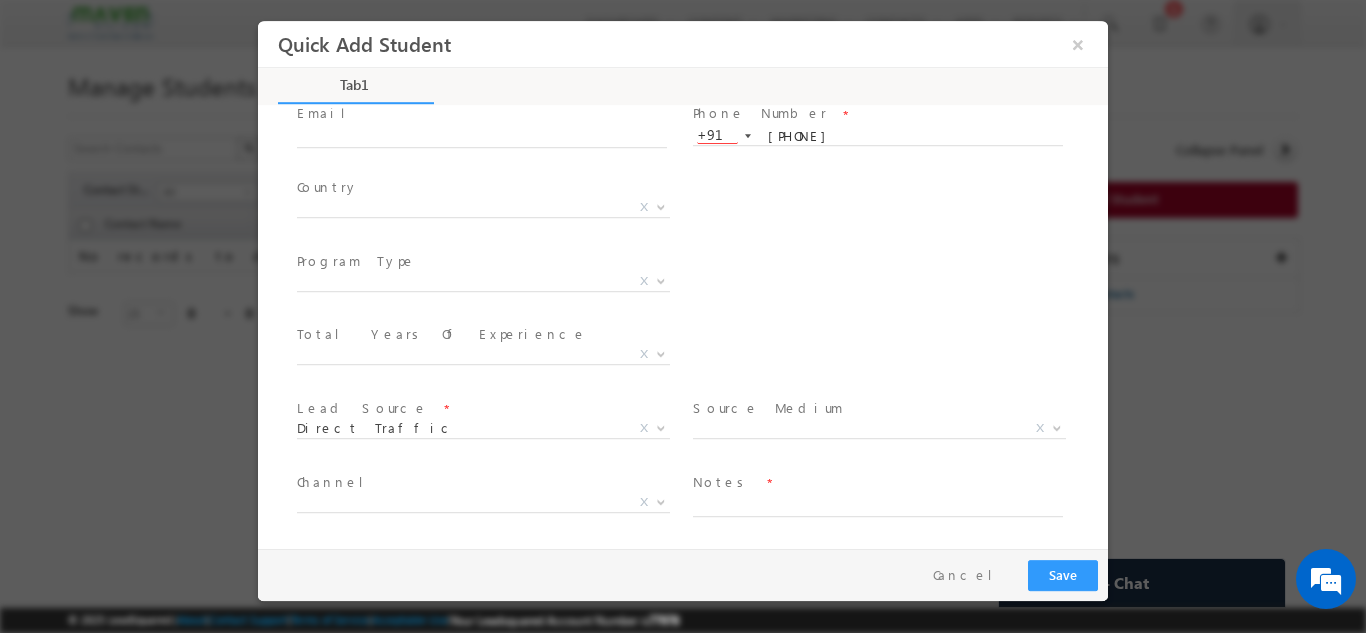 click on "Source Medium
*" at bounding box center [877, 408] 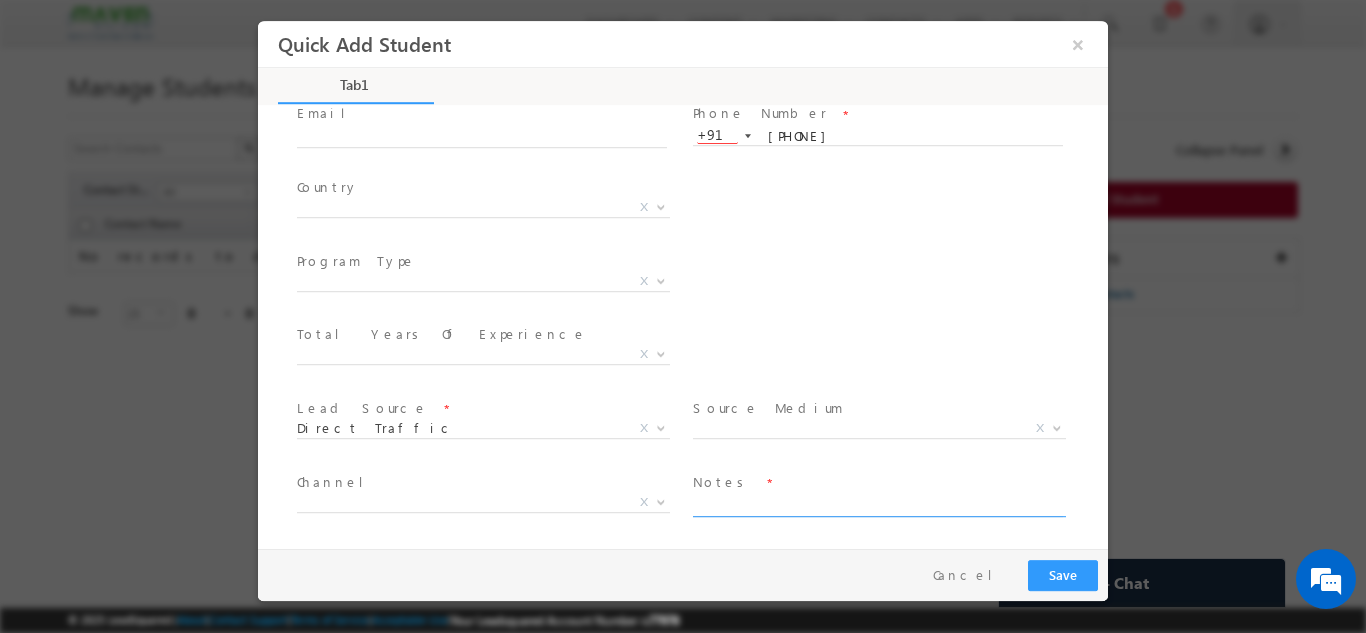 click at bounding box center (878, 504) 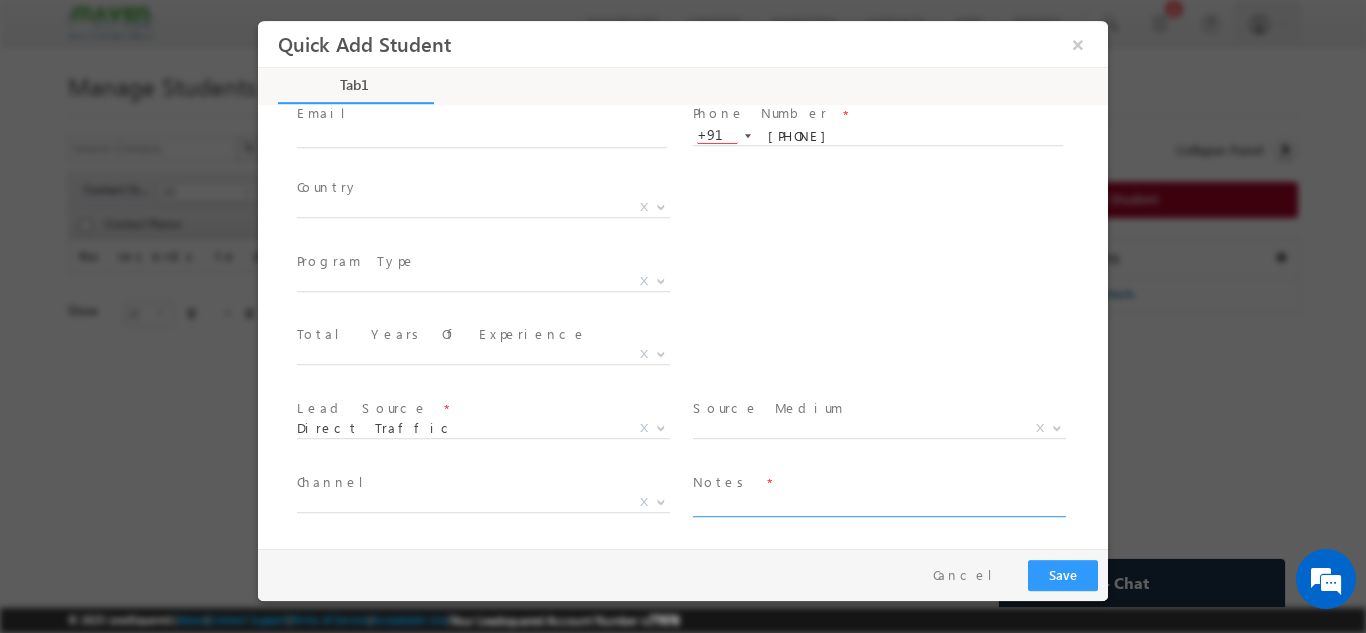 scroll, scrollTop: 0, scrollLeft: 0, axis: both 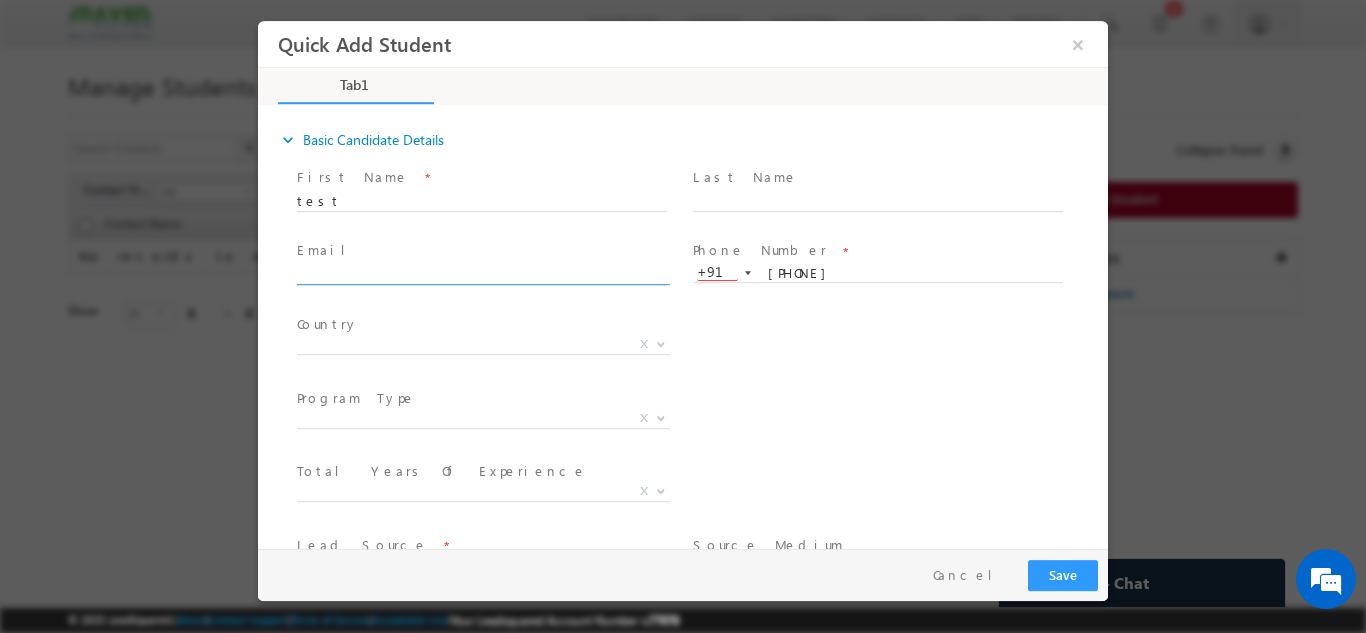 click 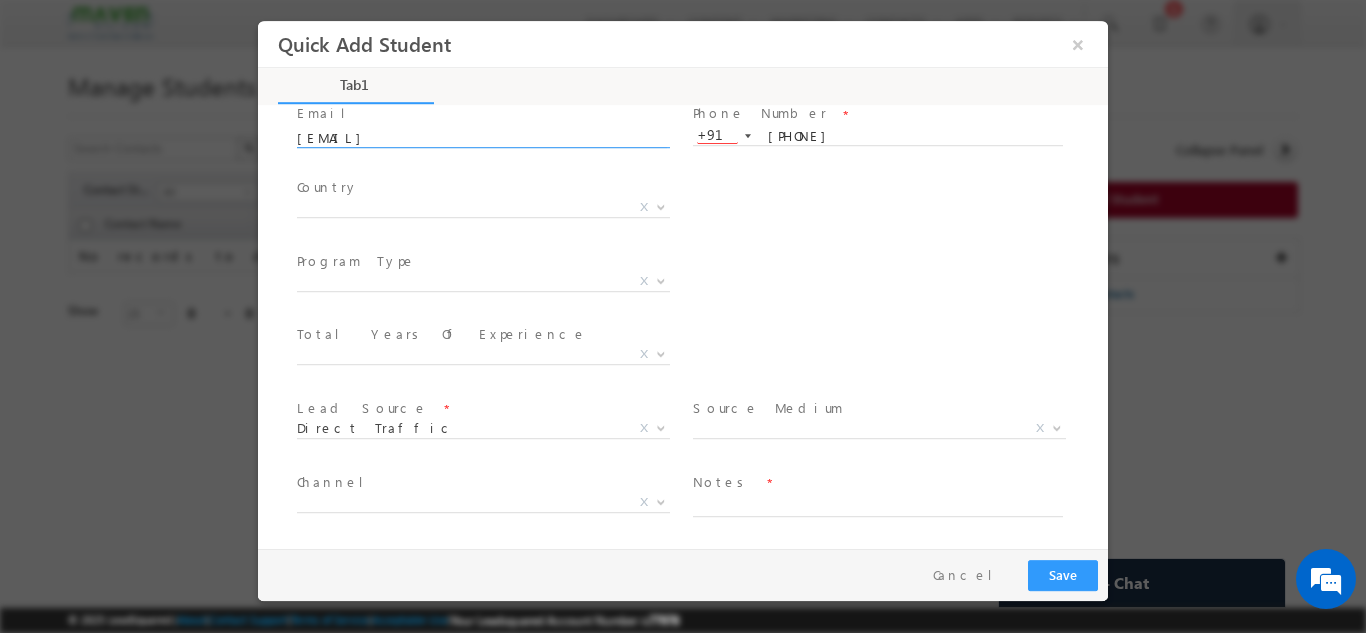 scroll, scrollTop: 0, scrollLeft: 0, axis: both 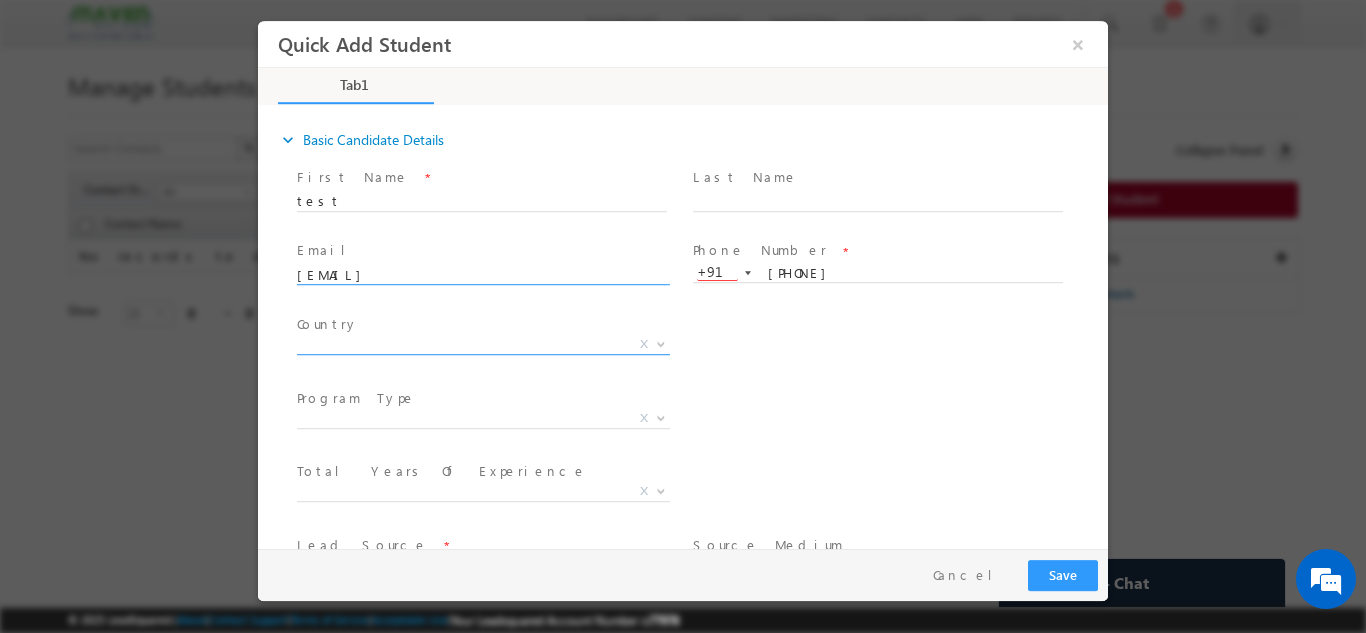 type on "komal@maven-silicon.com" 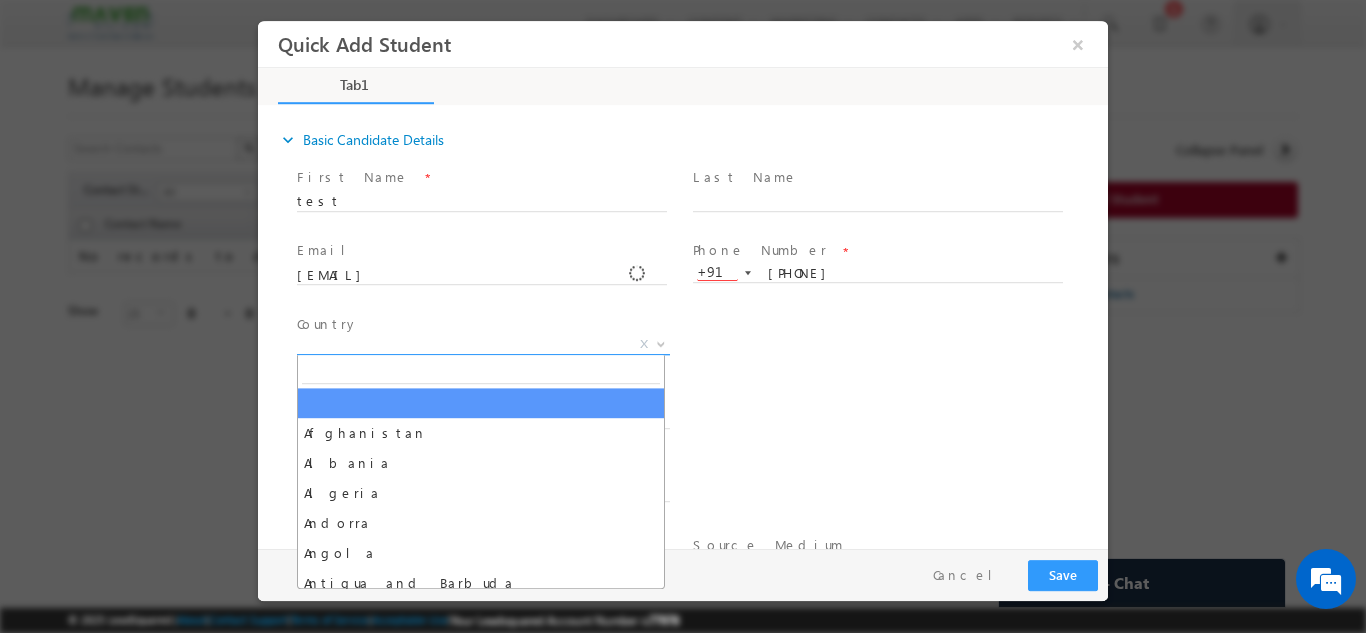 click on "X" at bounding box center [483, 344] 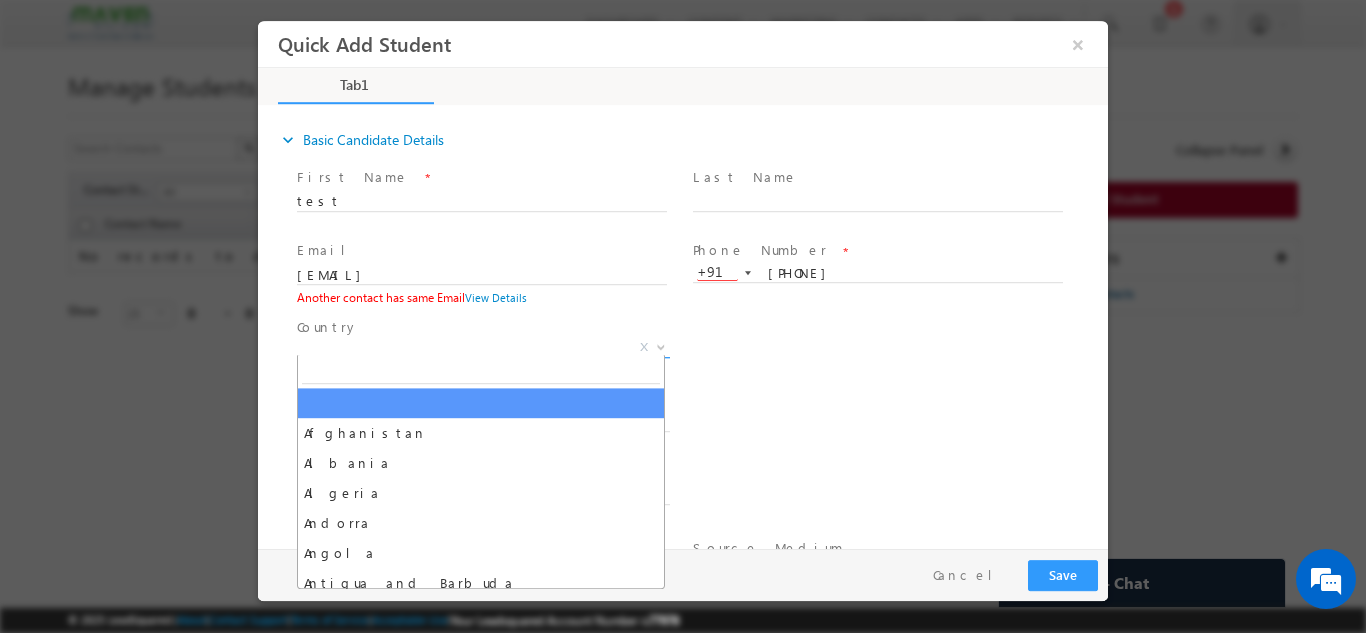 scroll, scrollTop: 0, scrollLeft: 0, axis: both 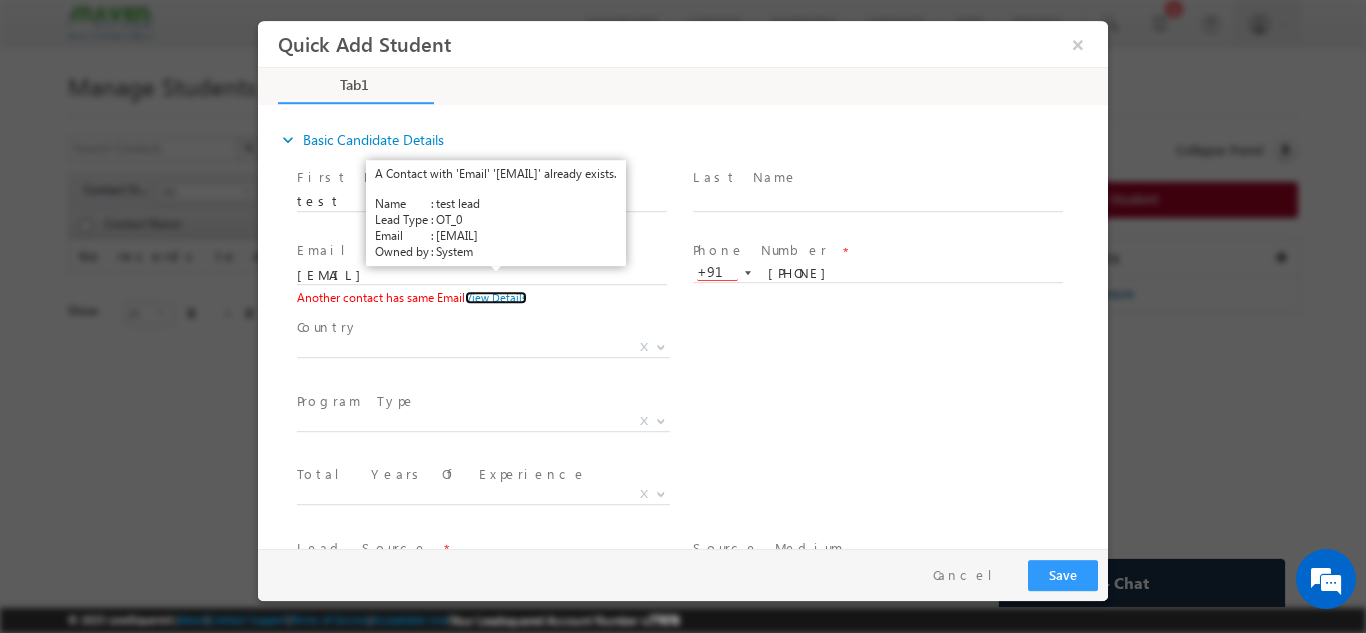 click on "View Details" at bounding box center (496, 296) 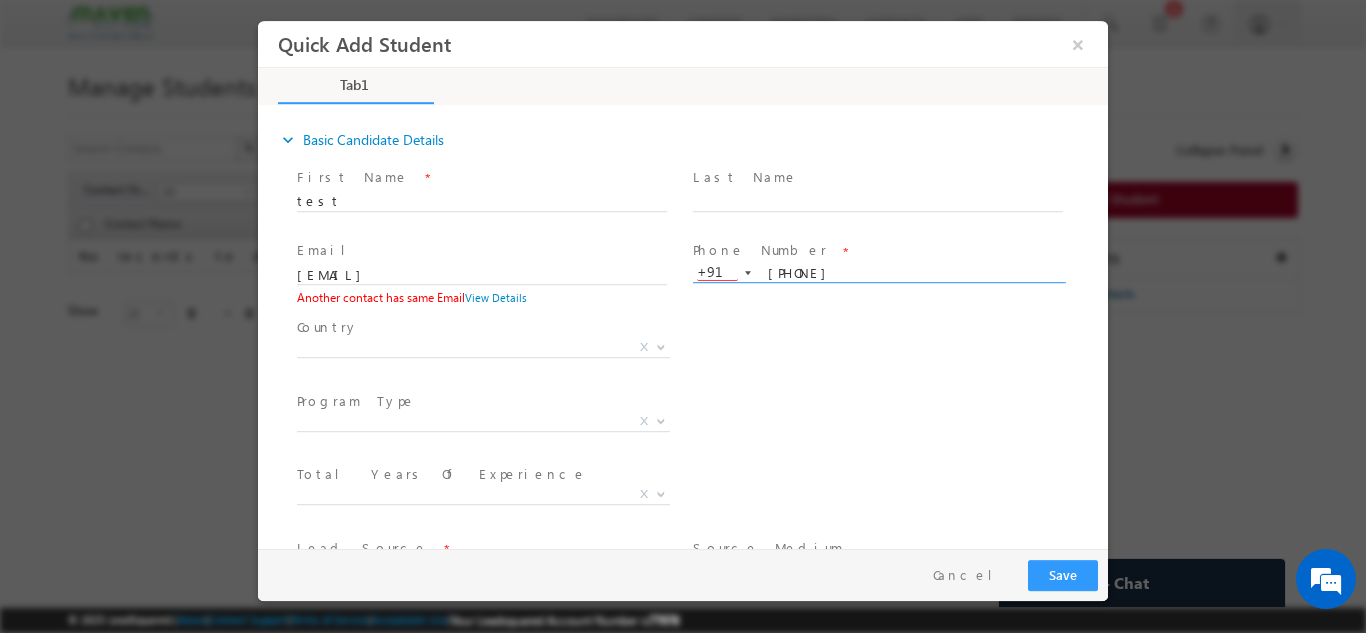 drag, startPoint x: 868, startPoint y: 263, endPoint x: 751, endPoint y: 276, distance: 117.72001 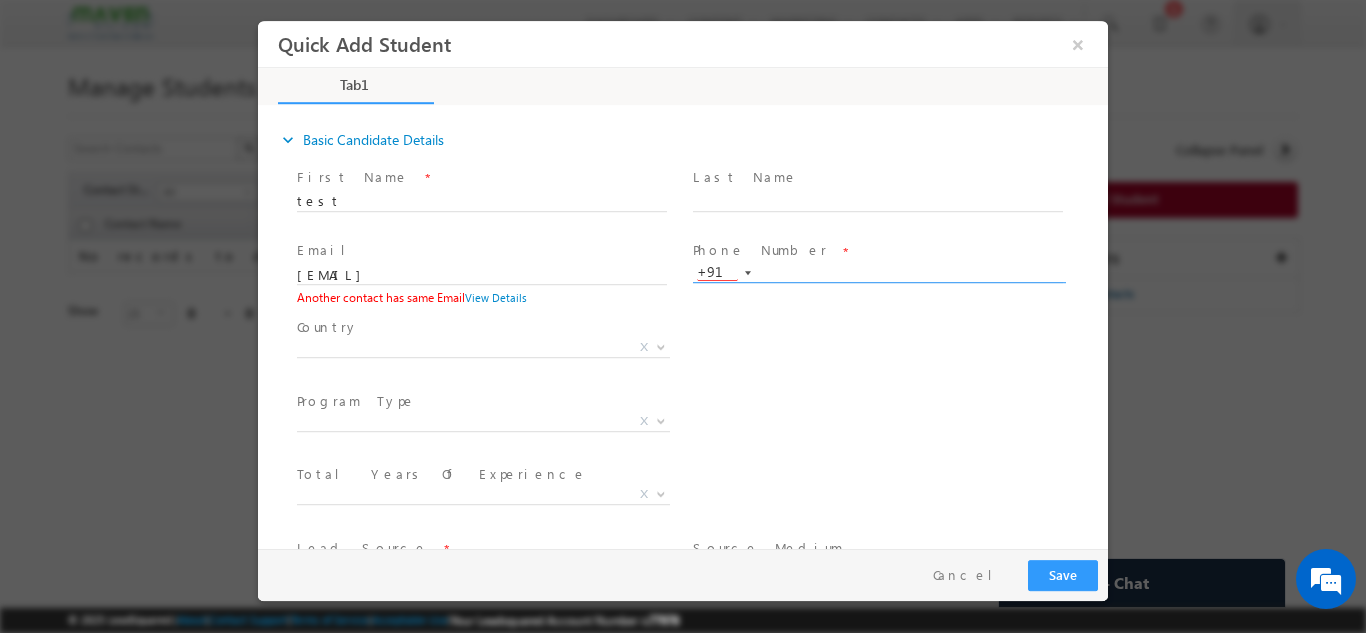 paste on "7411636915" 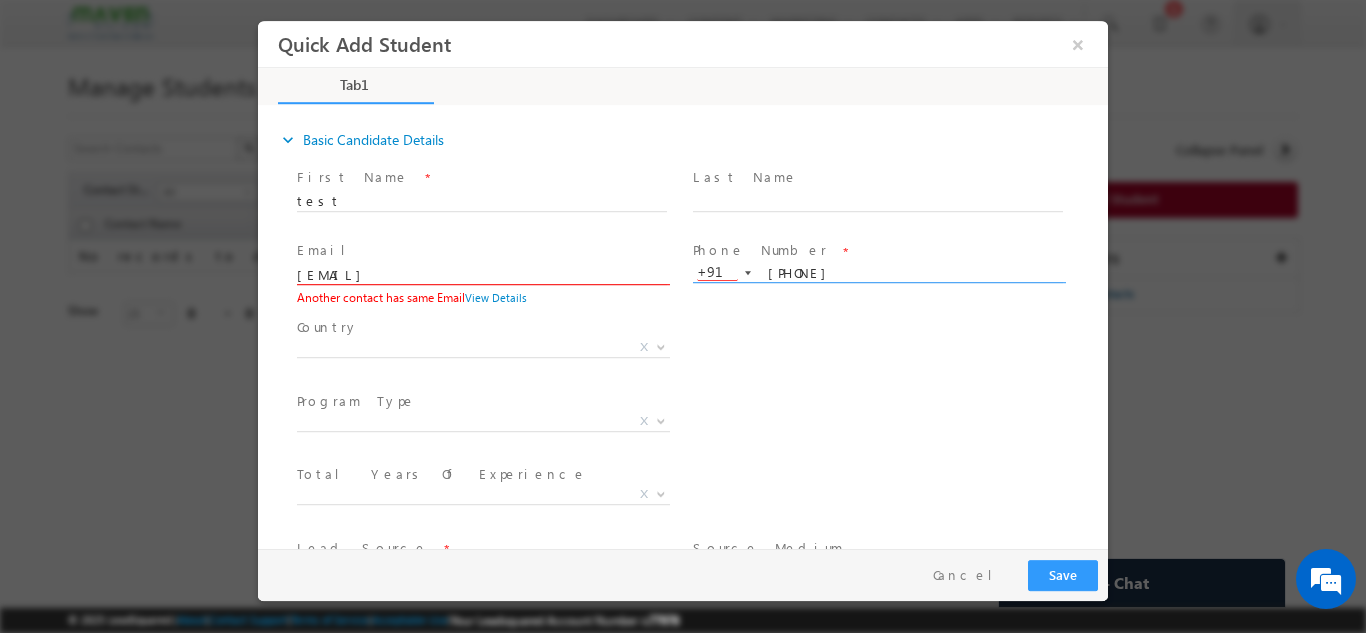 type on "7411636915" 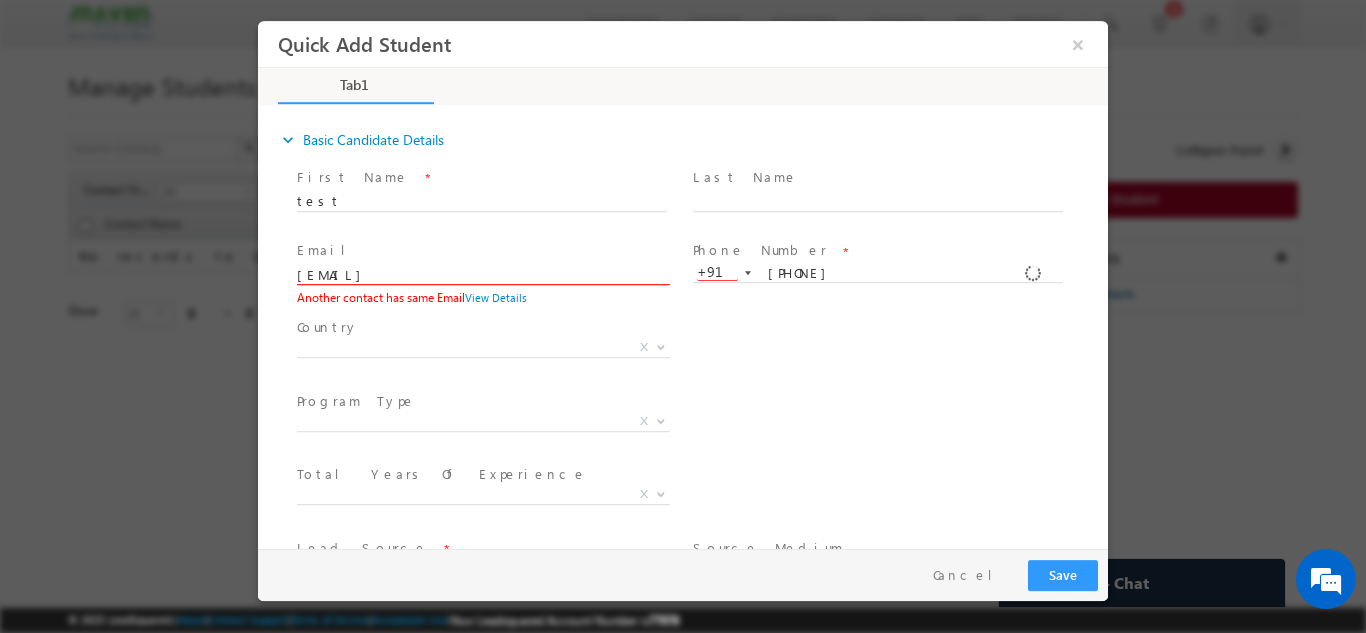 click on "komal@maven-silicon.com" 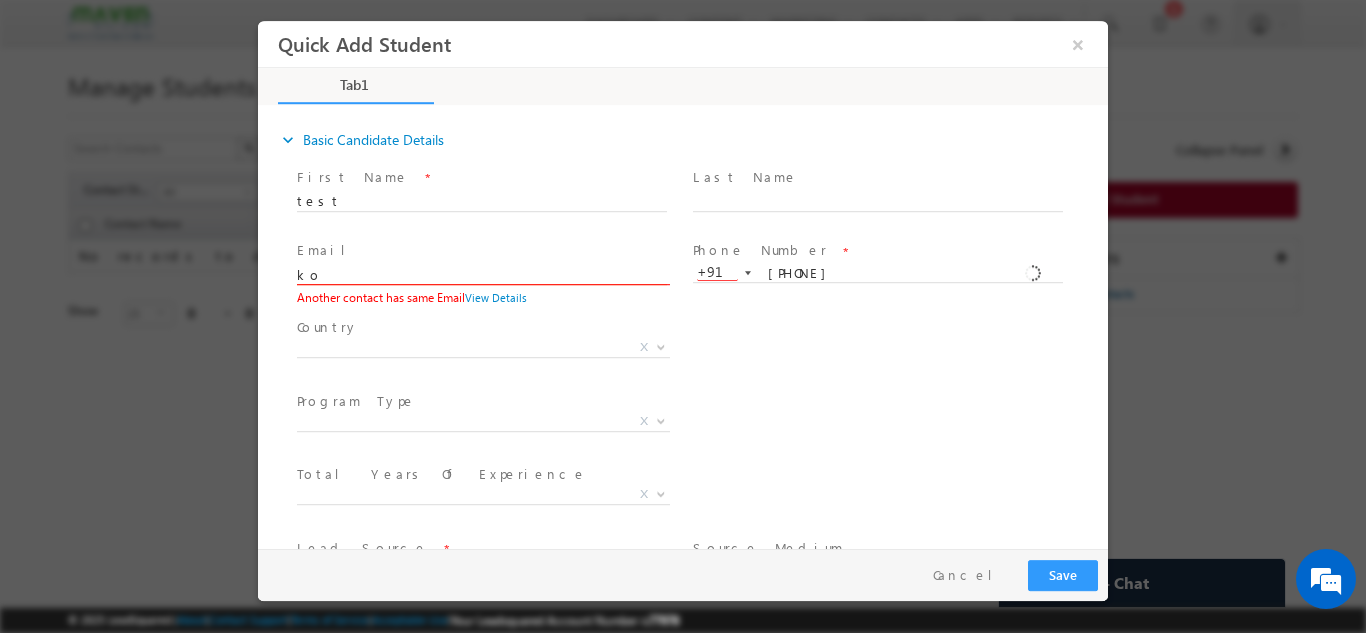 type on "k" 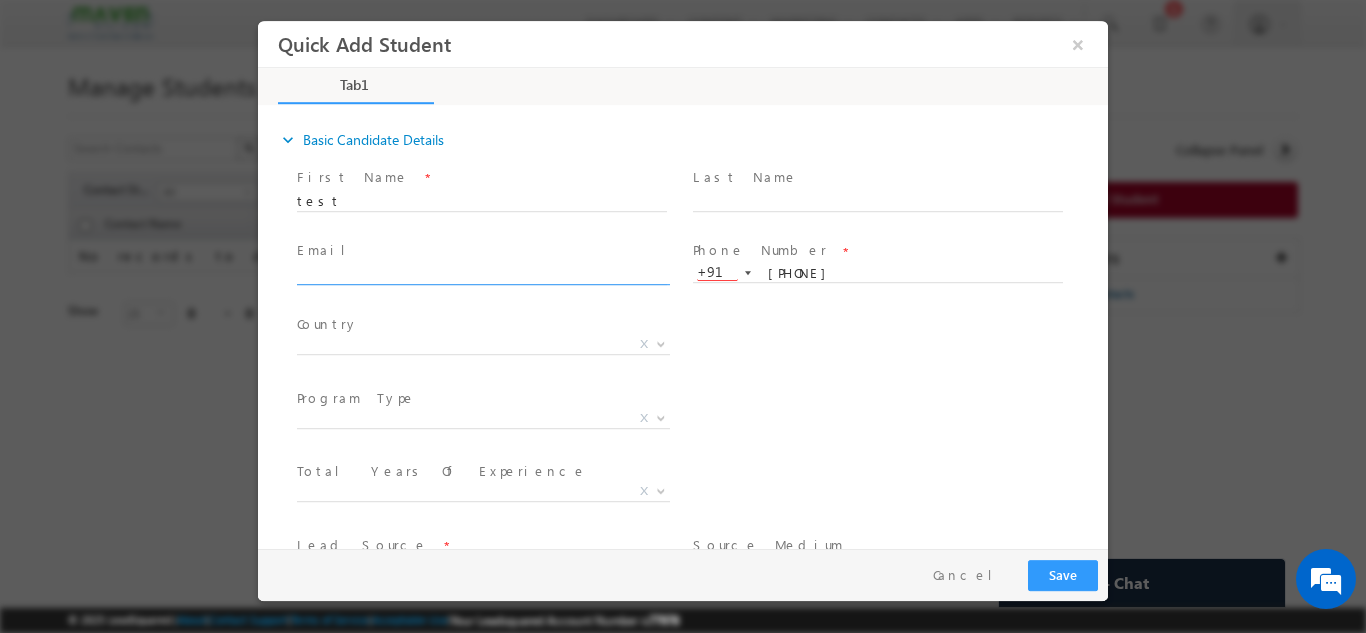 paste on "[EMAIL]" 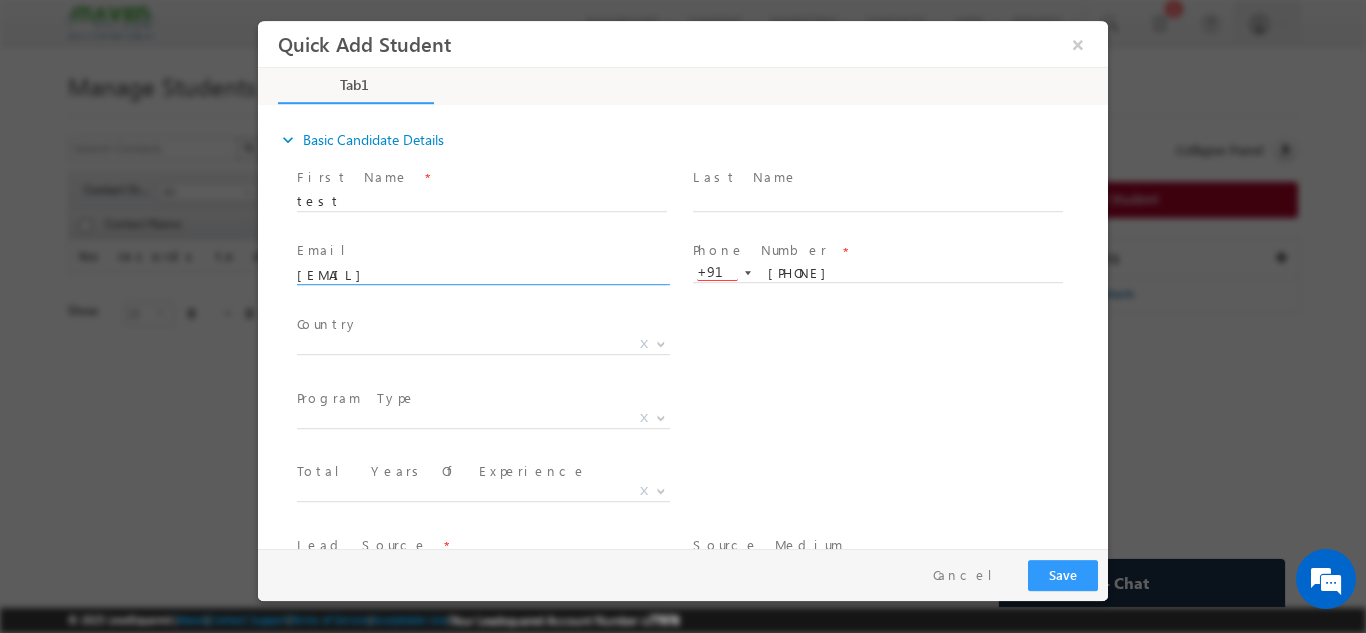 scroll, scrollTop: 137, scrollLeft: 0, axis: vertical 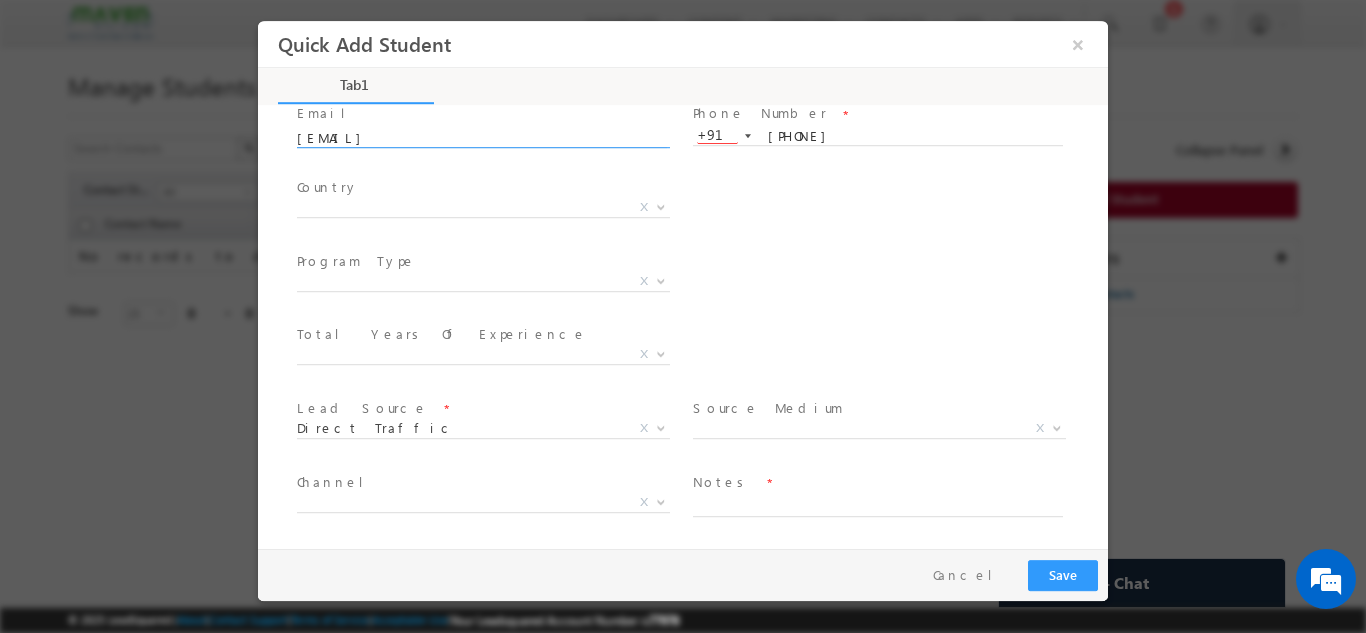 type on "[EMAIL]" 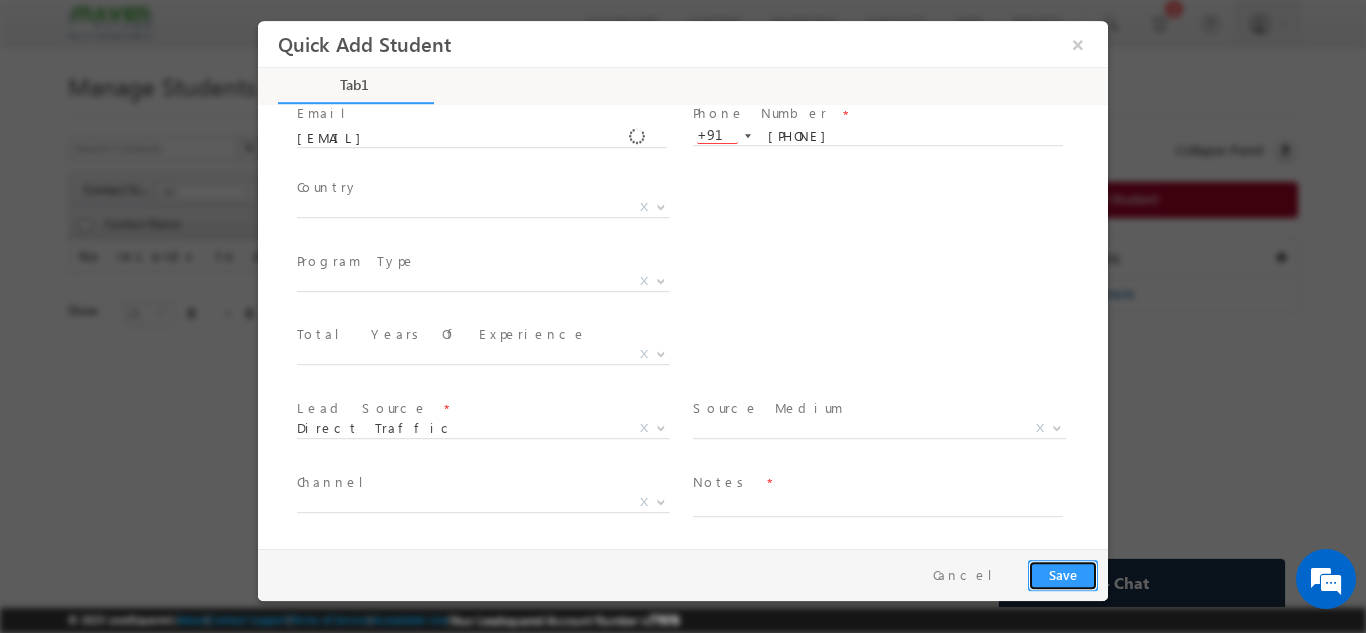 click on "Save" at bounding box center (1063, 574) 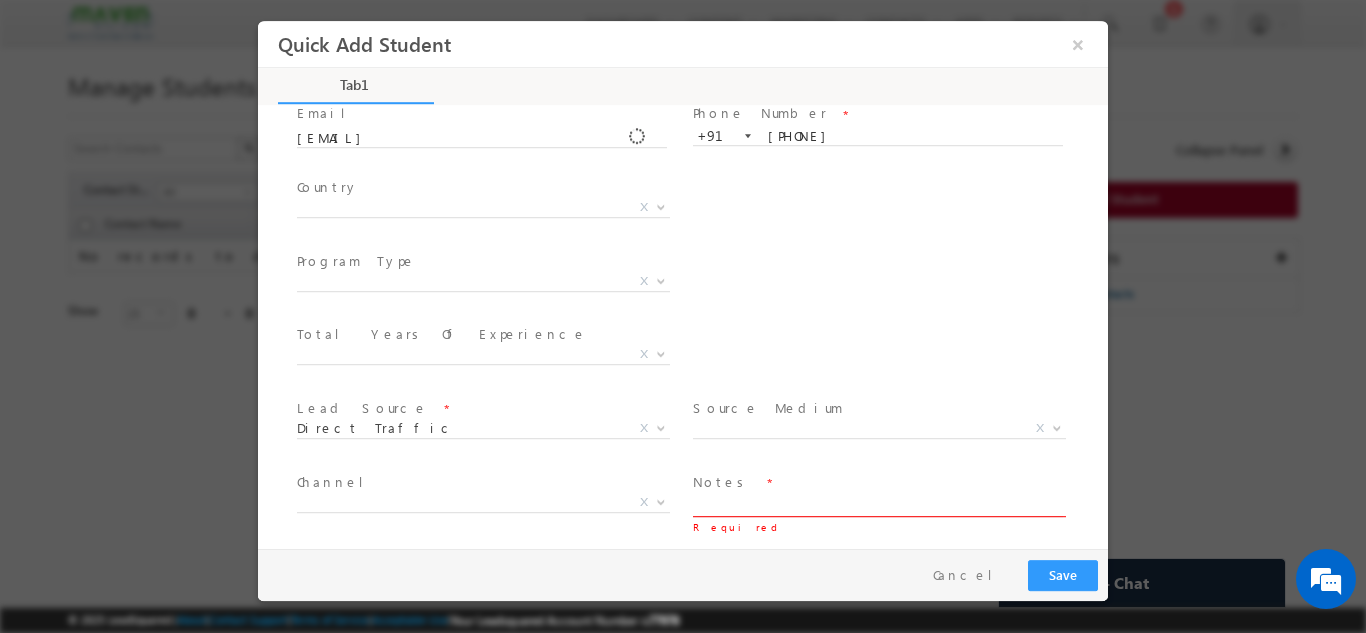 scroll, scrollTop: 132, scrollLeft: 0, axis: vertical 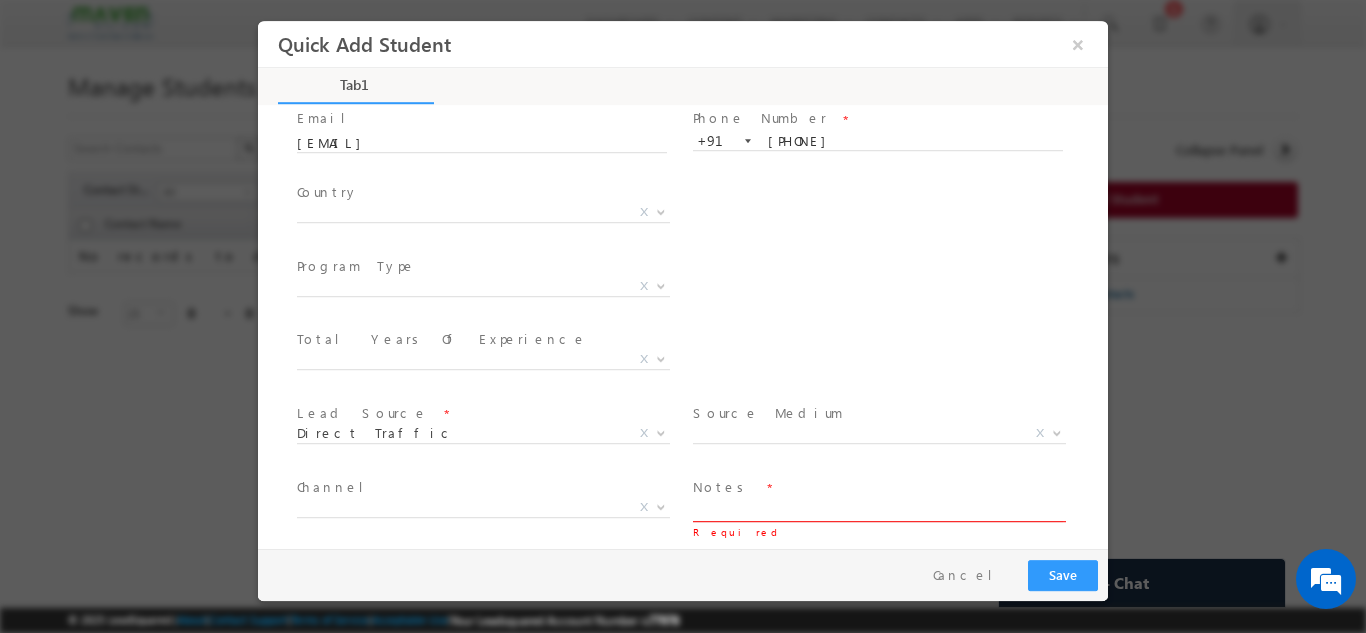 click at bounding box center [878, 509] 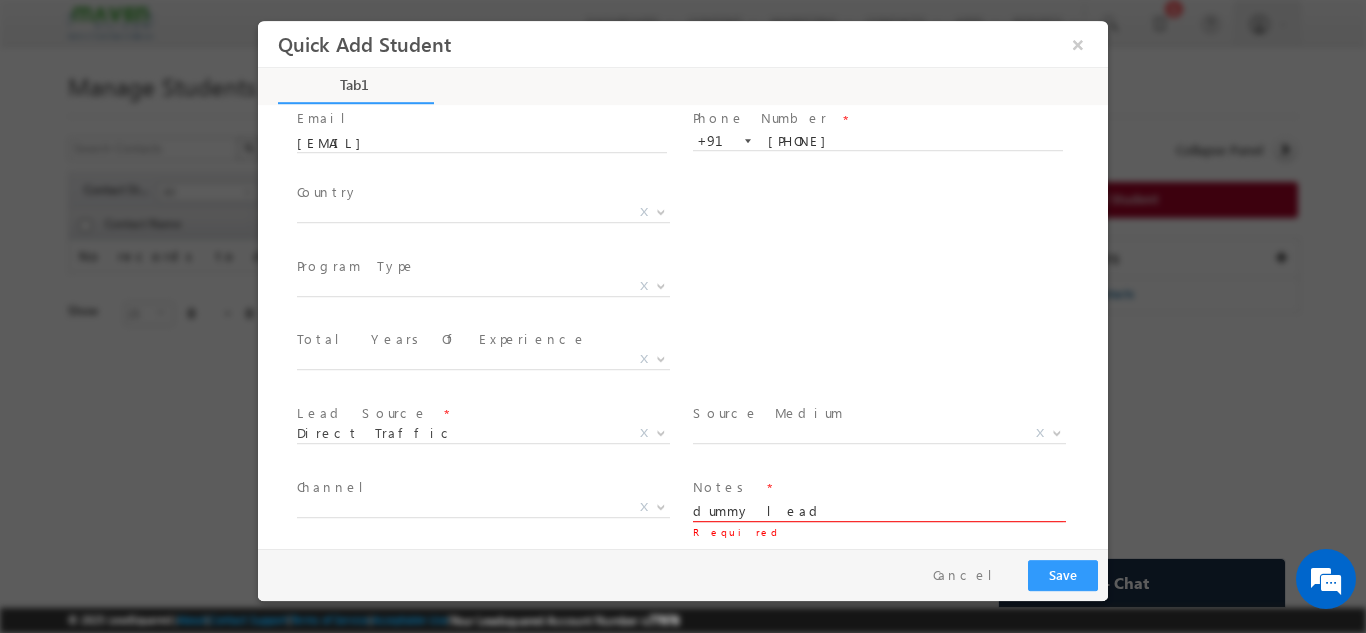 type on "dummy lead" 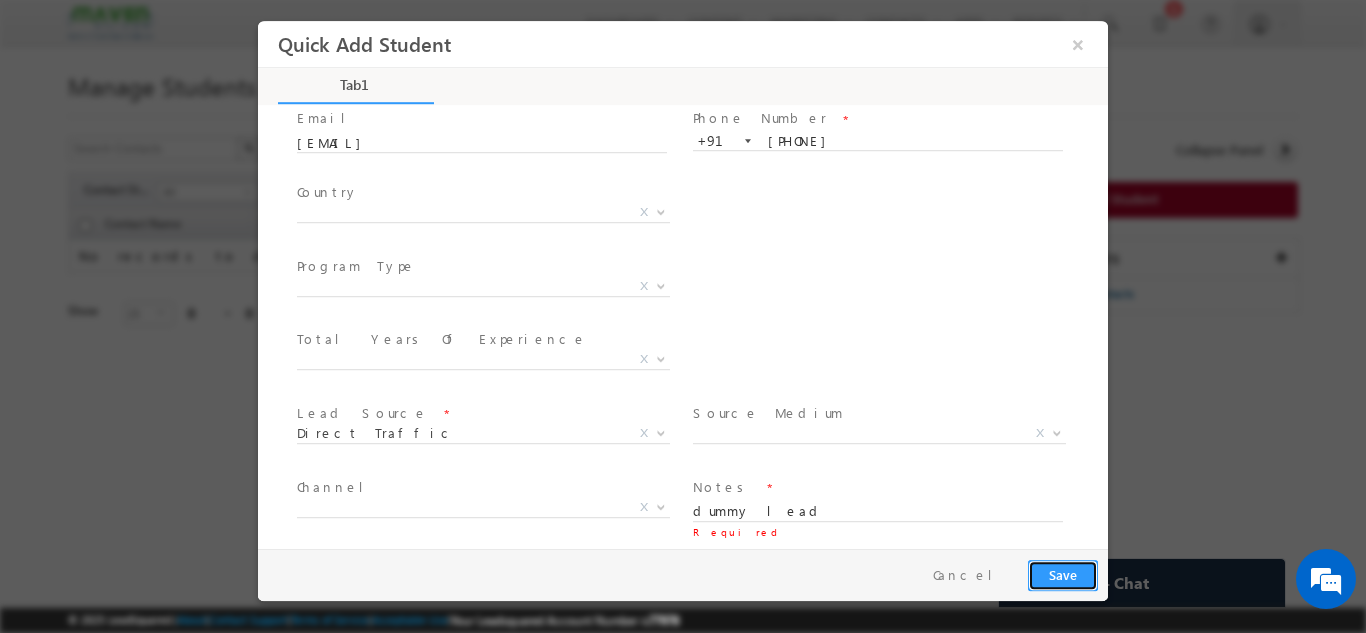 click on "Save" at bounding box center [1063, 574] 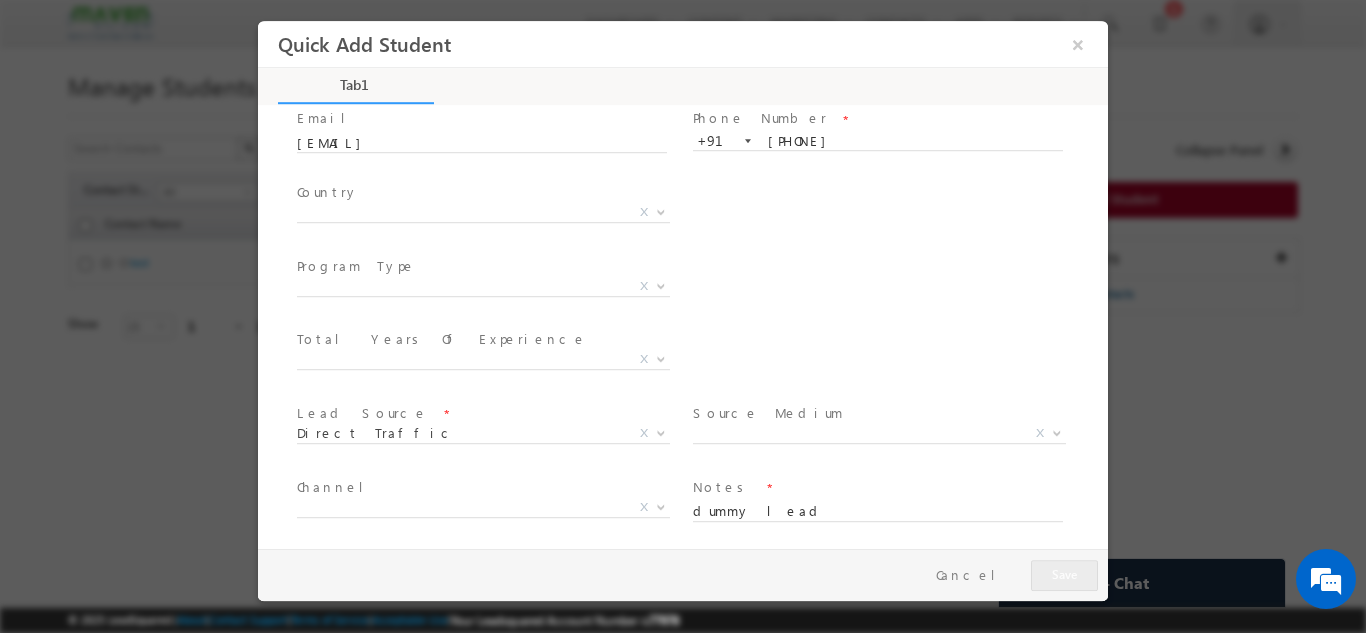 scroll, scrollTop: 0, scrollLeft: 0, axis: both 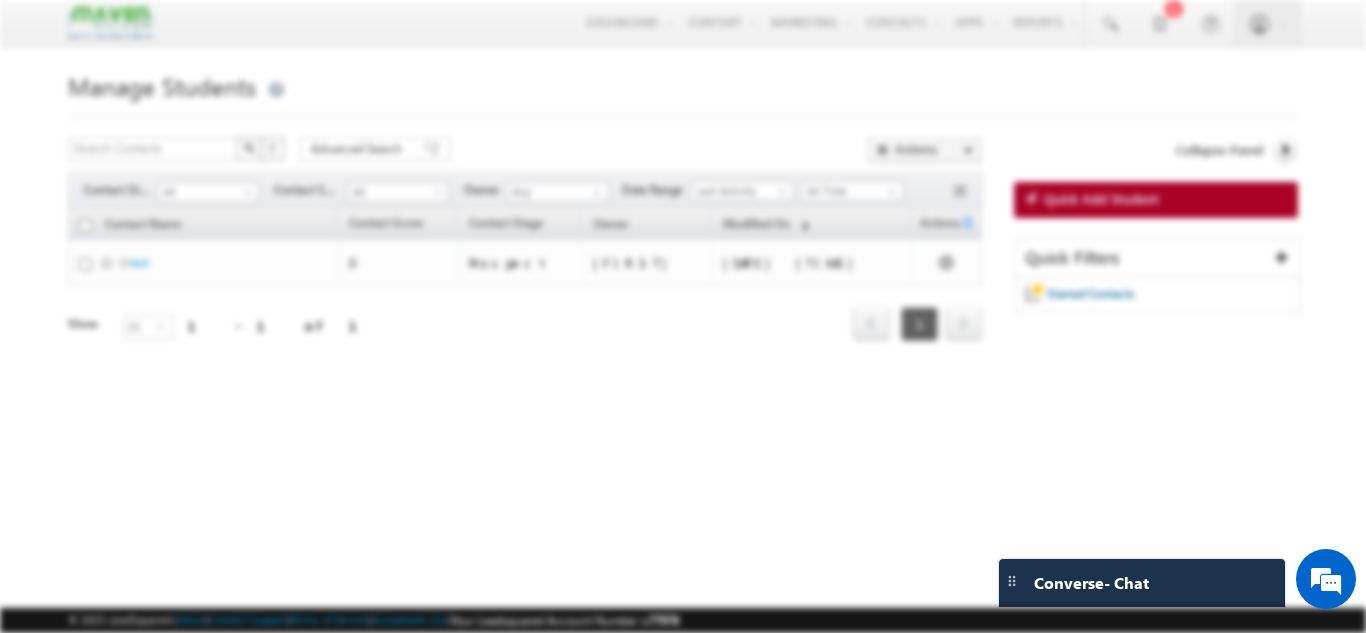 click at bounding box center (683, 311) 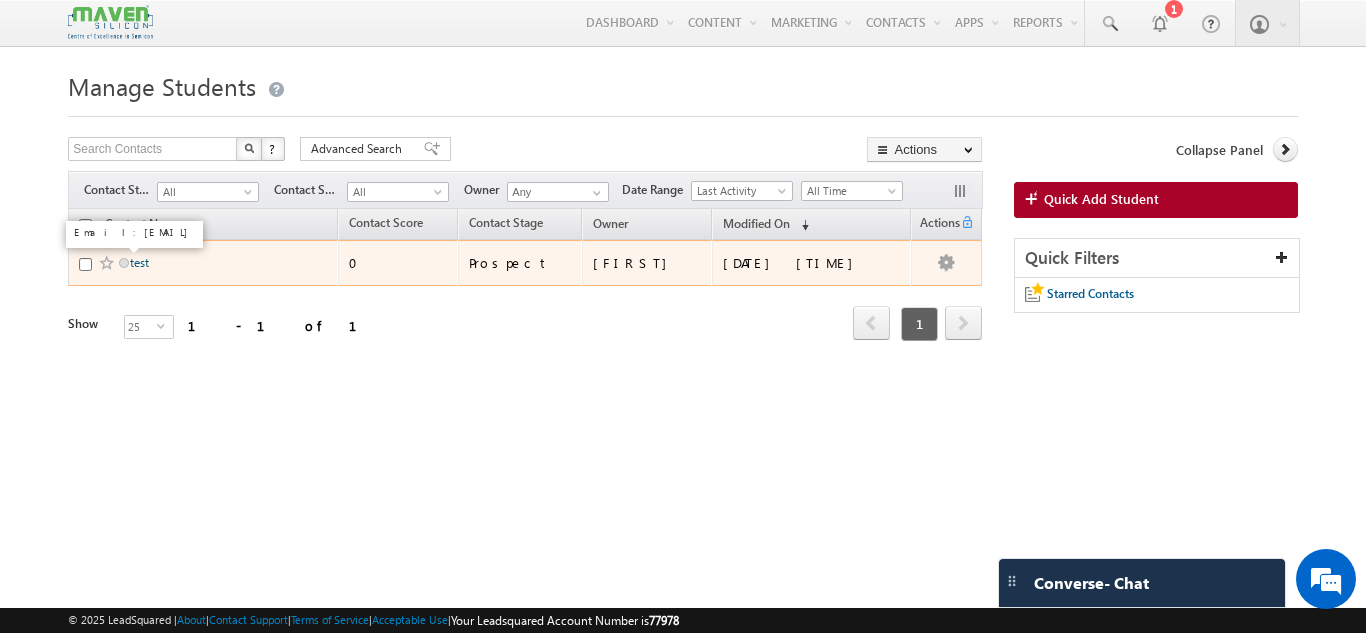 click on "test" at bounding box center [139, 262] 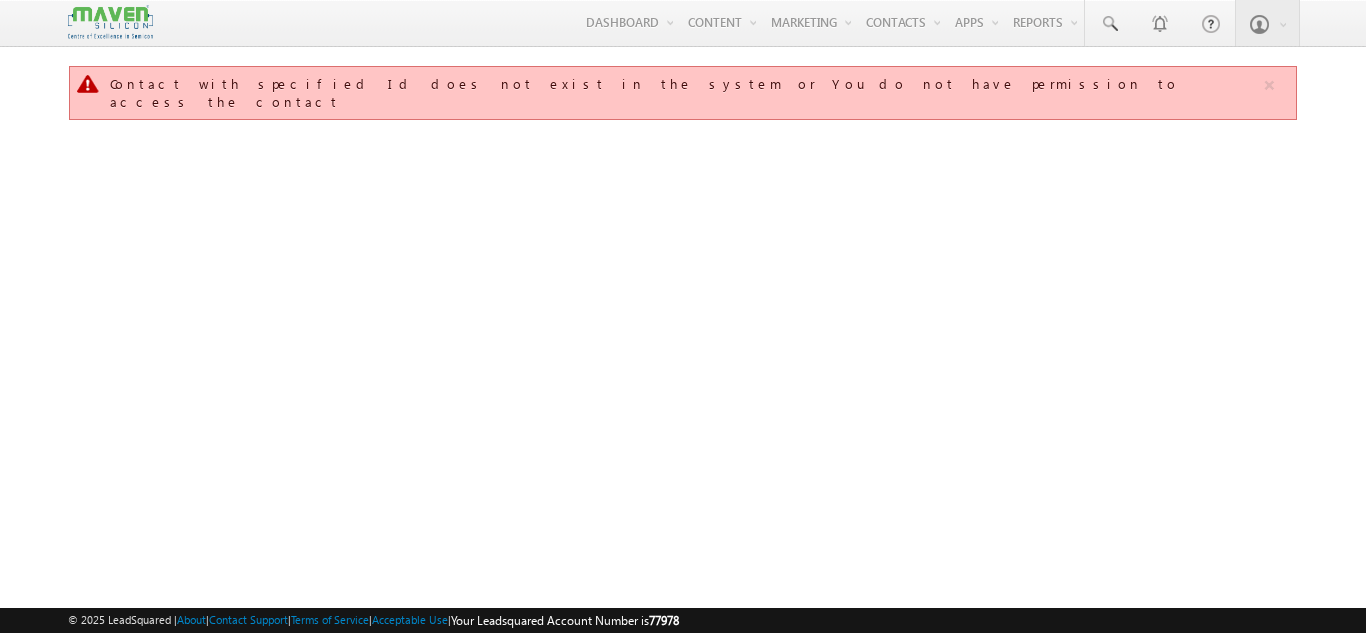 scroll, scrollTop: 0, scrollLeft: 0, axis: both 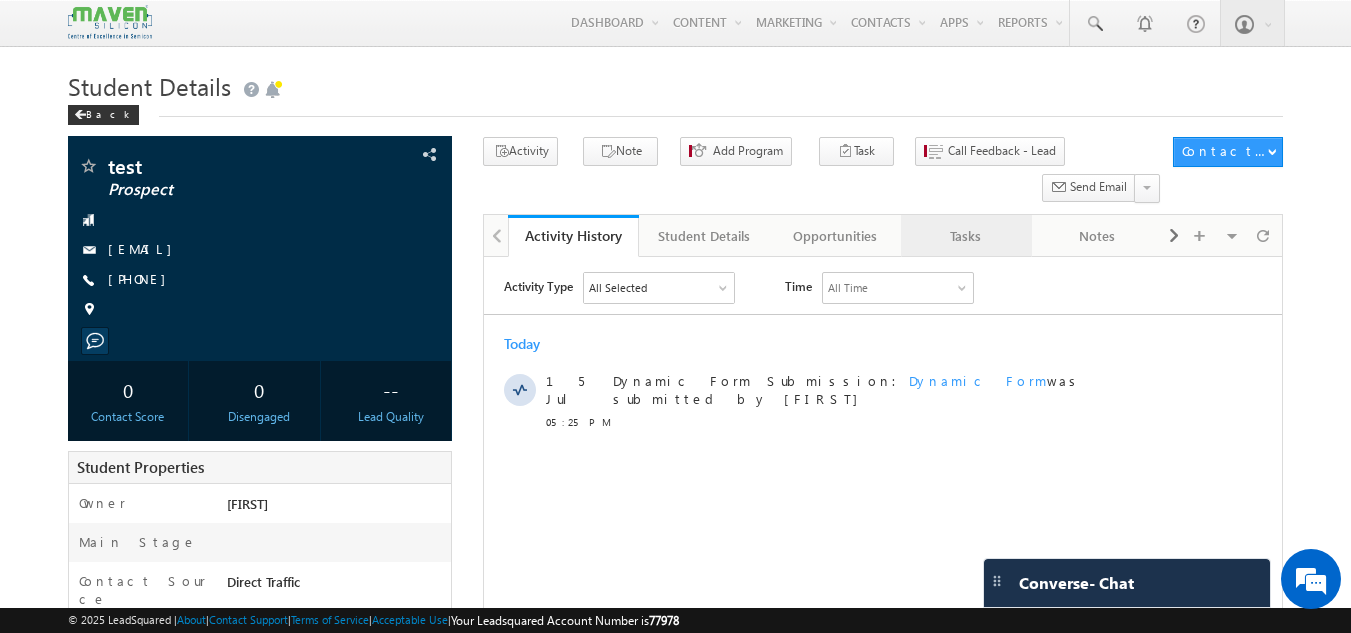 click on "Tasks" at bounding box center [965, 236] 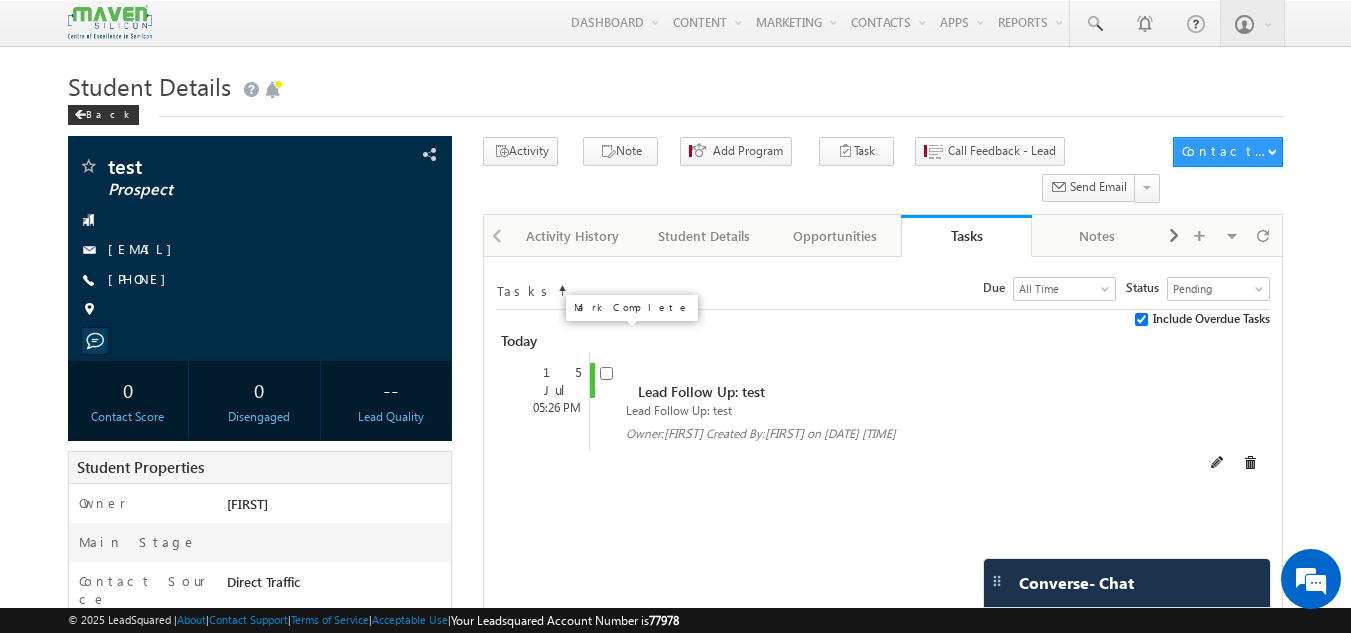 click at bounding box center [606, 373] 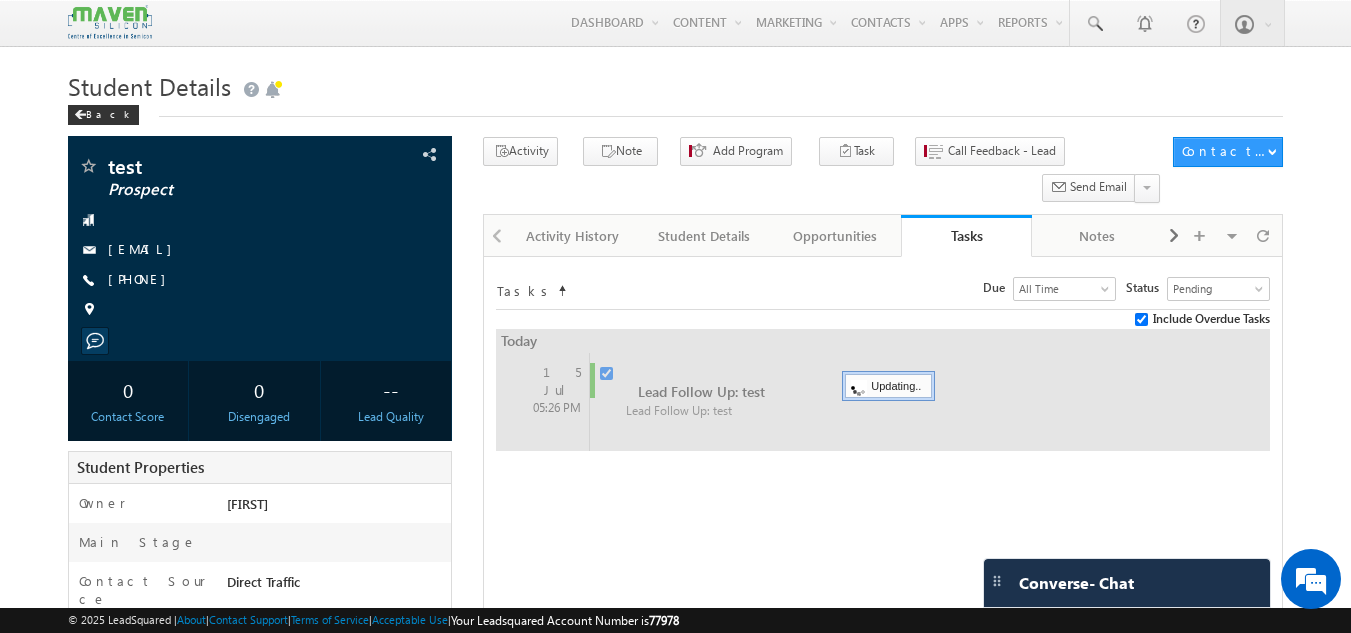 checkbox on "false" 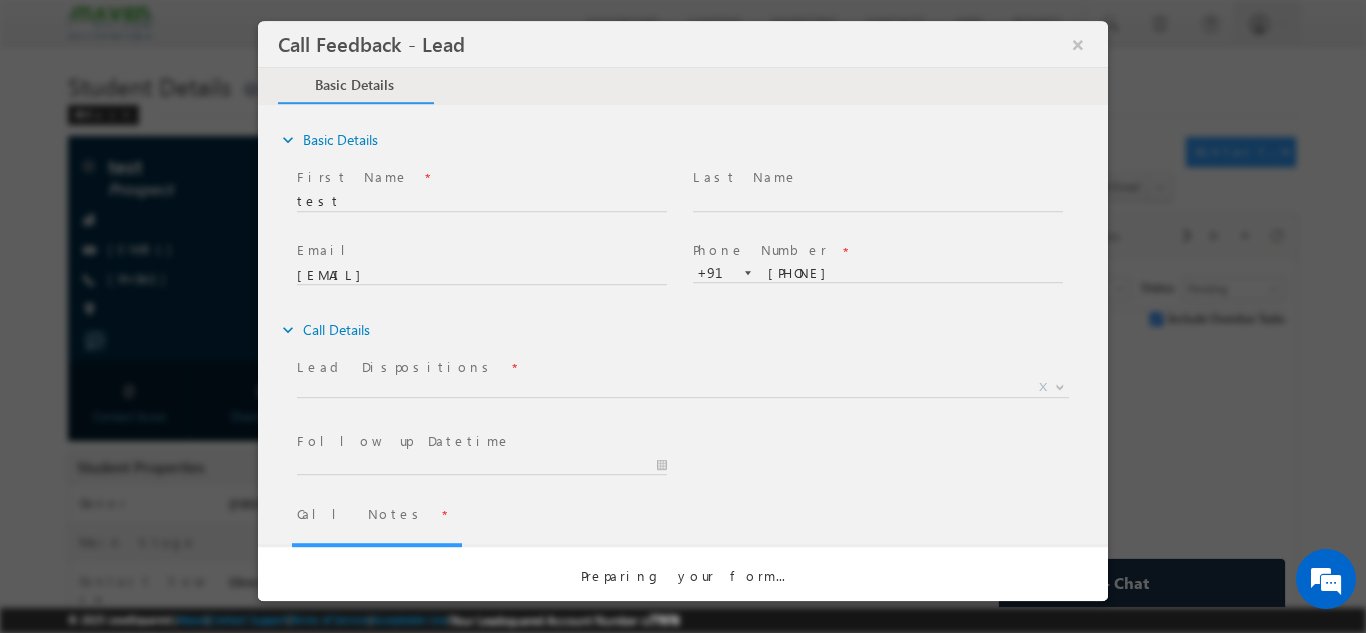 scroll, scrollTop: 0, scrollLeft: 0, axis: both 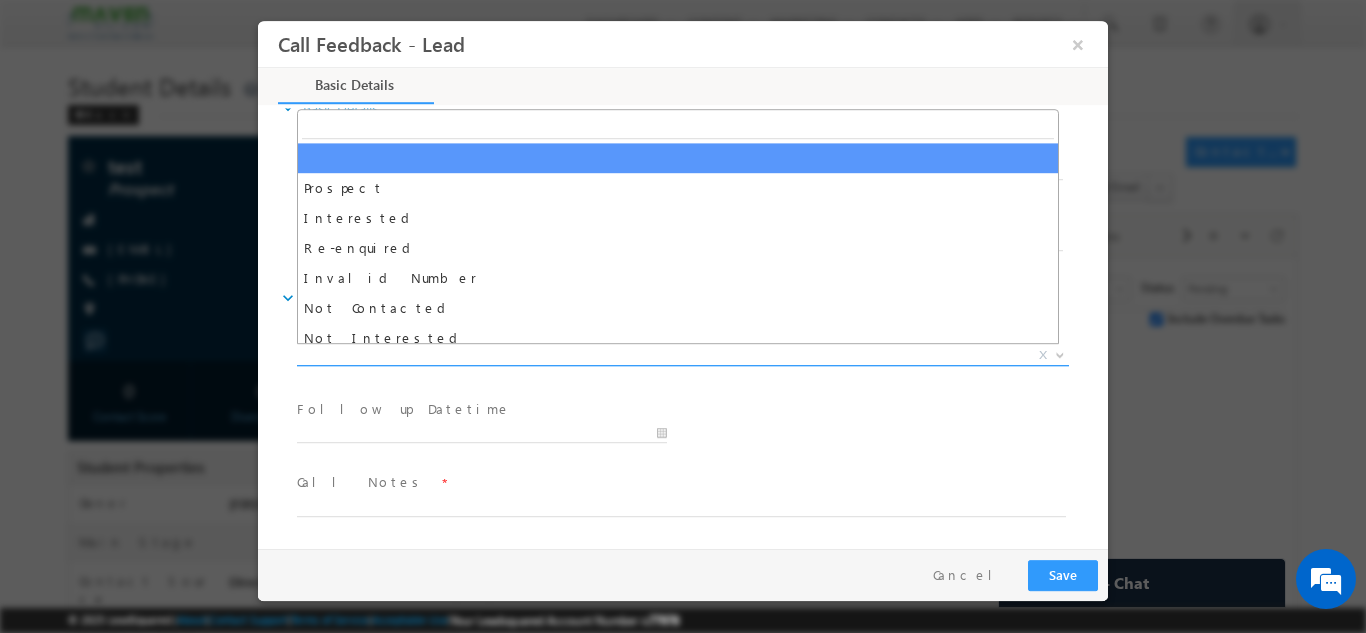 click on "X" at bounding box center (683, 355) 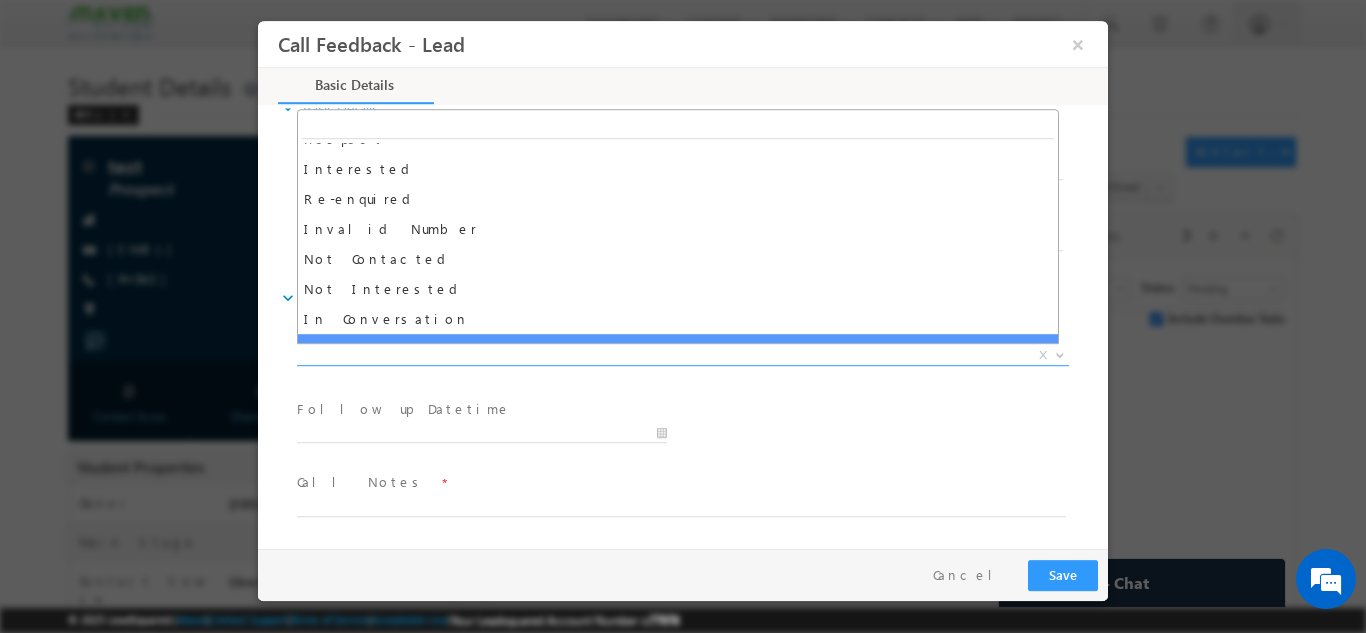 scroll, scrollTop: 0, scrollLeft: 0, axis: both 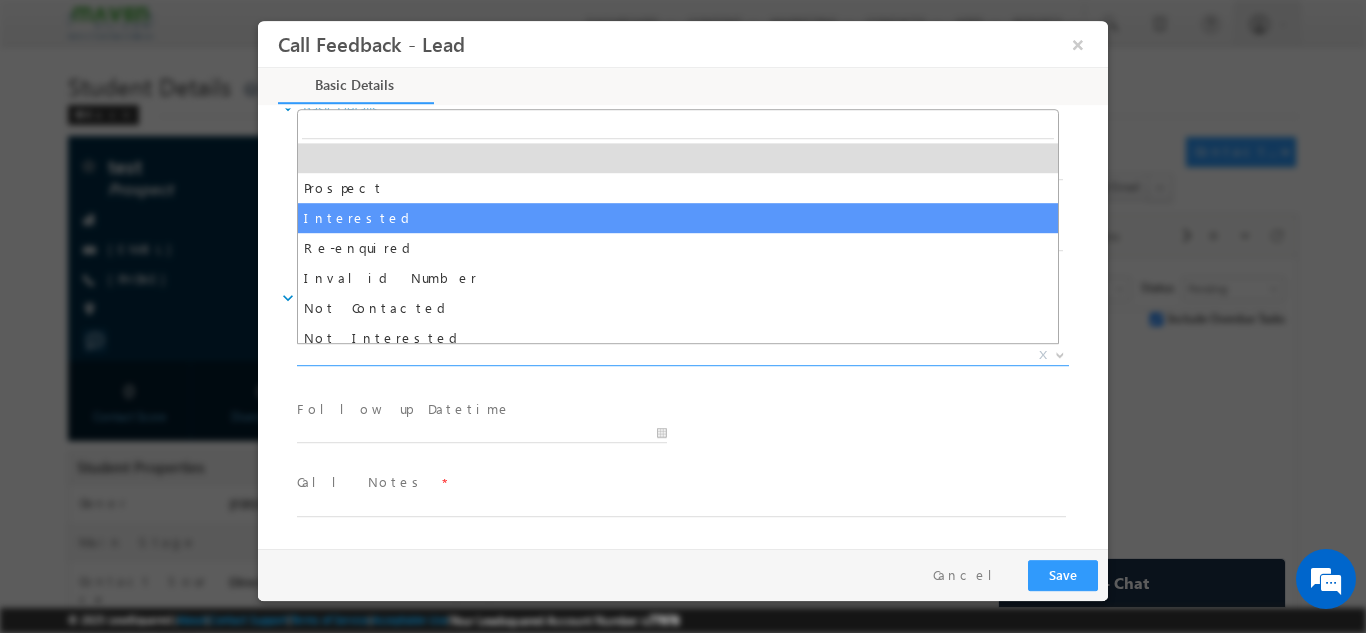 select on "Interested" 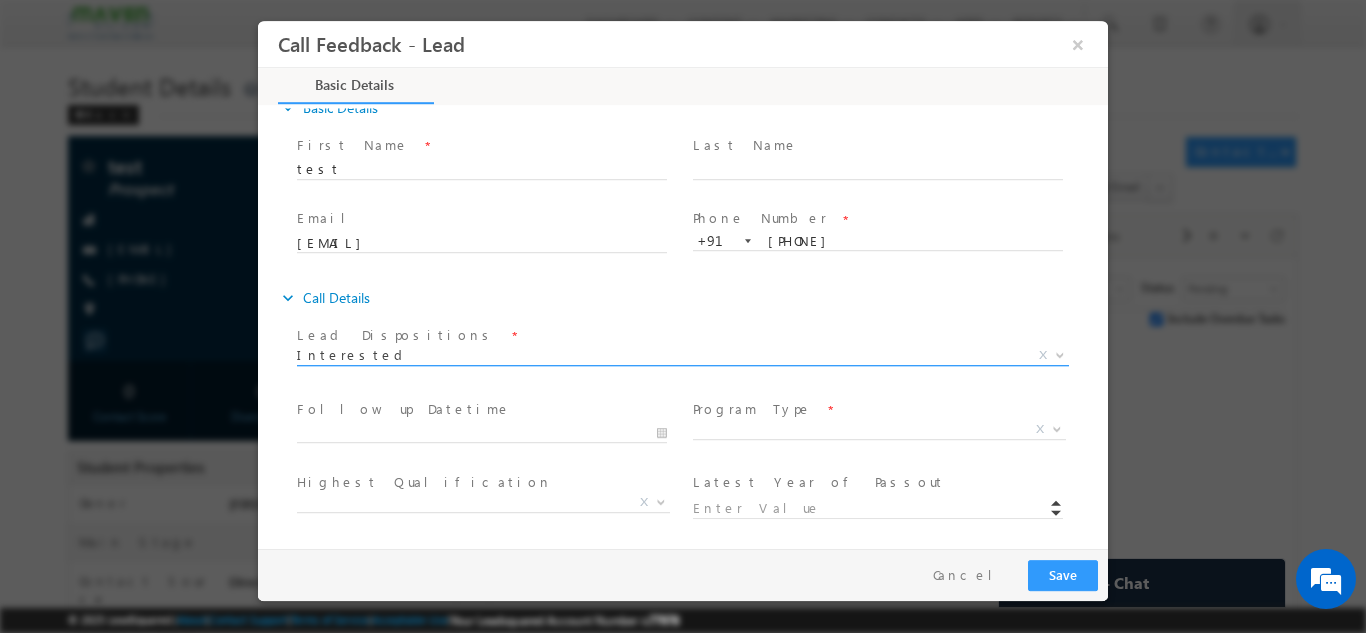scroll, scrollTop: 182, scrollLeft: 0, axis: vertical 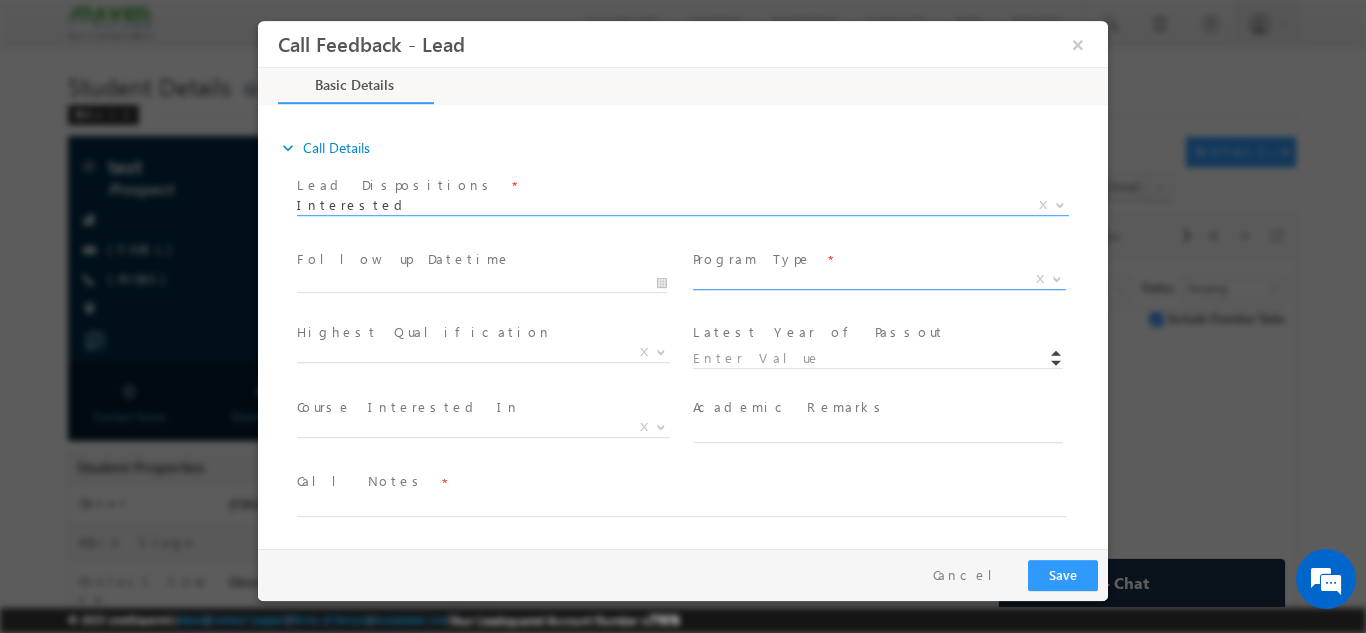 click on "X" at bounding box center (879, 279) 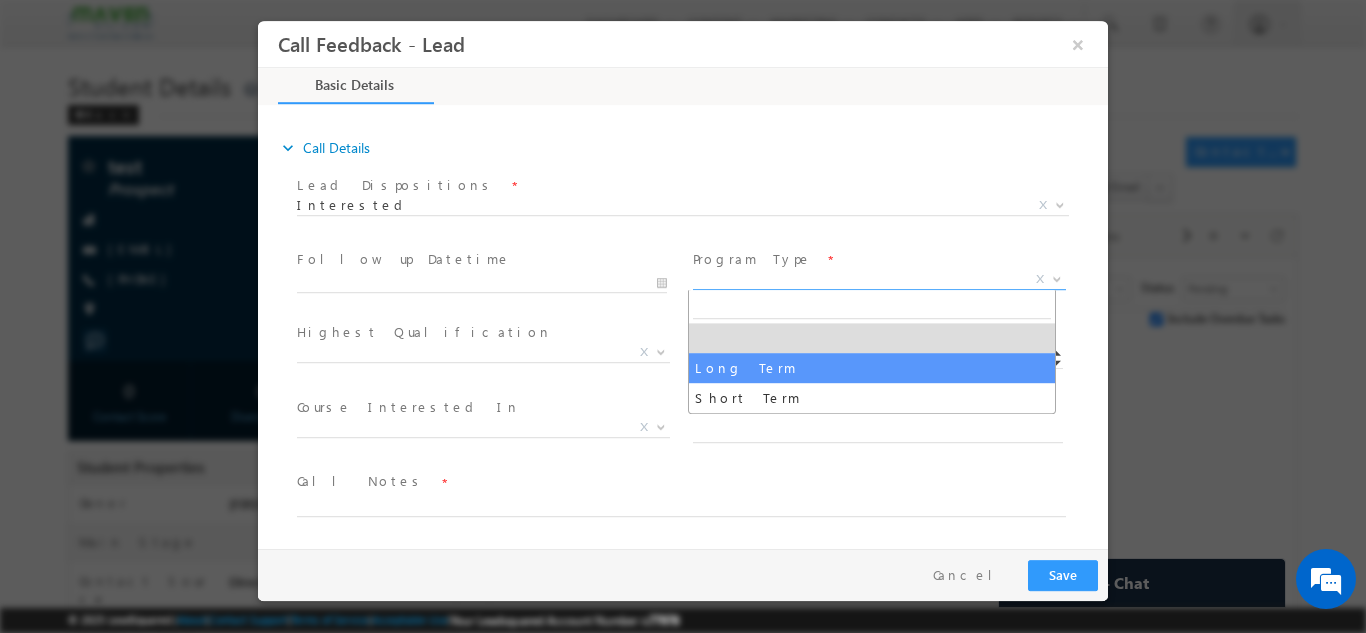 select on "Long Term" 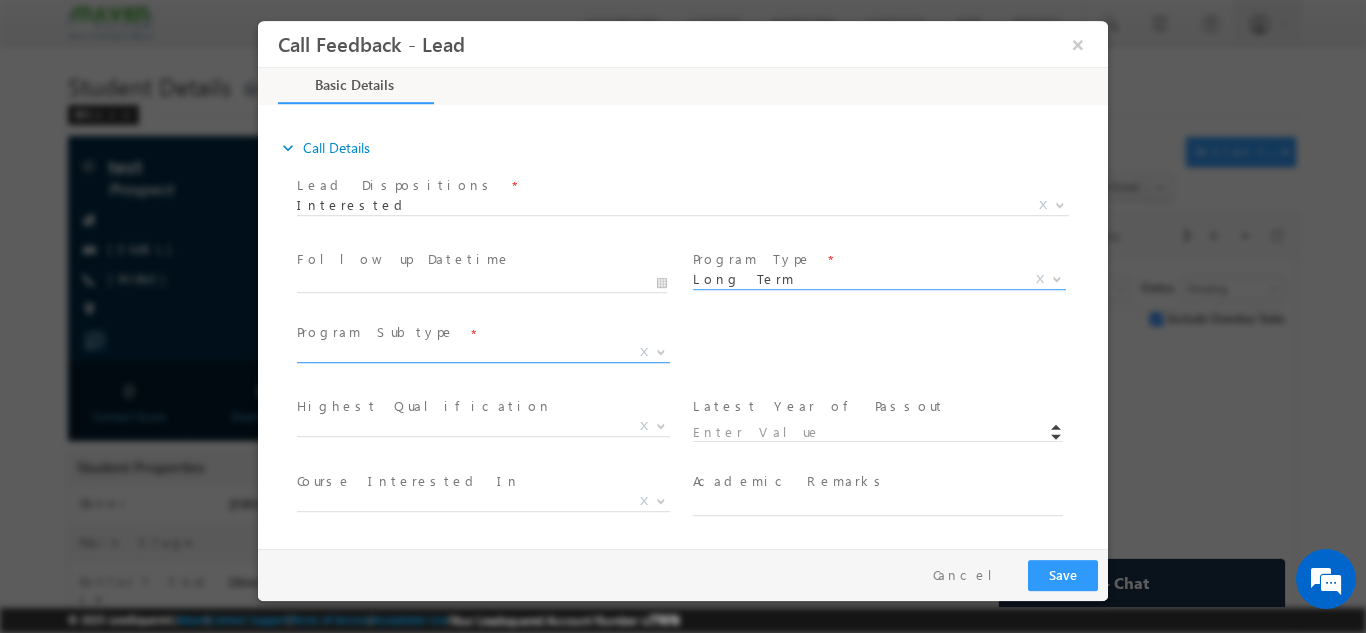 click on "X" at bounding box center [483, 352] 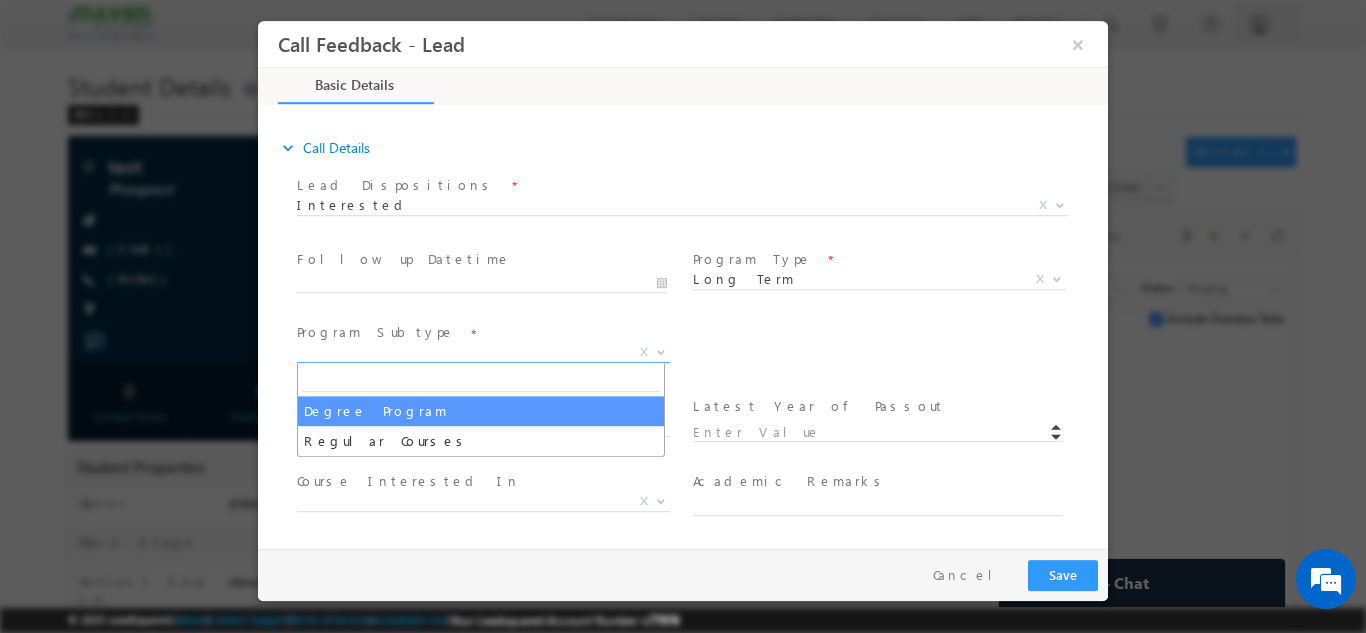 select on "Degree Program" 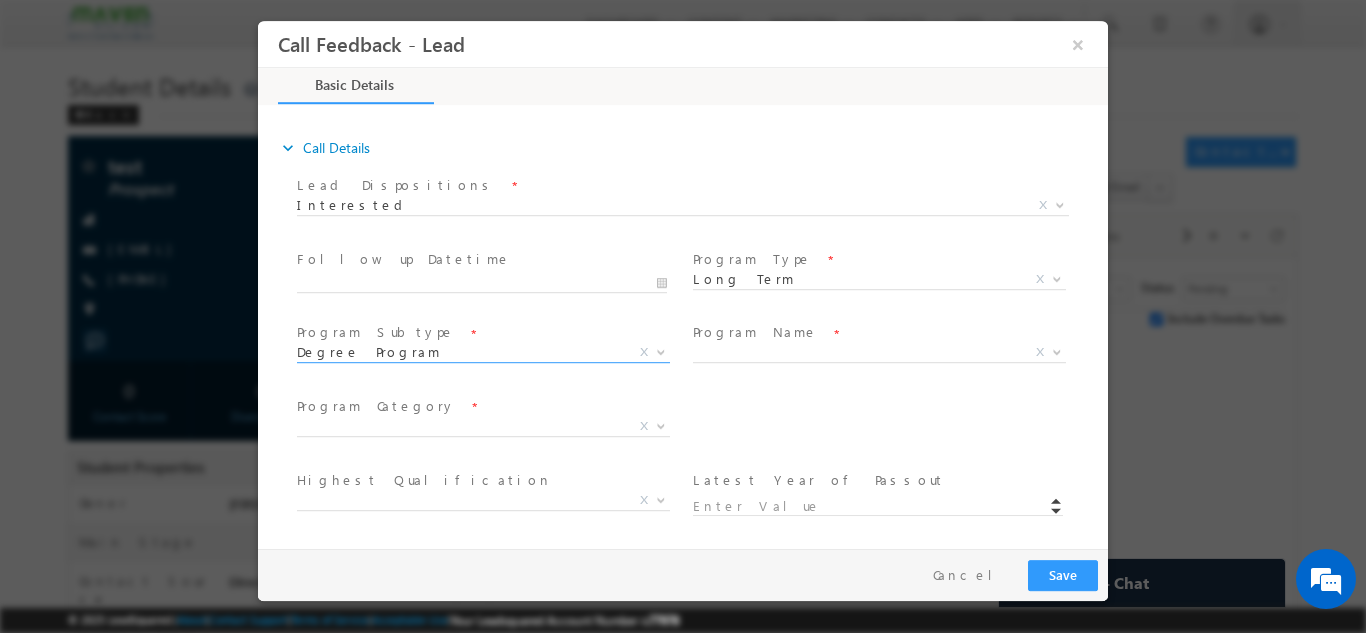 scroll, scrollTop: 329, scrollLeft: 0, axis: vertical 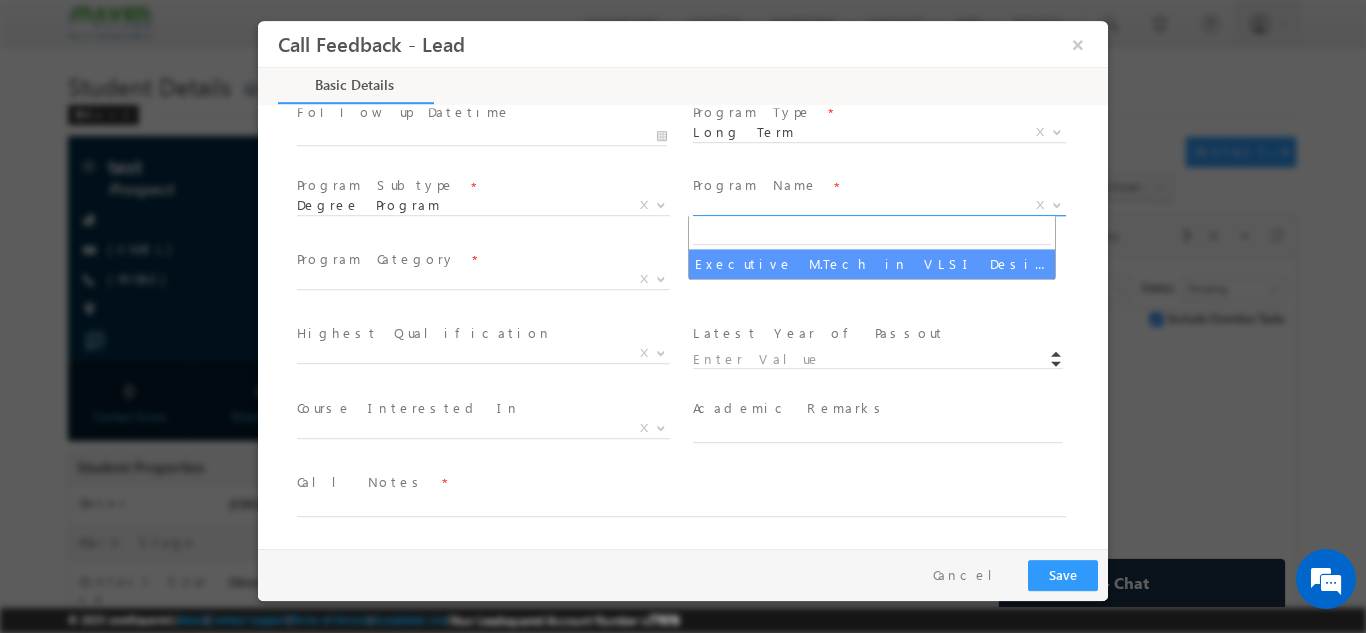 click on "X" at bounding box center (879, 205) 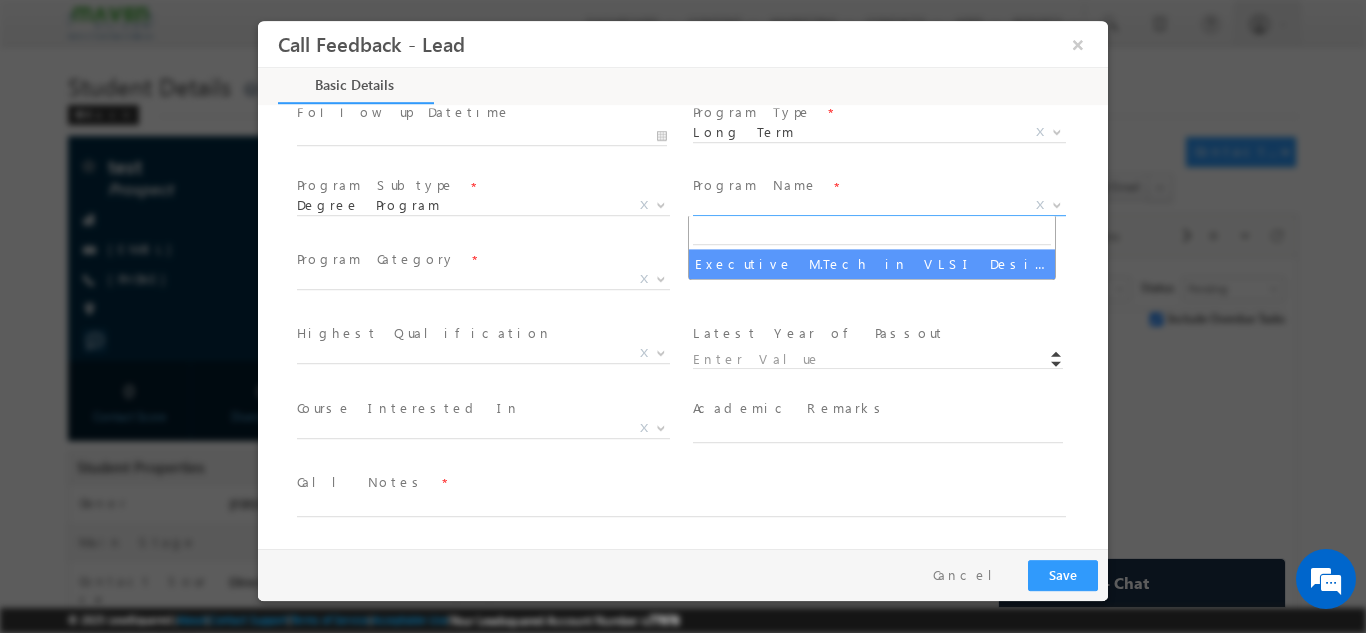 select on "Executive M.Tech in VLSI Design" 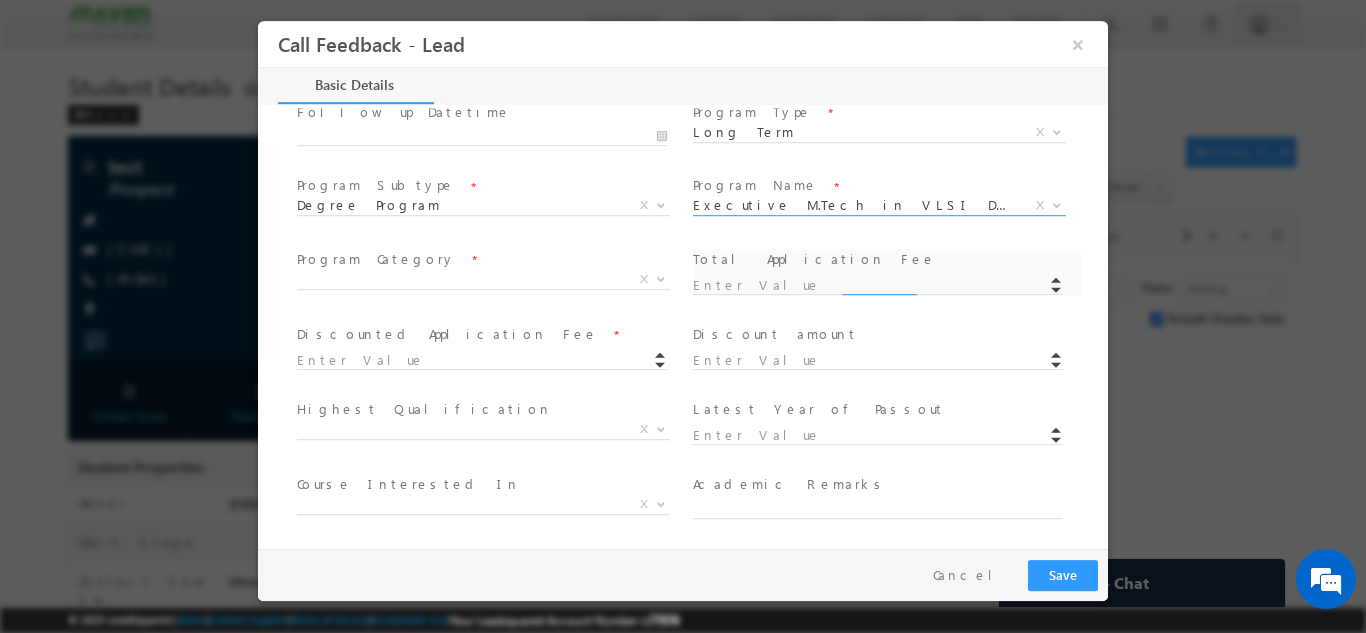 type on "1180" 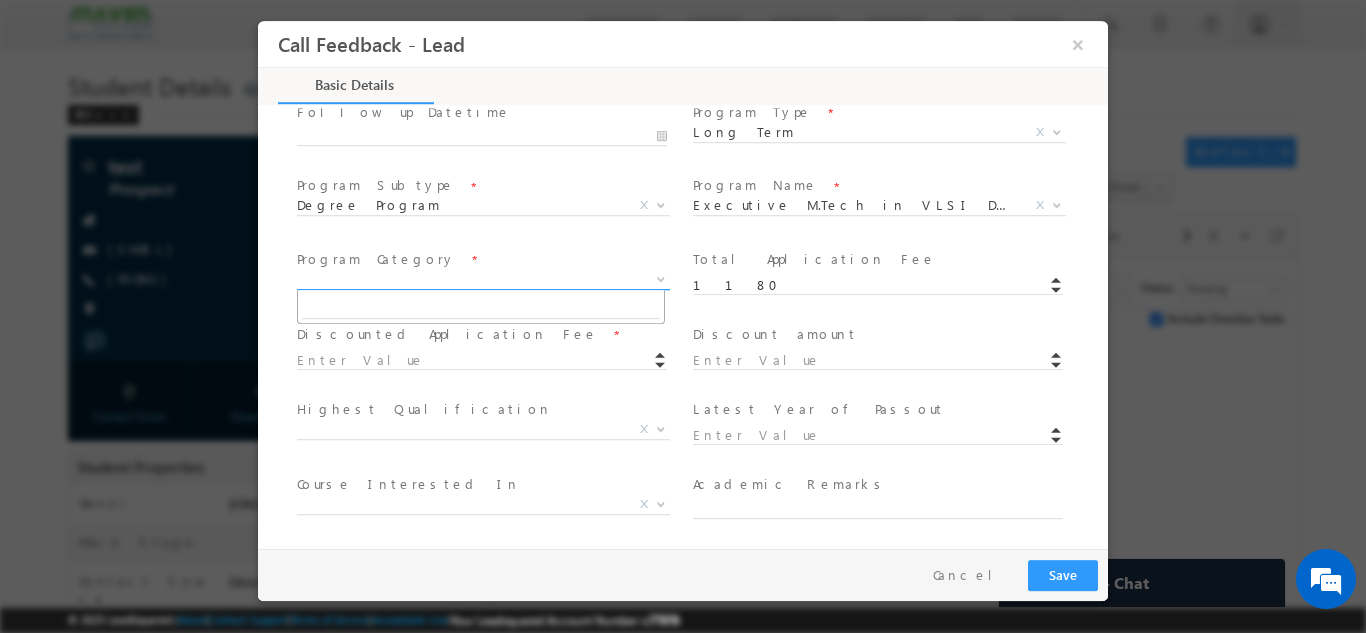 click on "X" at bounding box center (483, 279) 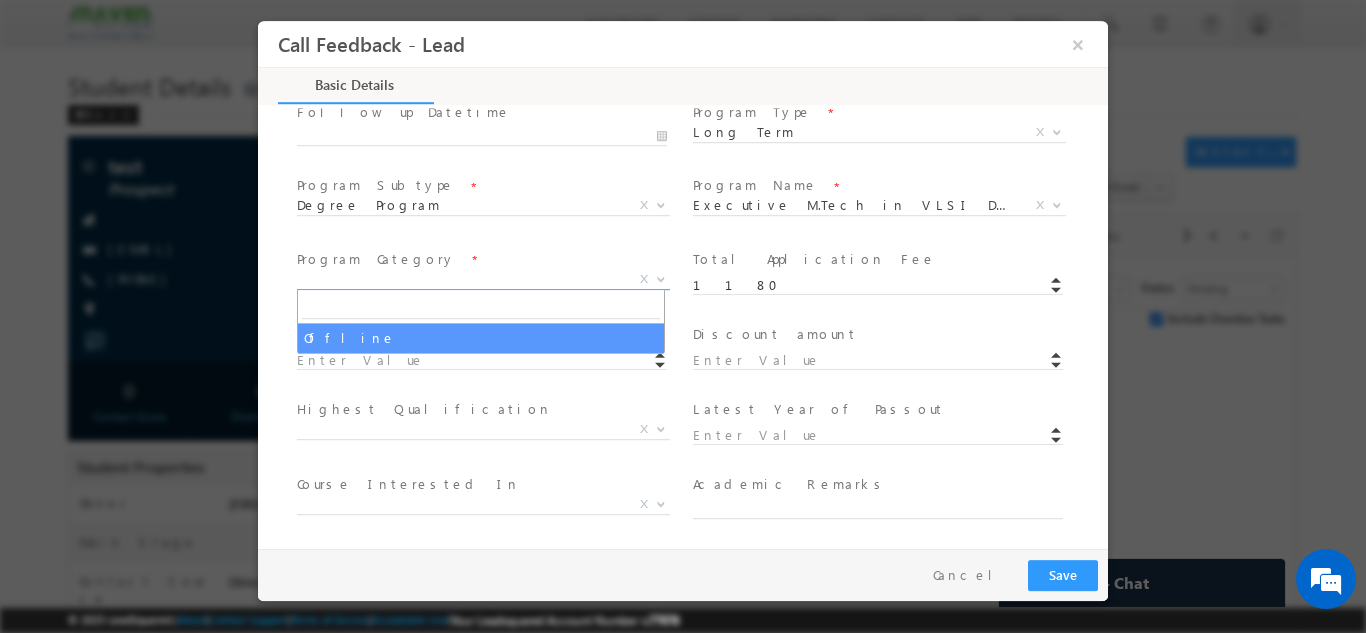 select on "Offline" 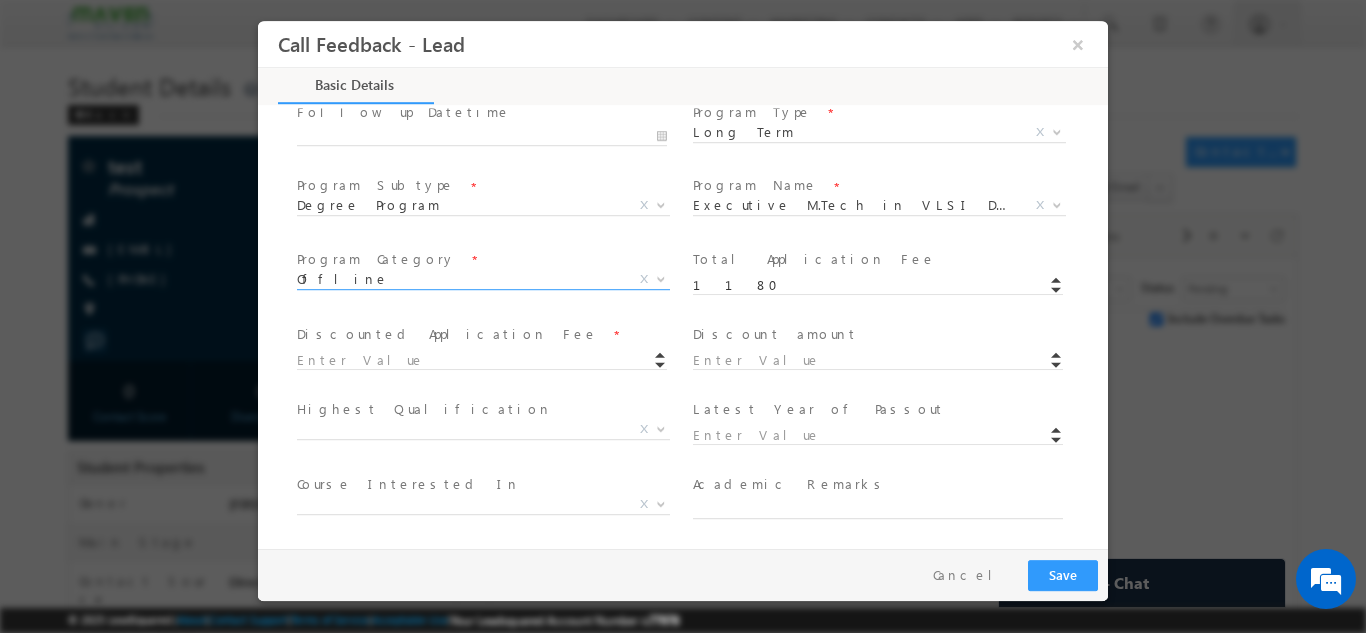 scroll, scrollTop: 405, scrollLeft: 0, axis: vertical 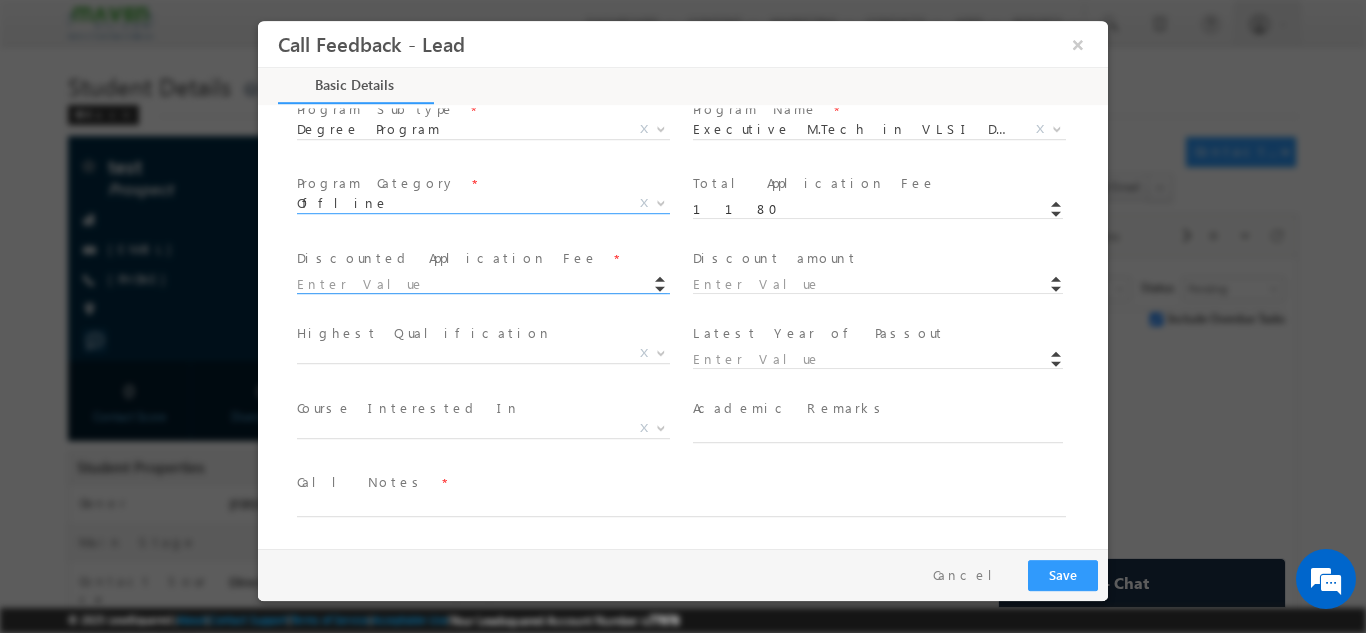 click at bounding box center [482, 284] 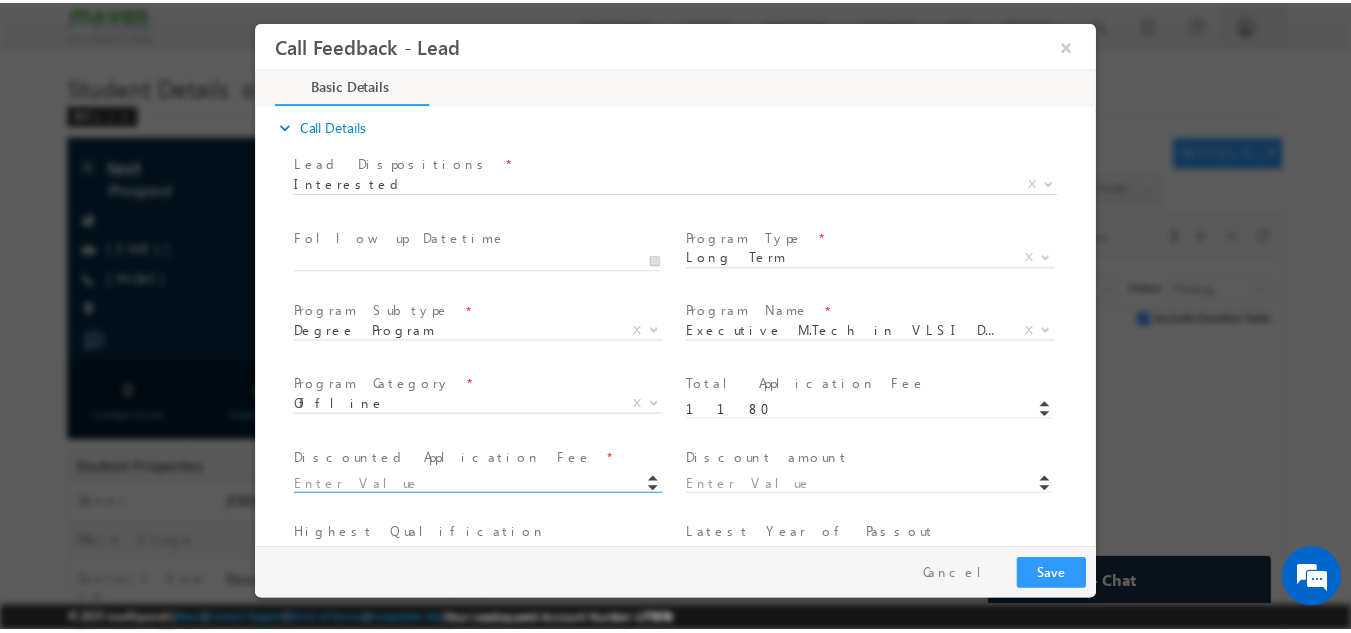scroll, scrollTop: 405, scrollLeft: 0, axis: vertical 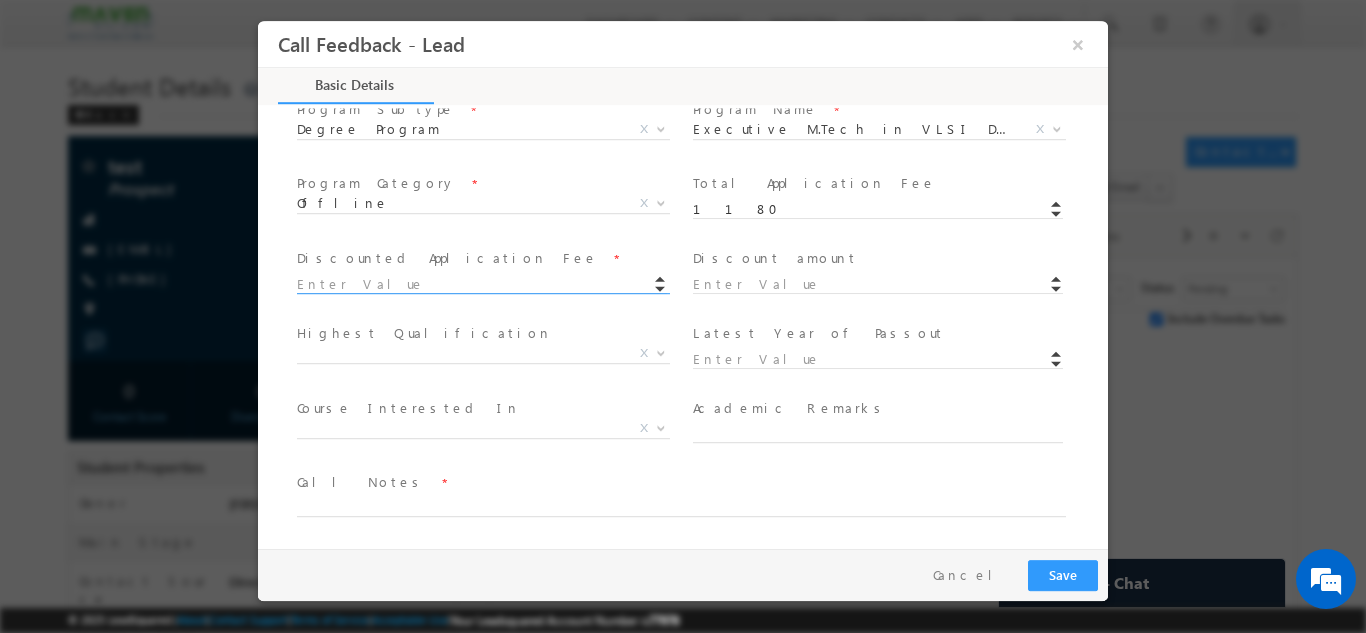 type on "-0.1" 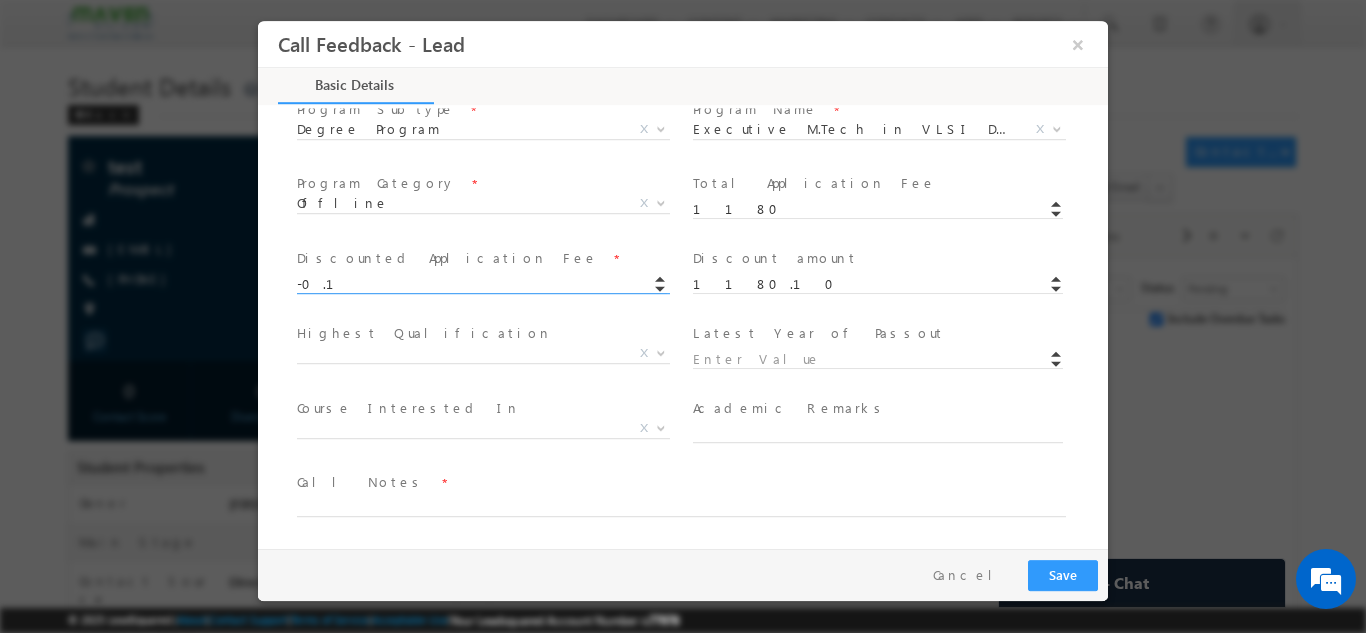 click at bounding box center (660, 285) 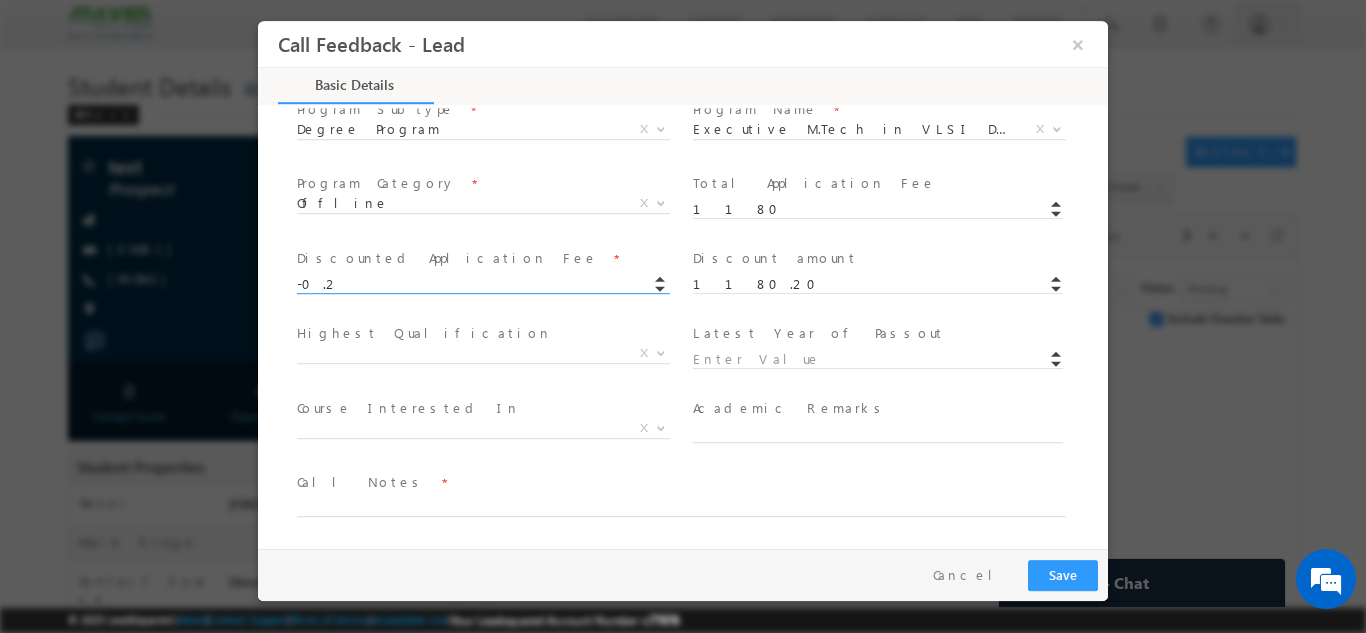 click at bounding box center [660, 285] 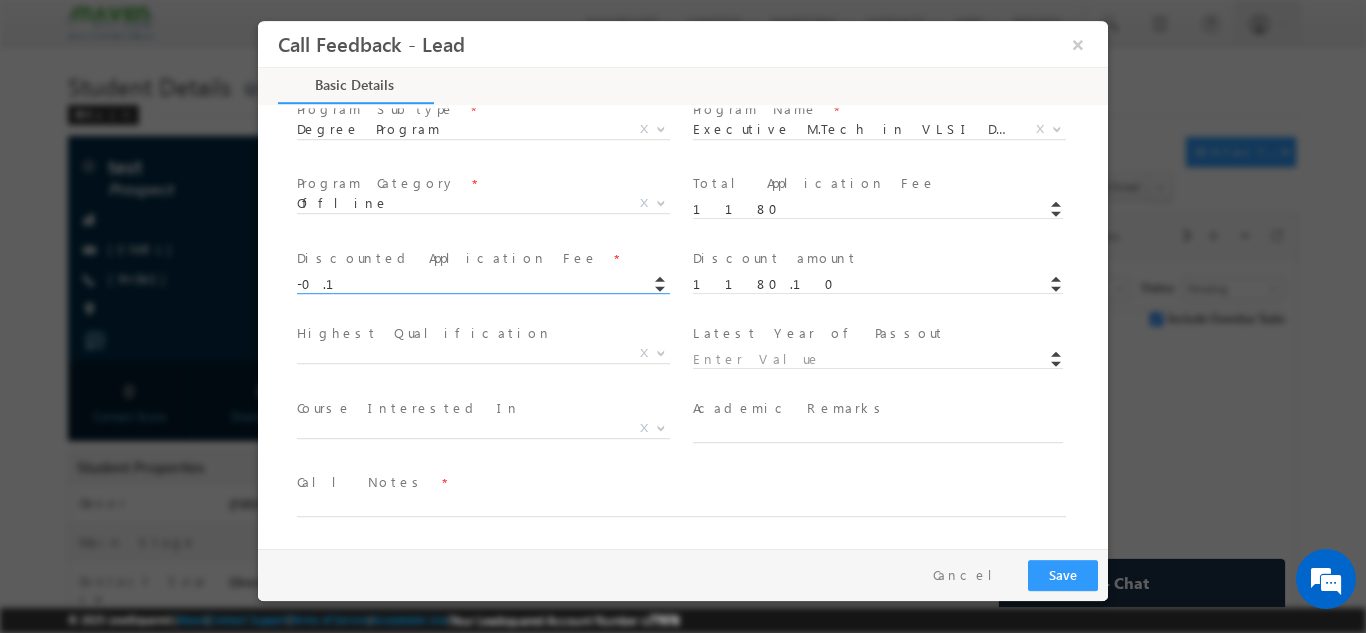 click at bounding box center [660, 275] 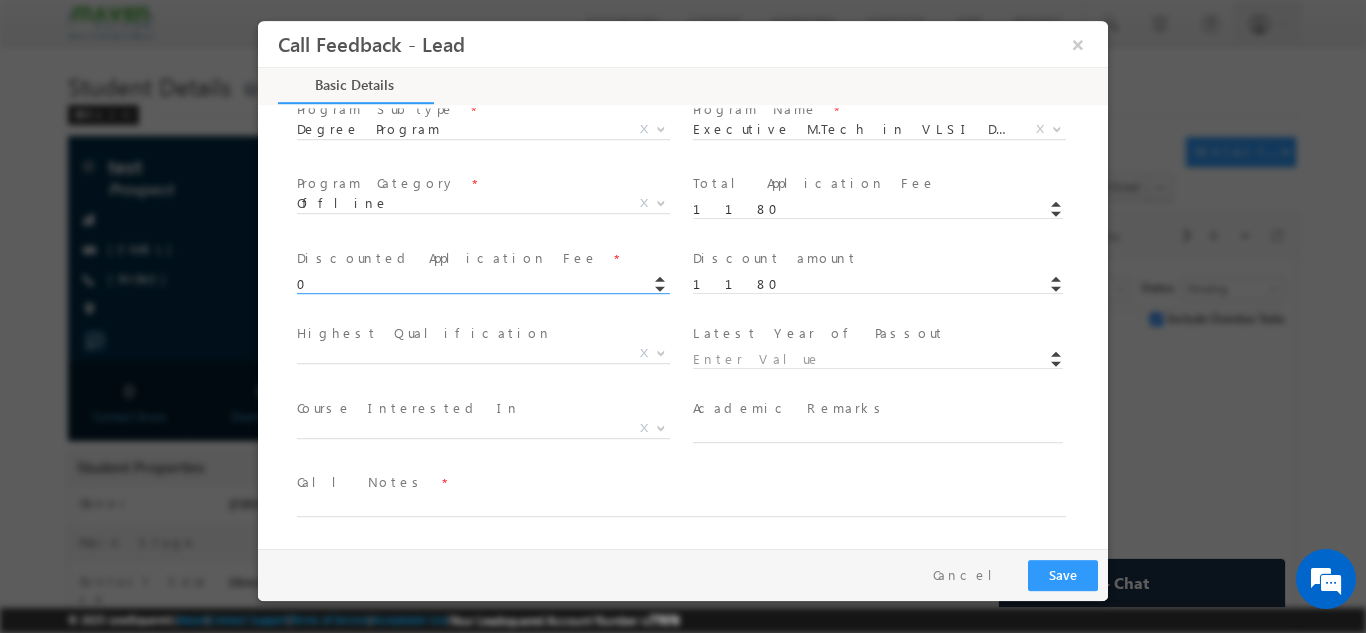 click at bounding box center (660, 275) 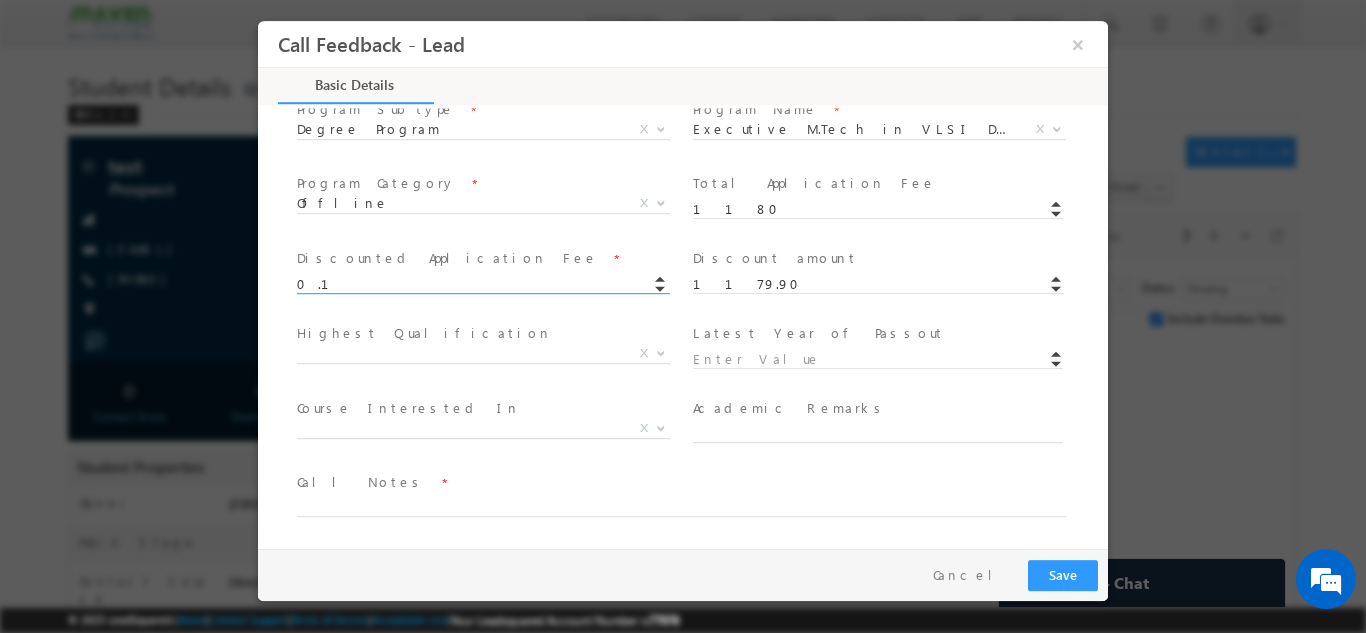 click at bounding box center (660, 275) 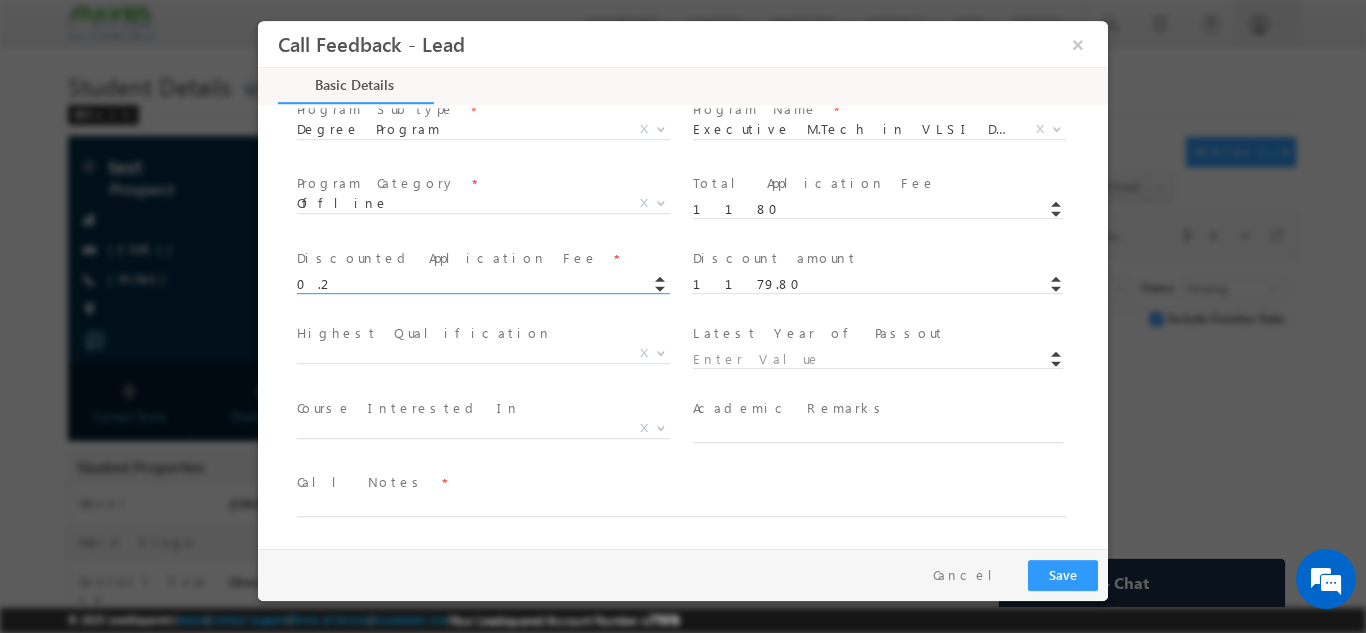 click at bounding box center (660, 275) 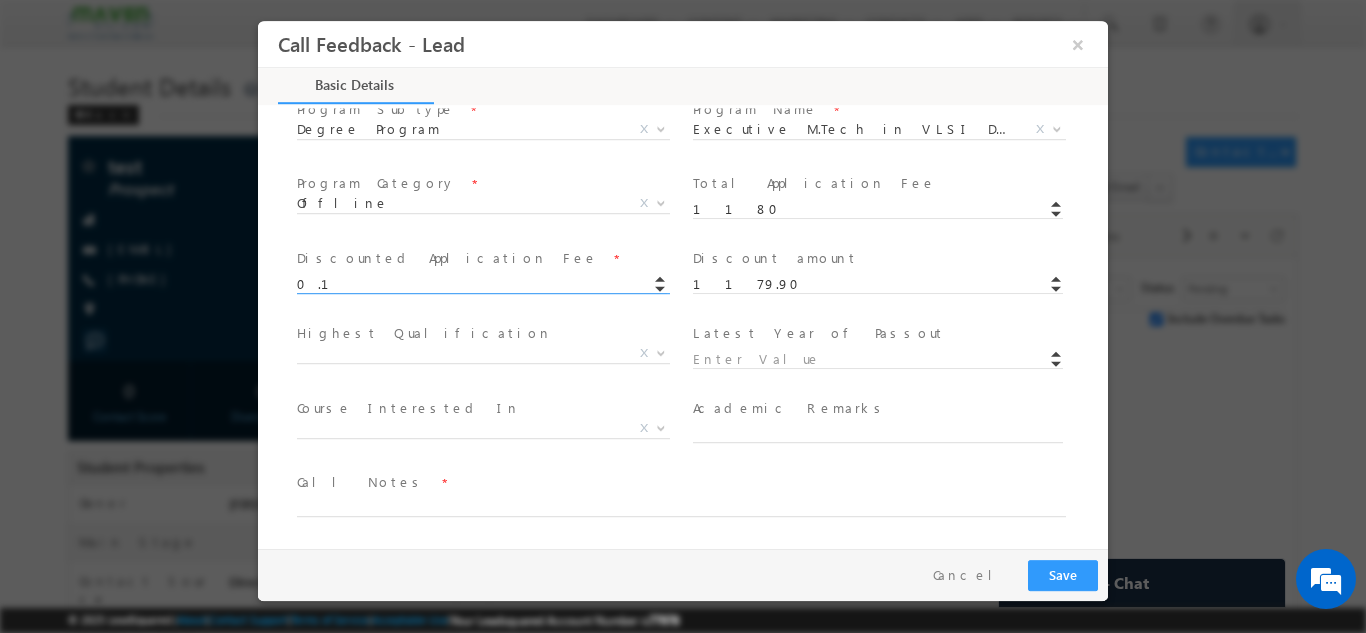 click at bounding box center [660, 285] 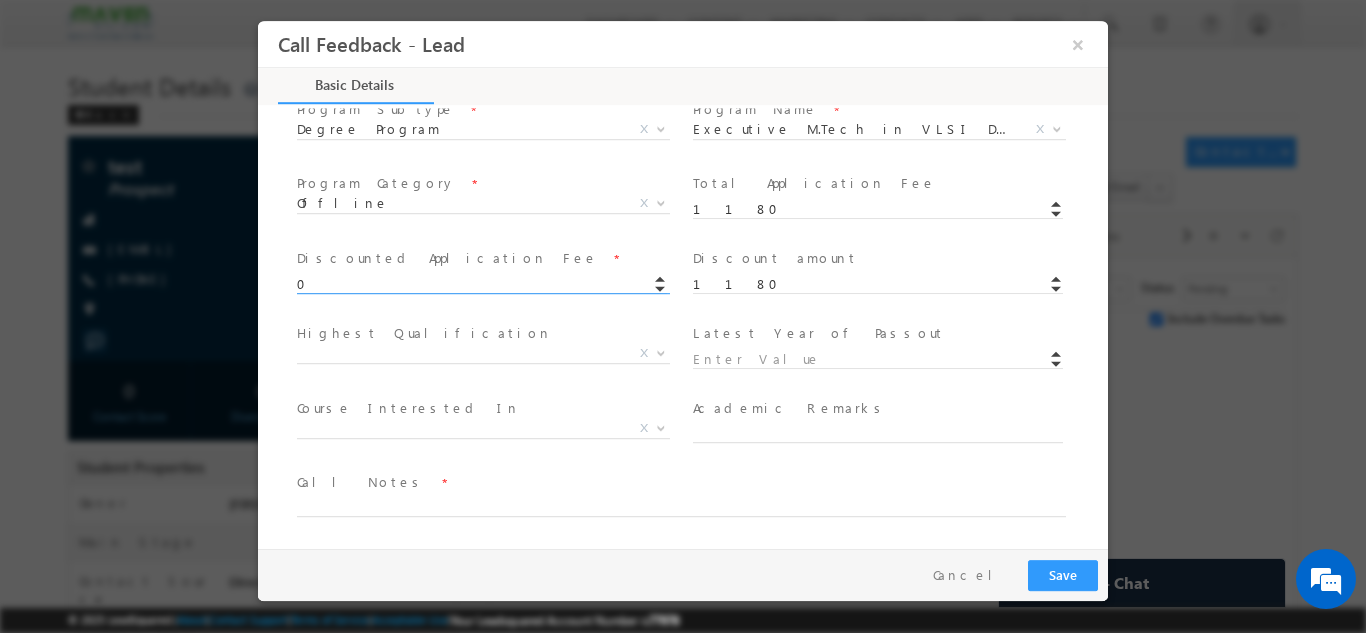click at bounding box center (660, 285) 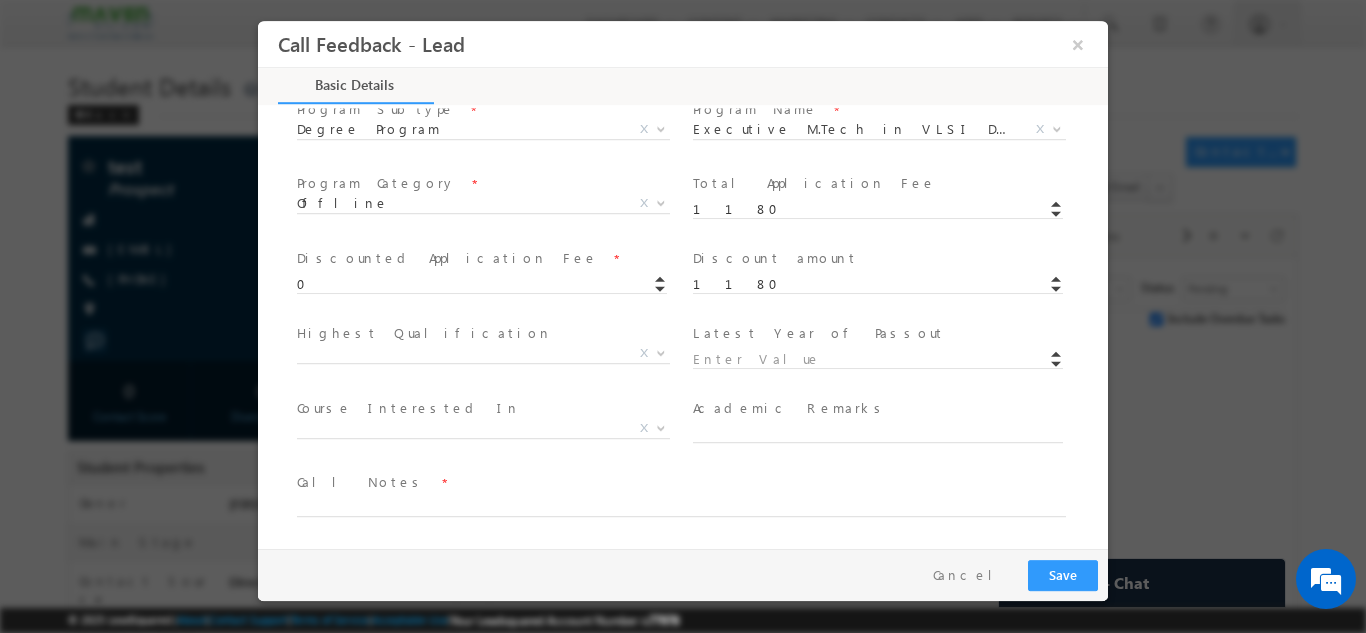 click on "Call Notes
*" at bounding box center [670, 482] 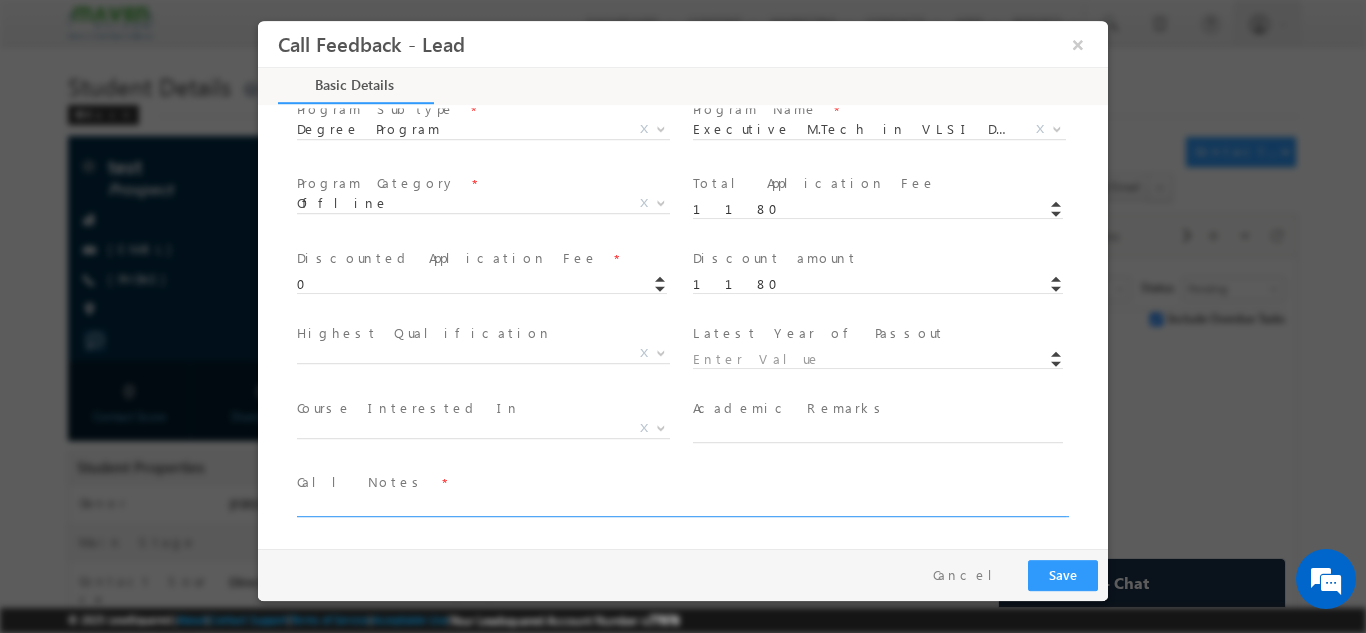 click at bounding box center (681, 504) 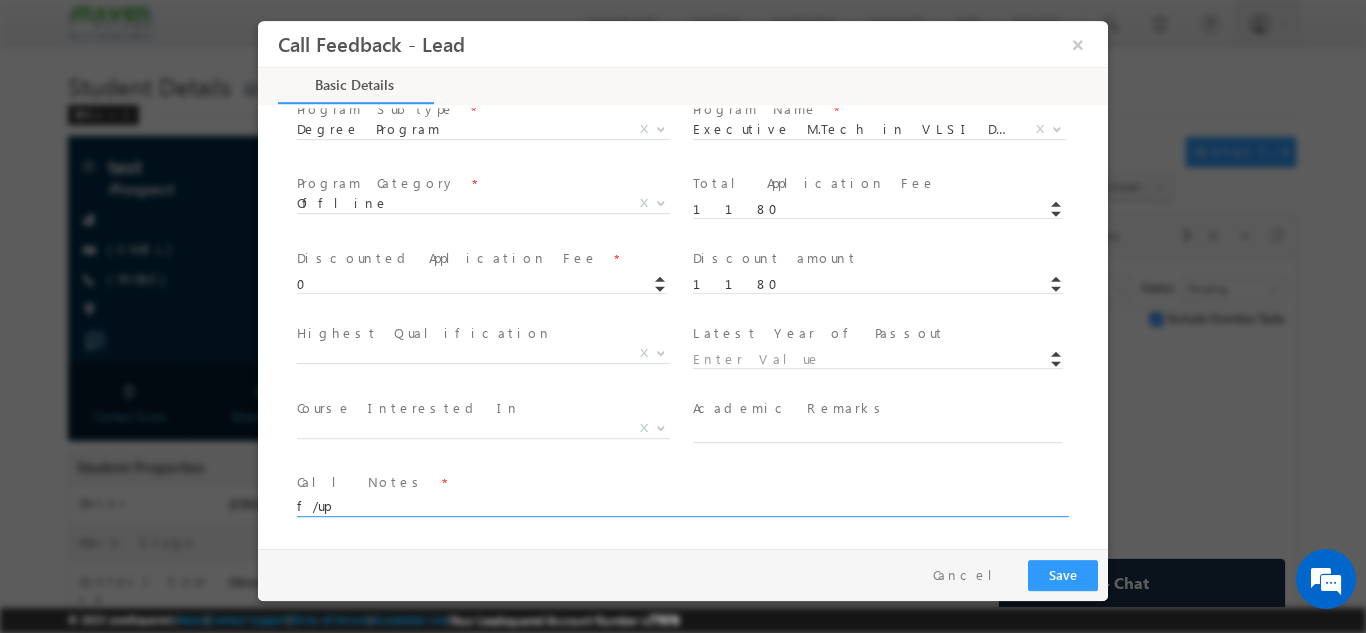 type on "f/up" 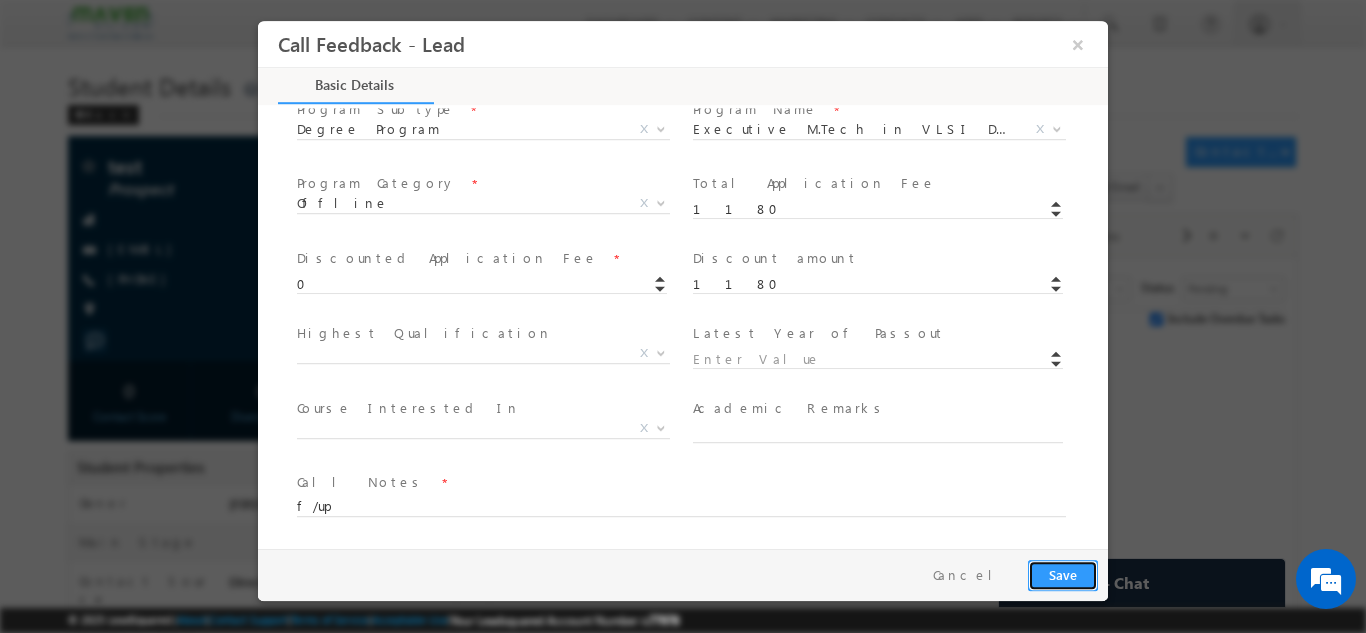 click on "Save" at bounding box center [1063, 574] 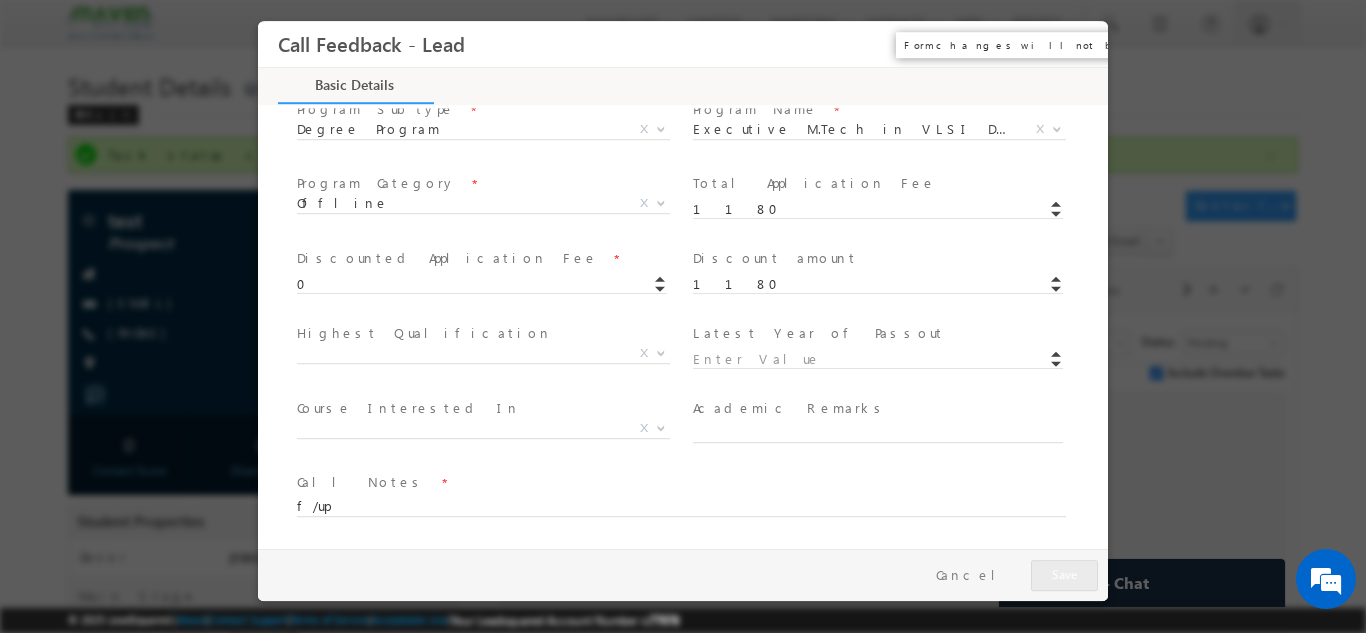 click on "×" at bounding box center [1078, 43] 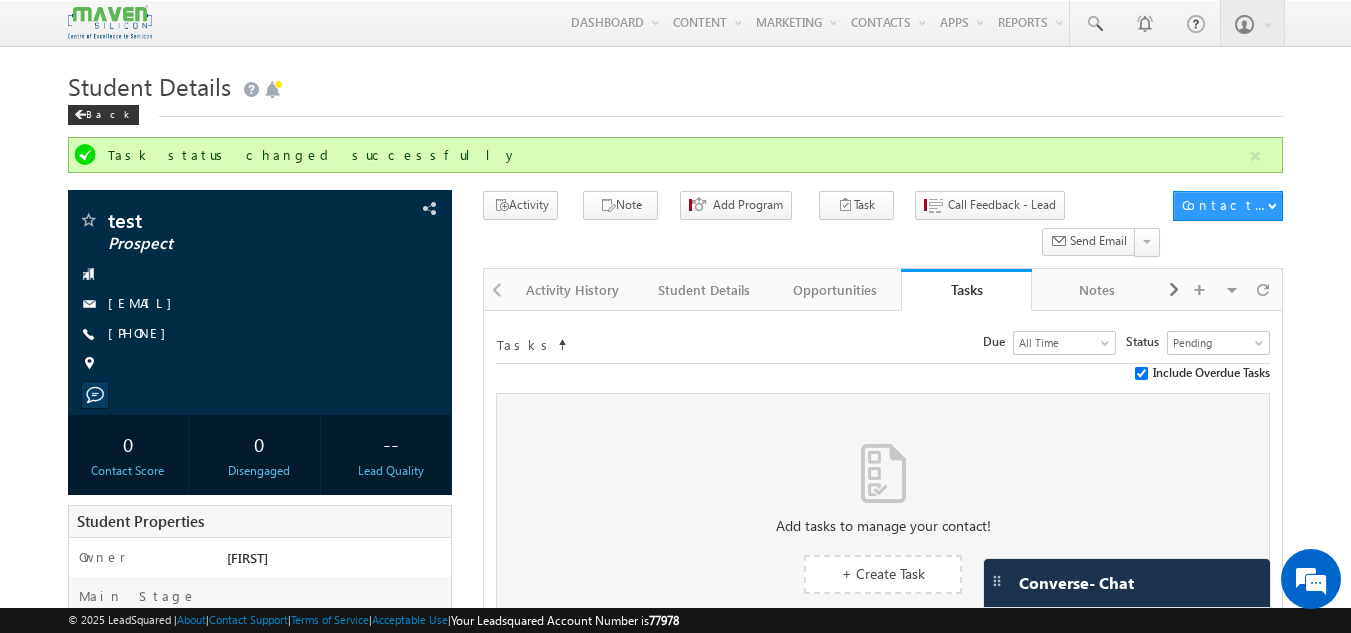 scroll, scrollTop: 71, scrollLeft: 0, axis: vertical 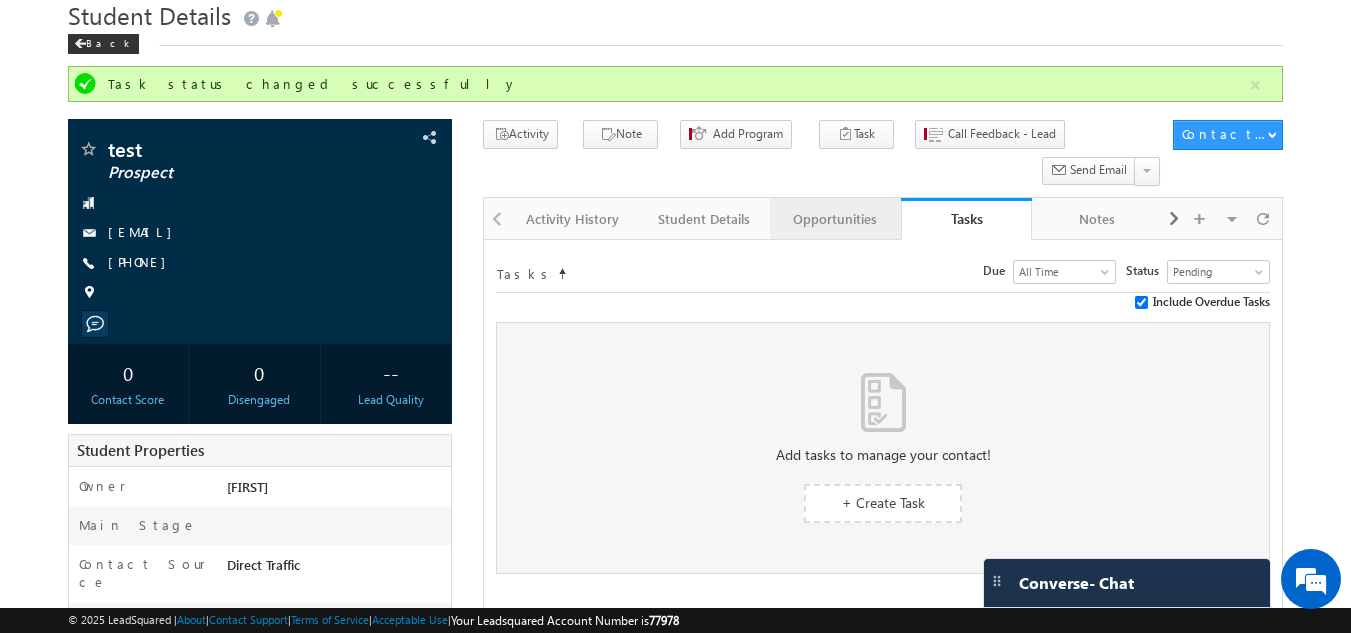 click on "Opportunities" at bounding box center (834, 219) 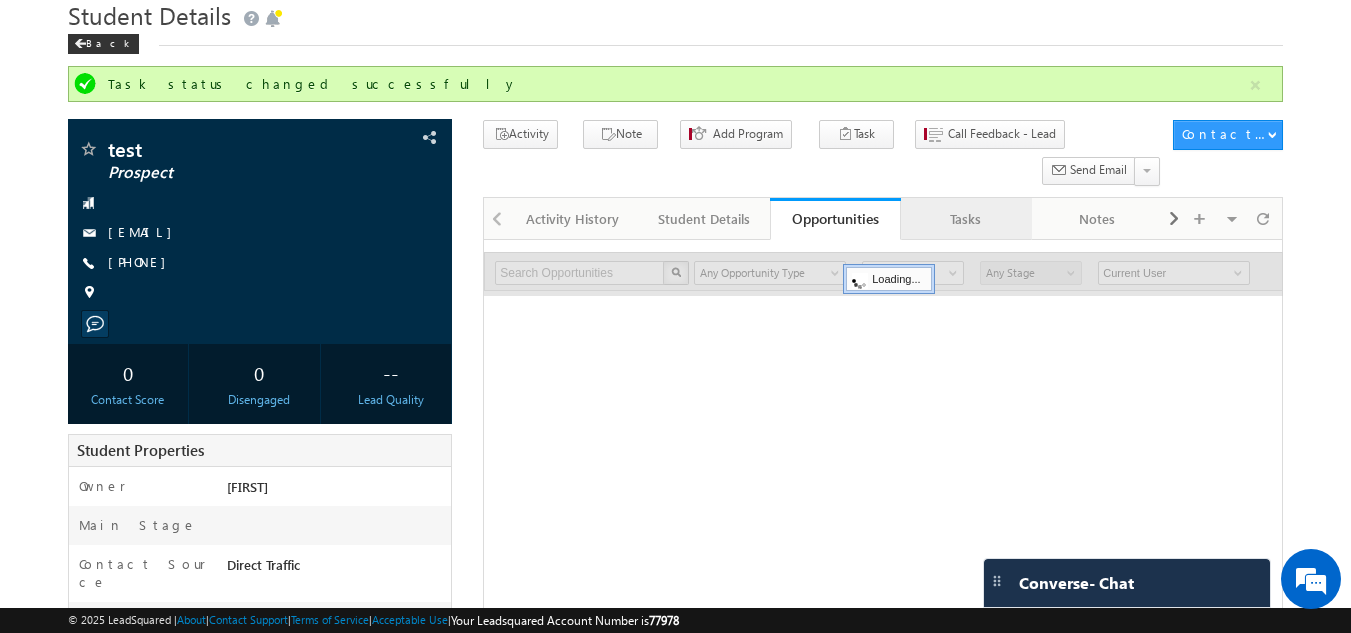 click on "Tasks" at bounding box center (966, 219) 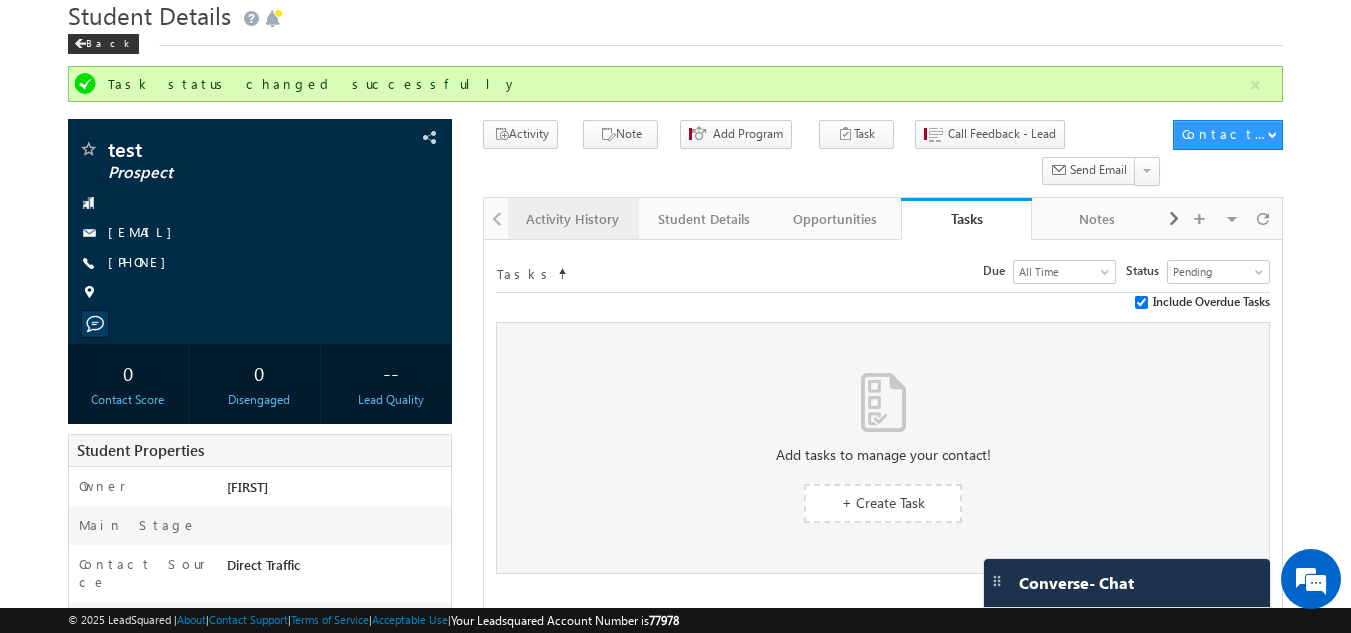 click on "Activity History" at bounding box center [572, 219] 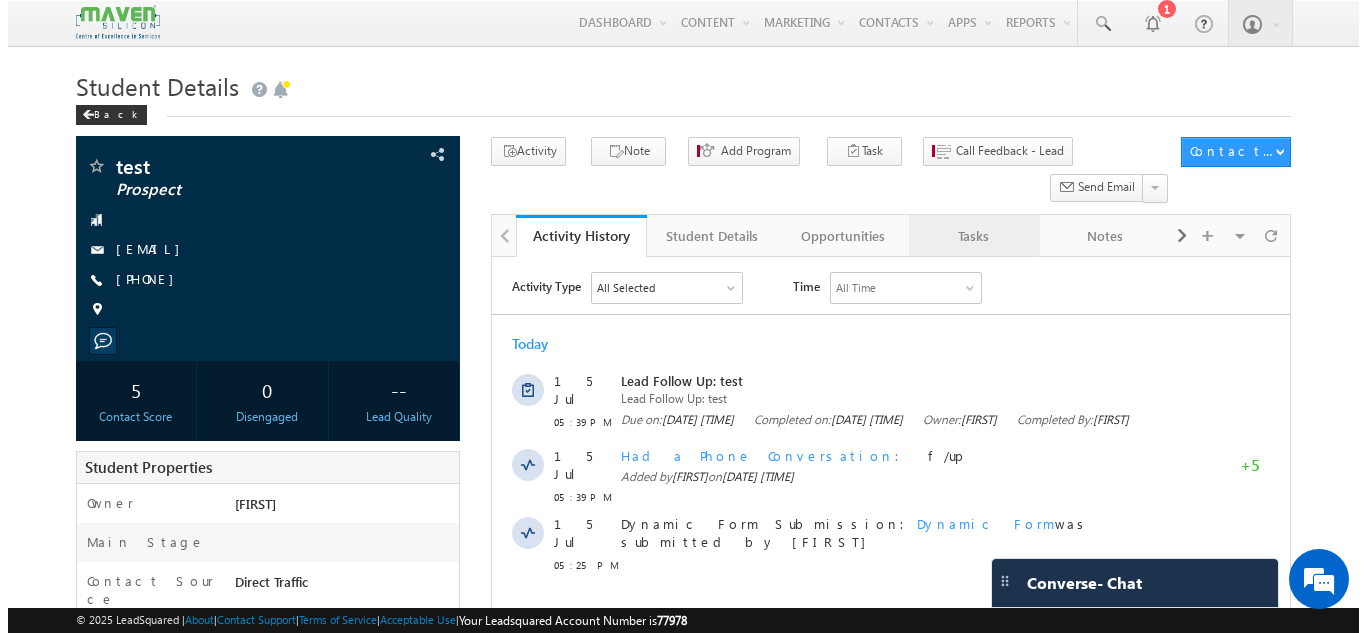 scroll, scrollTop: 0, scrollLeft: 0, axis: both 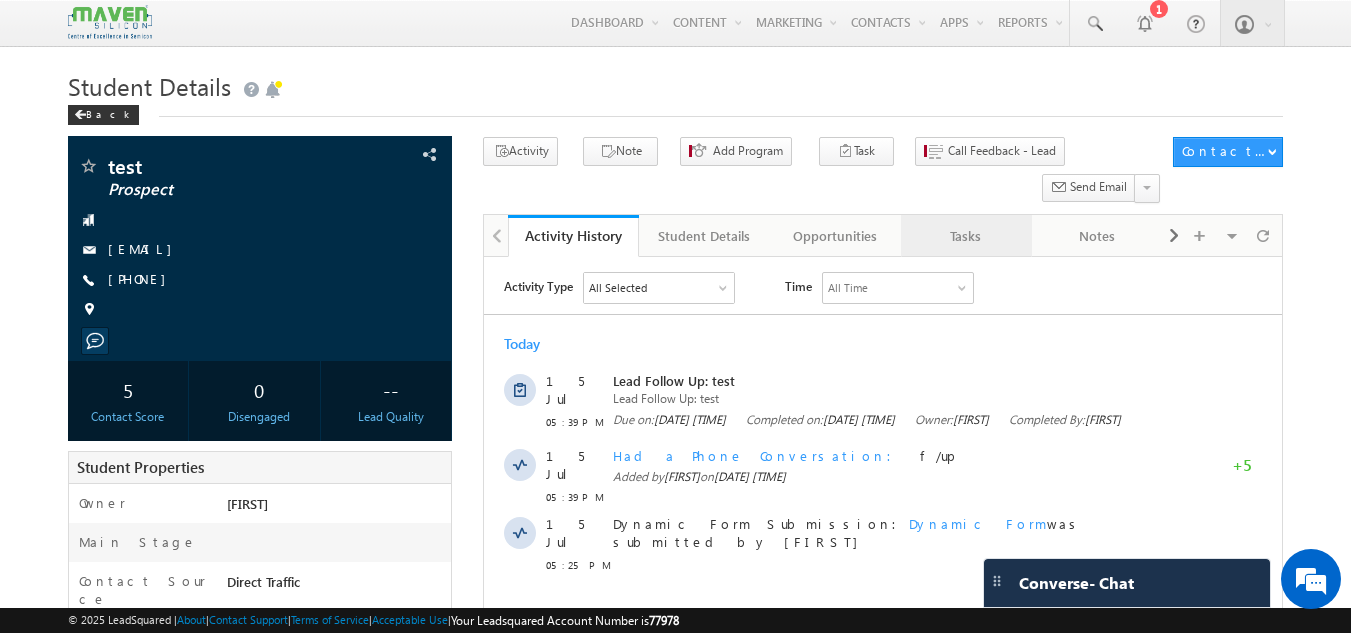 click on "Tasks" at bounding box center (965, 236) 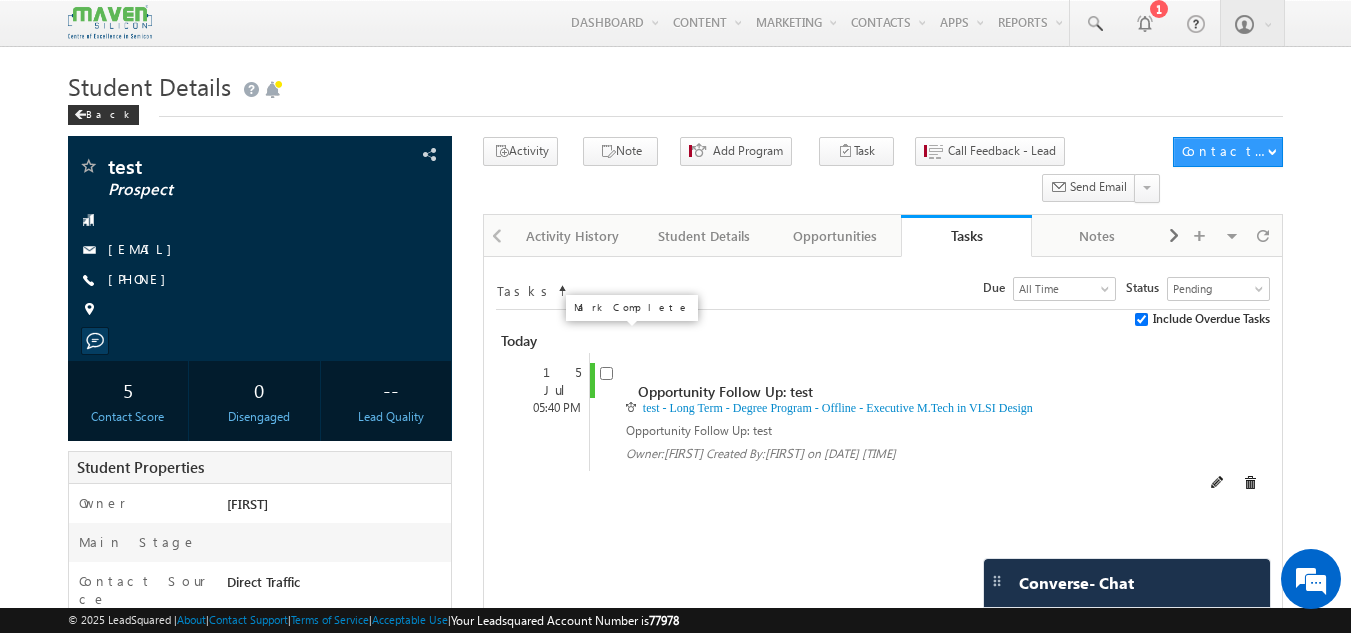 click at bounding box center [606, 373] 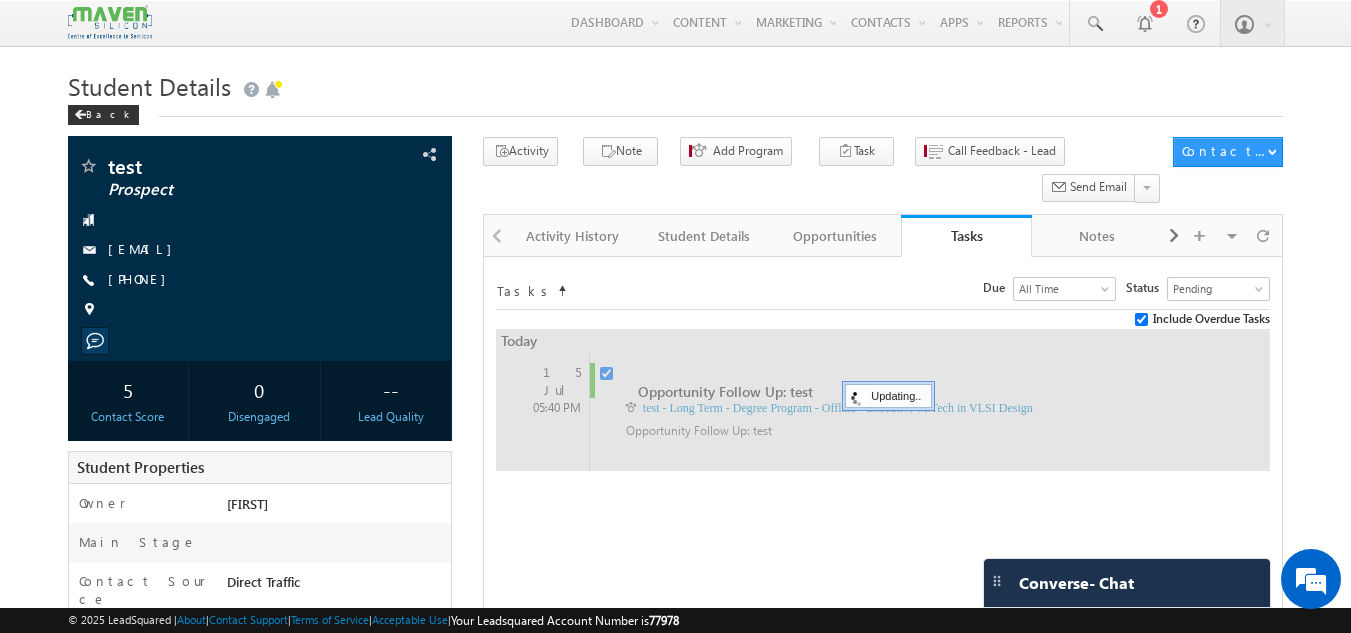 checkbox on "false" 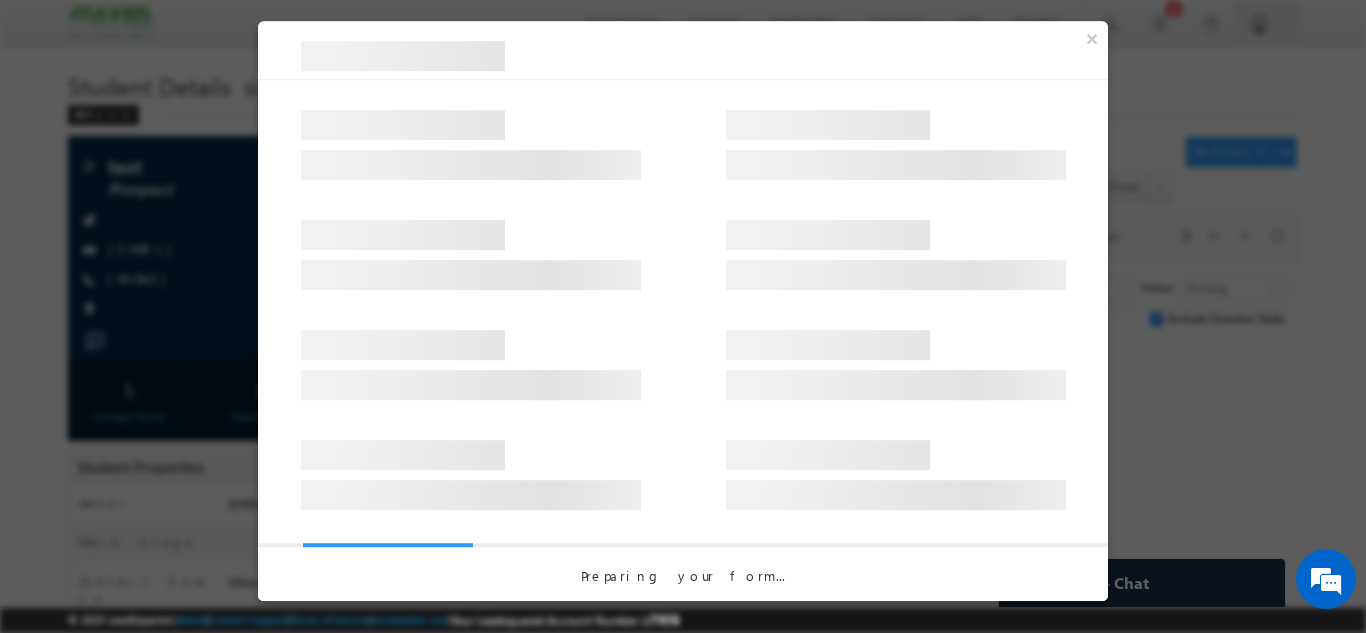 scroll, scrollTop: 0, scrollLeft: 0, axis: both 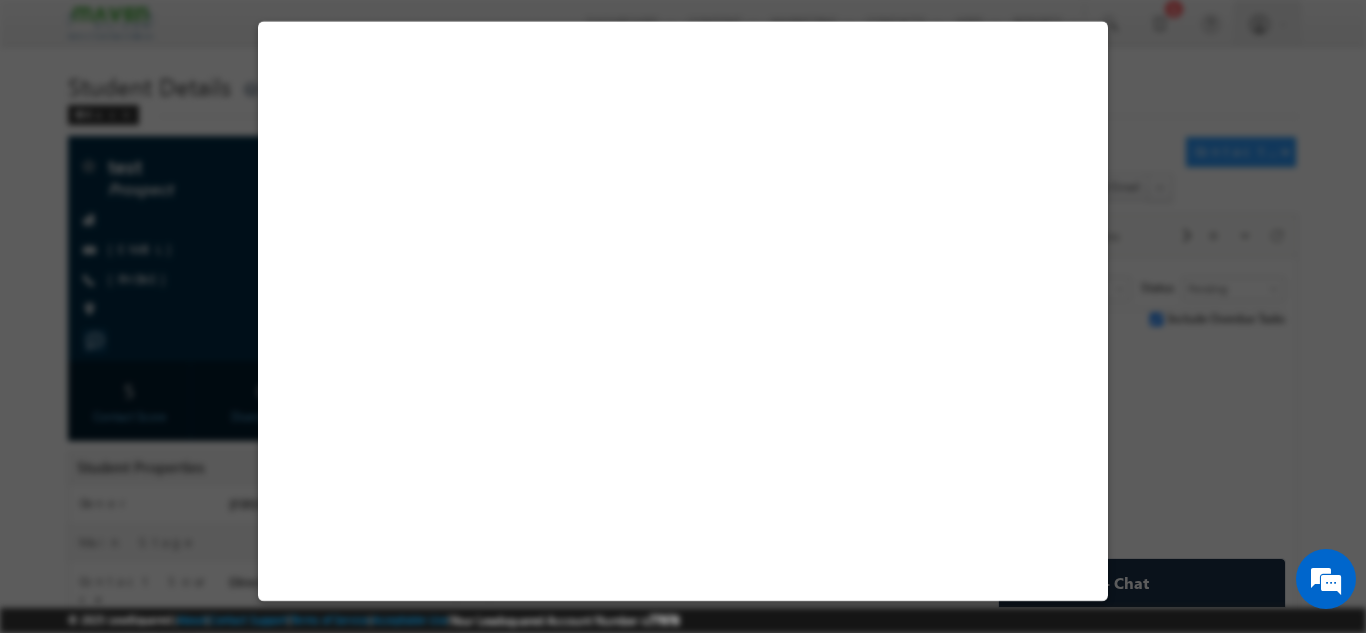 select on "Prospecting" 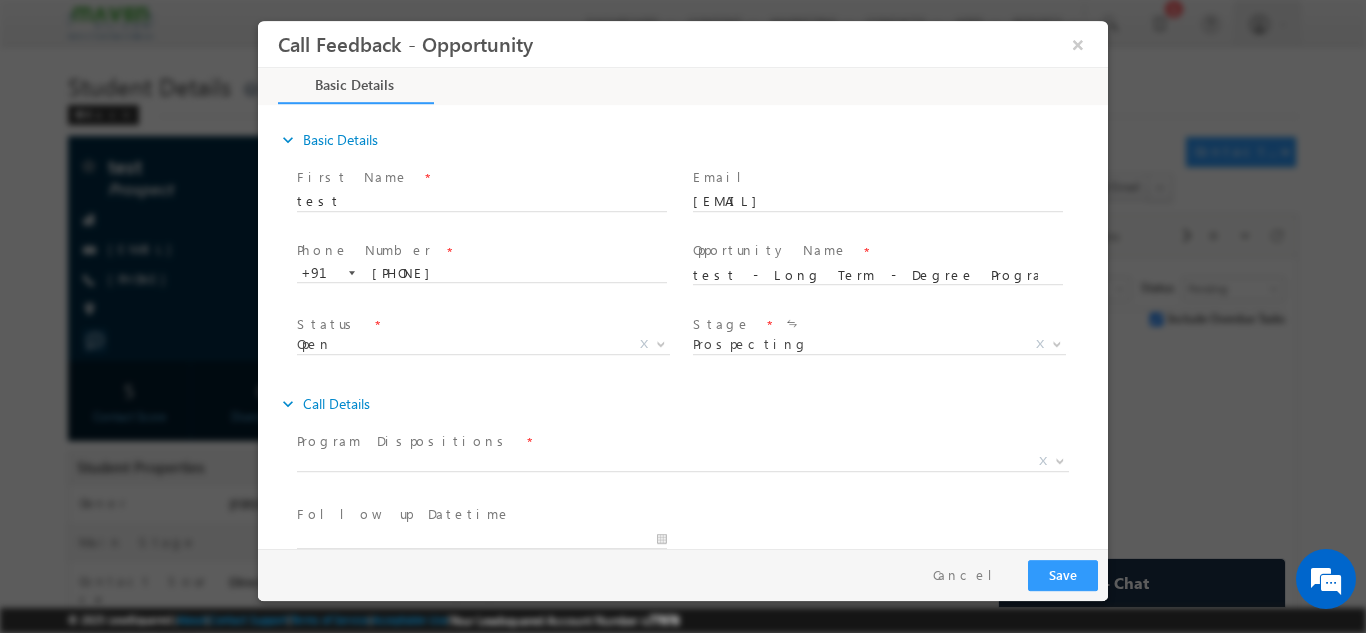 scroll, scrollTop: 0, scrollLeft: 0, axis: both 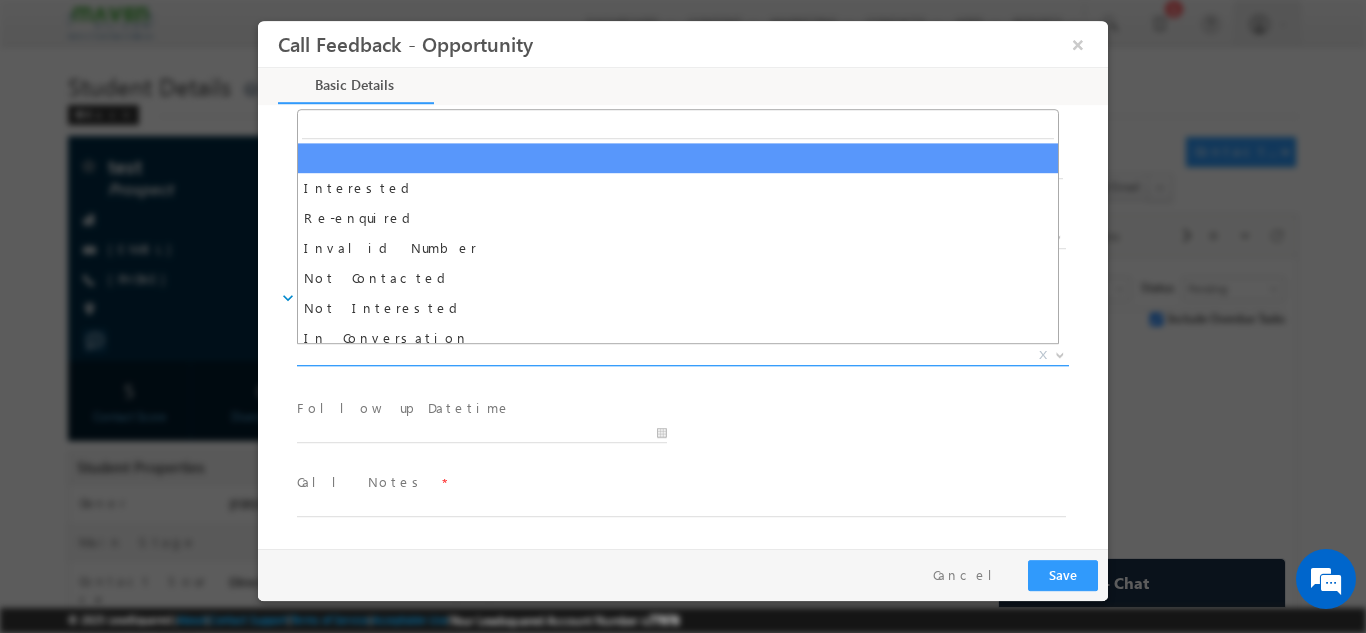 click on "X" at bounding box center (683, 355) 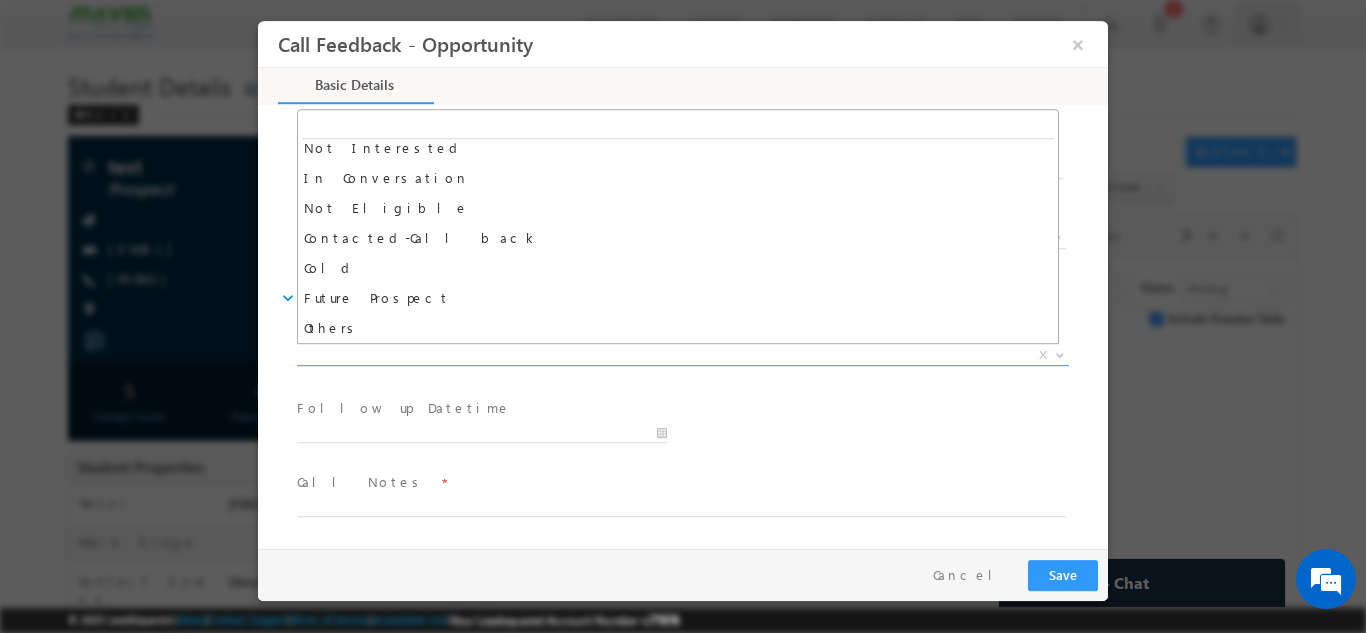 scroll, scrollTop: 0, scrollLeft: 0, axis: both 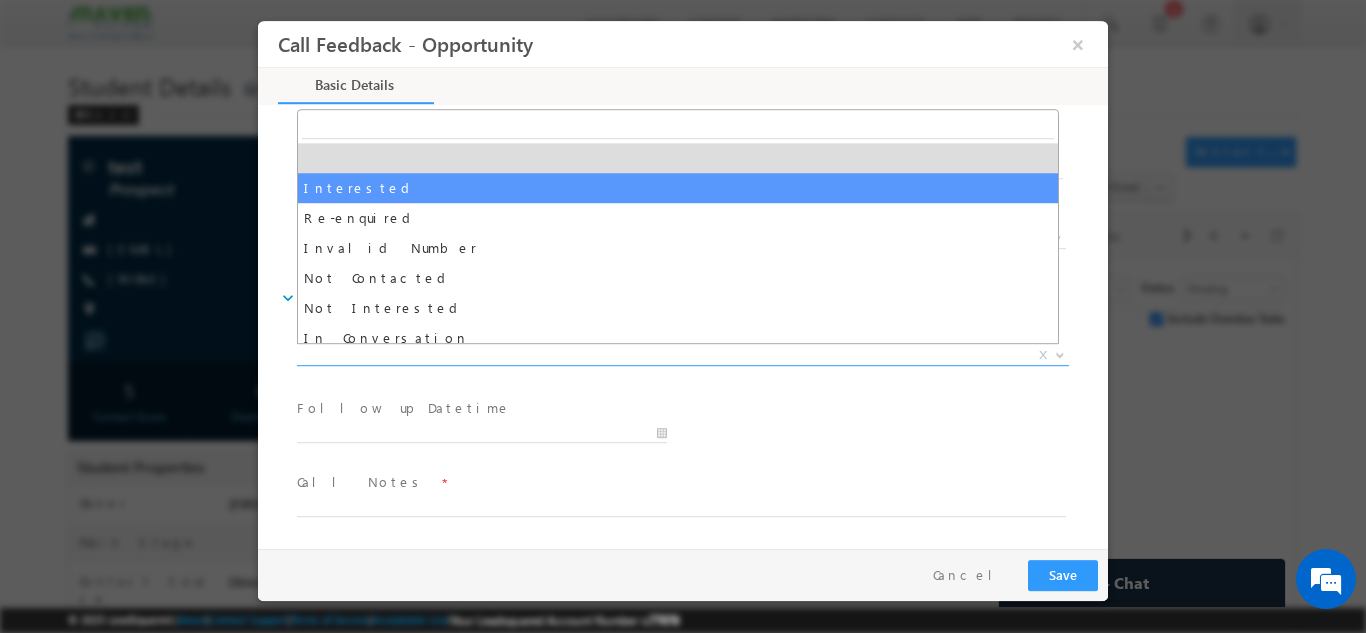 select on "Interested" 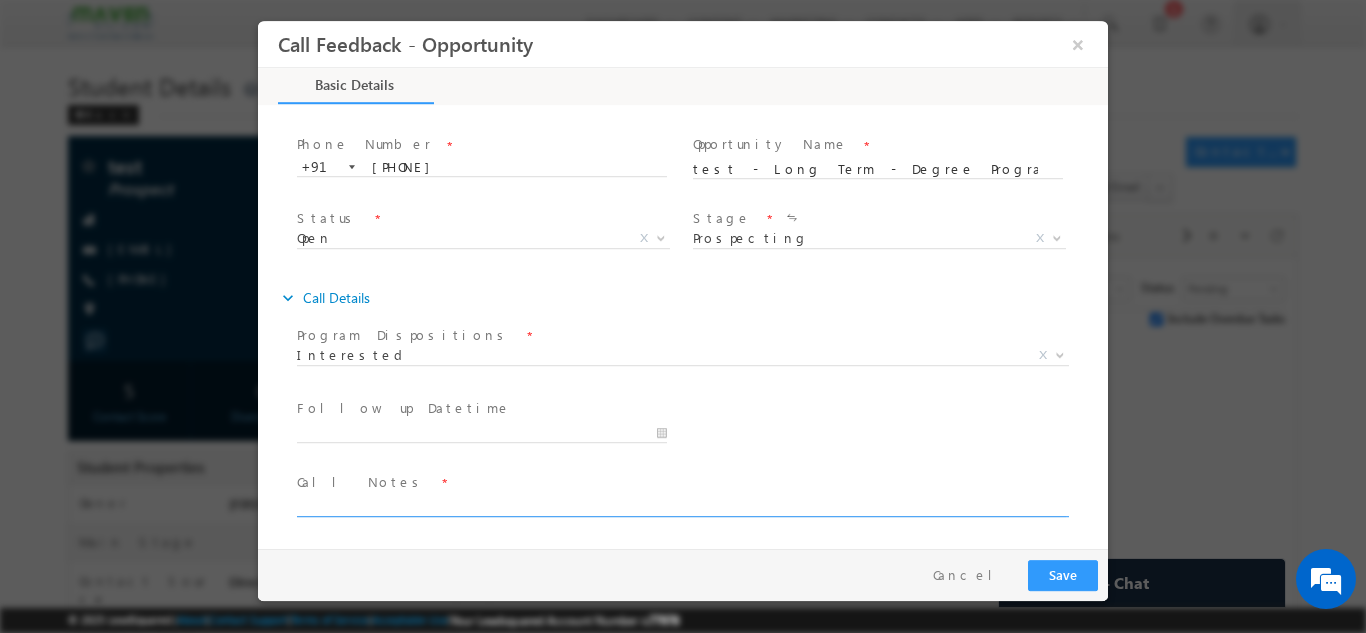 click at bounding box center [681, 504] 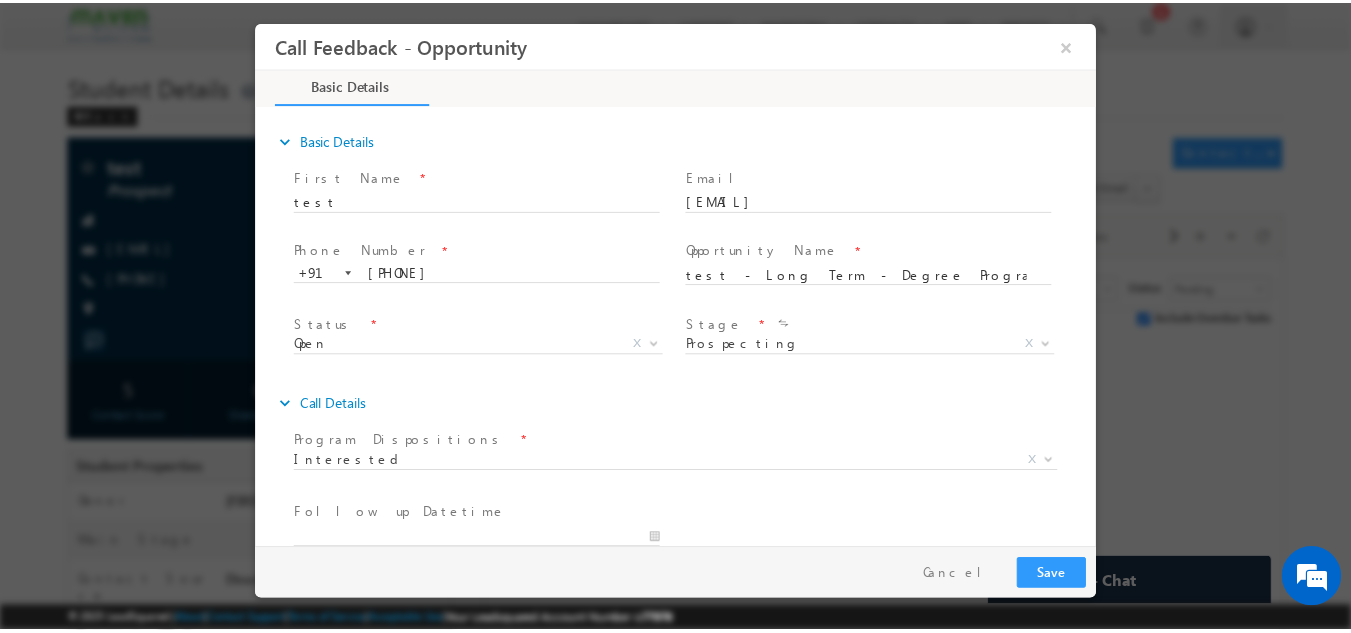 scroll, scrollTop: 106, scrollLeft: 0, axis: vertical 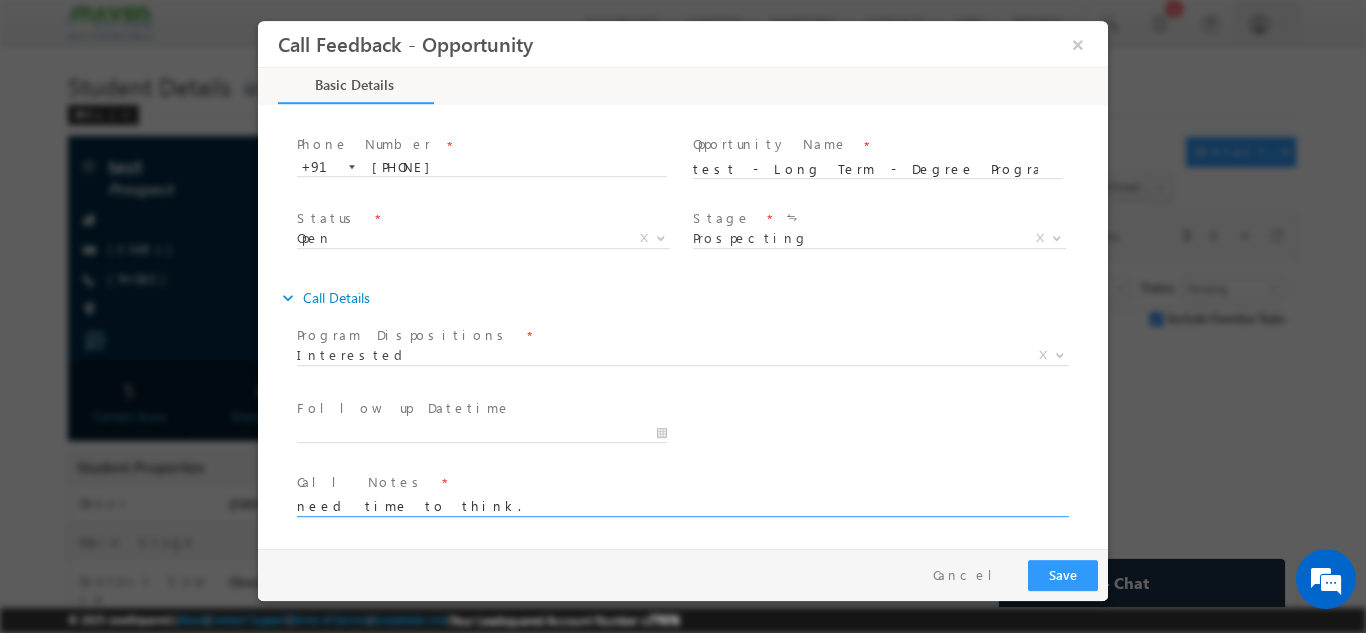 type on "need time to think." 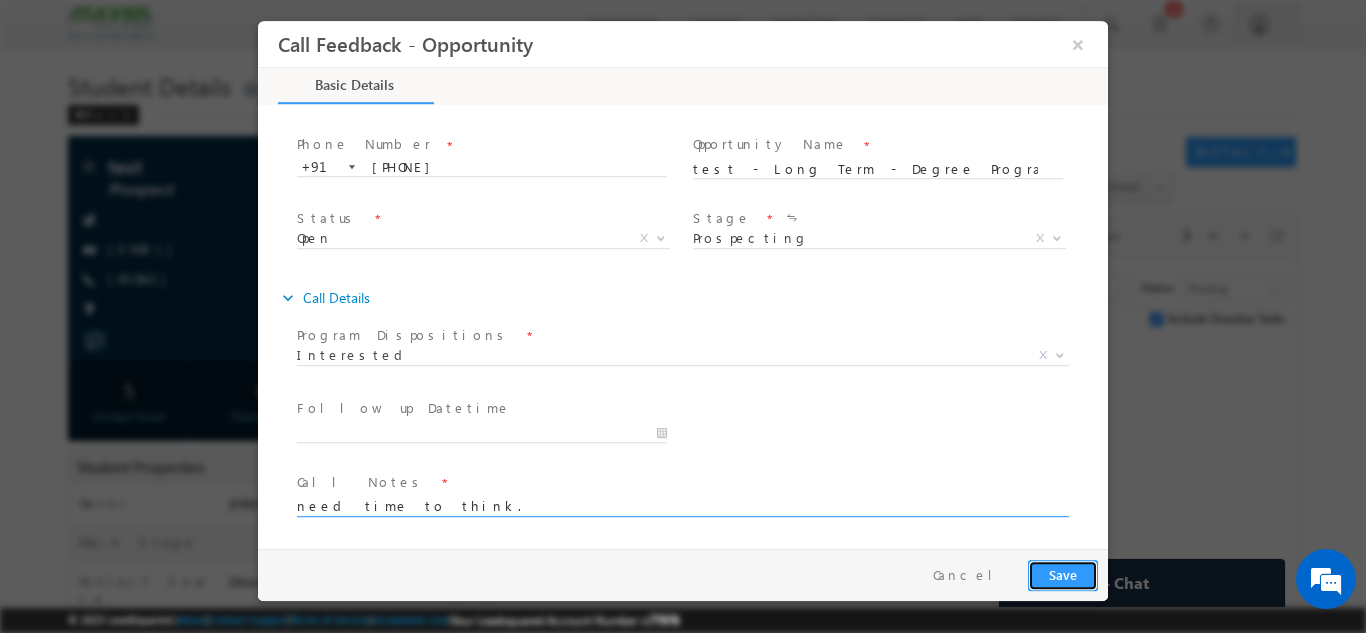 click on "Save" at bounding box center [1063, 574] 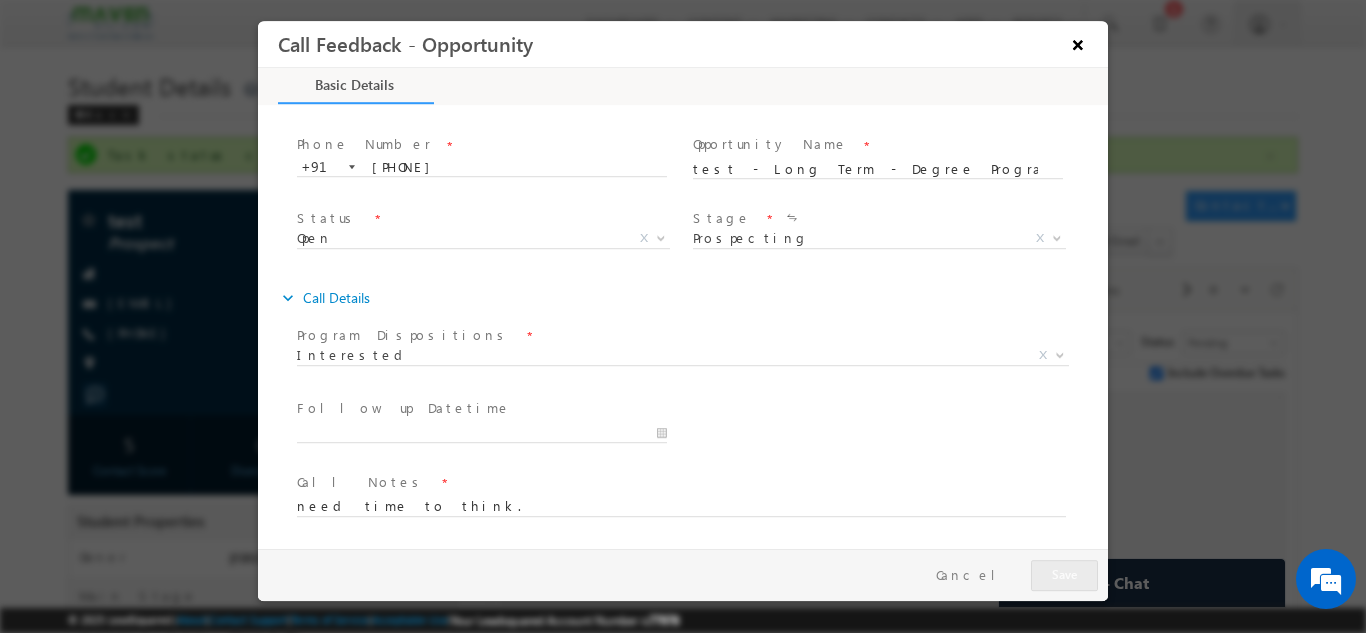 click on "×" at bounding box center (1078, 43) 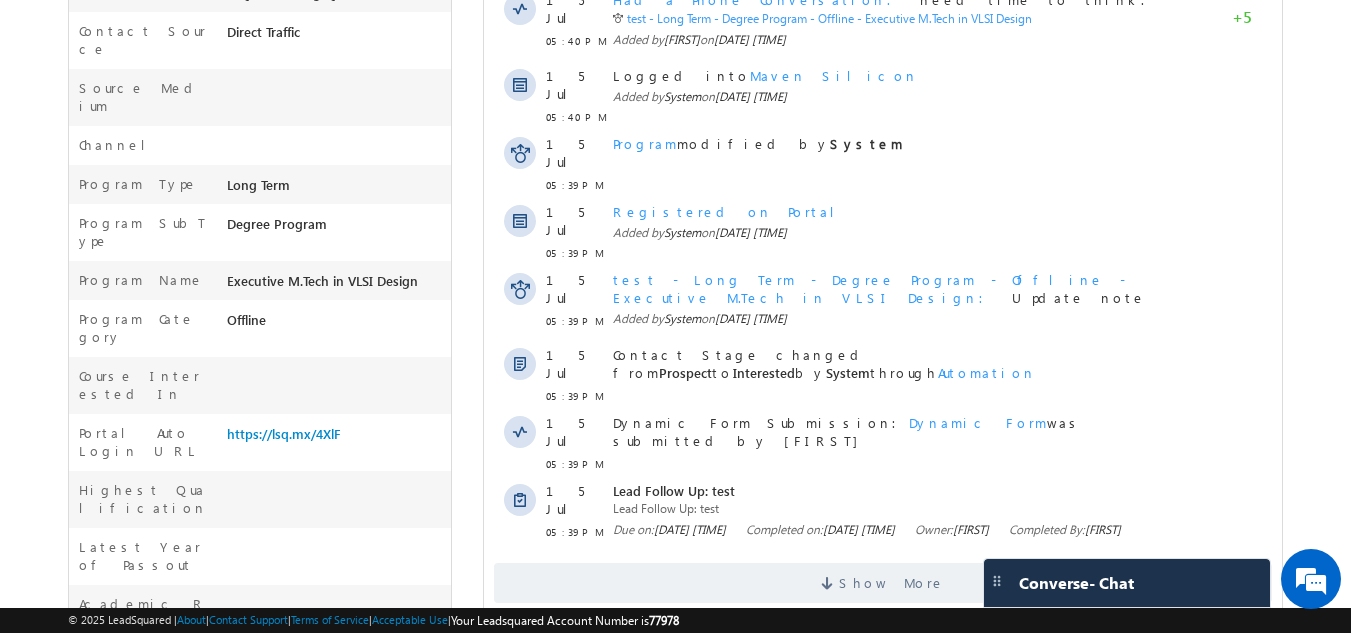 scroll, scrollTop: 558, scrollLeft: 0, axis: vertical 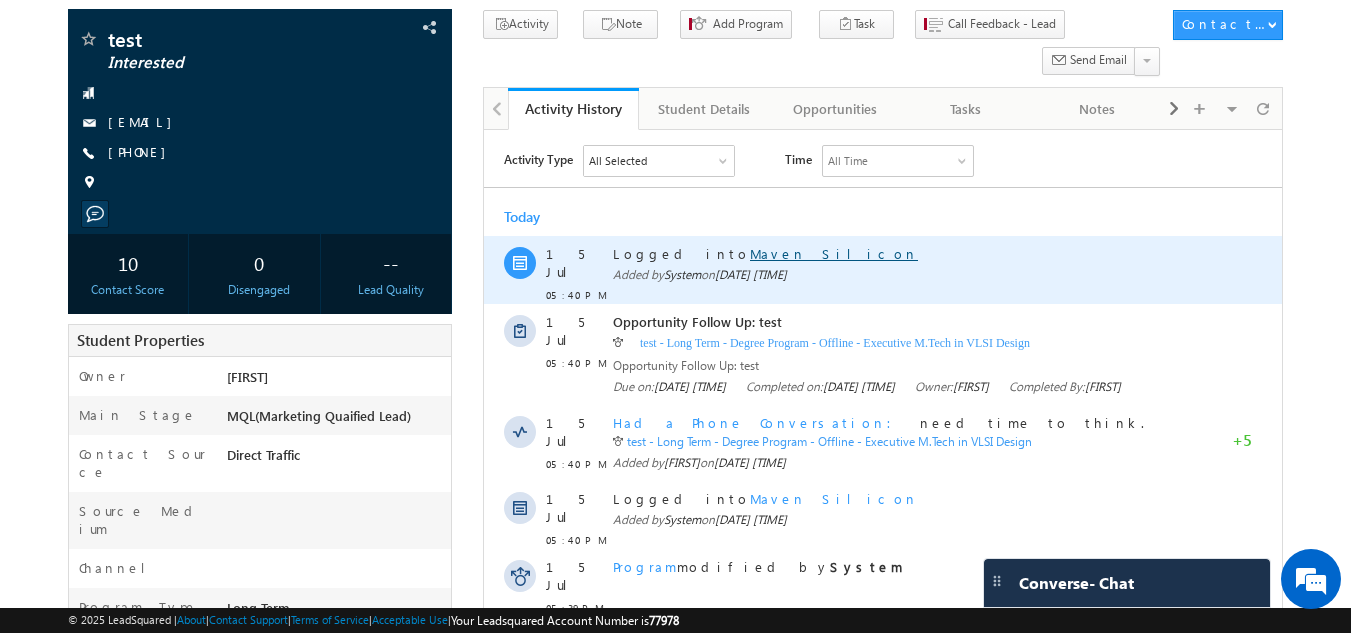 click on "Maven Silicon" at bounding box center [834, 253] 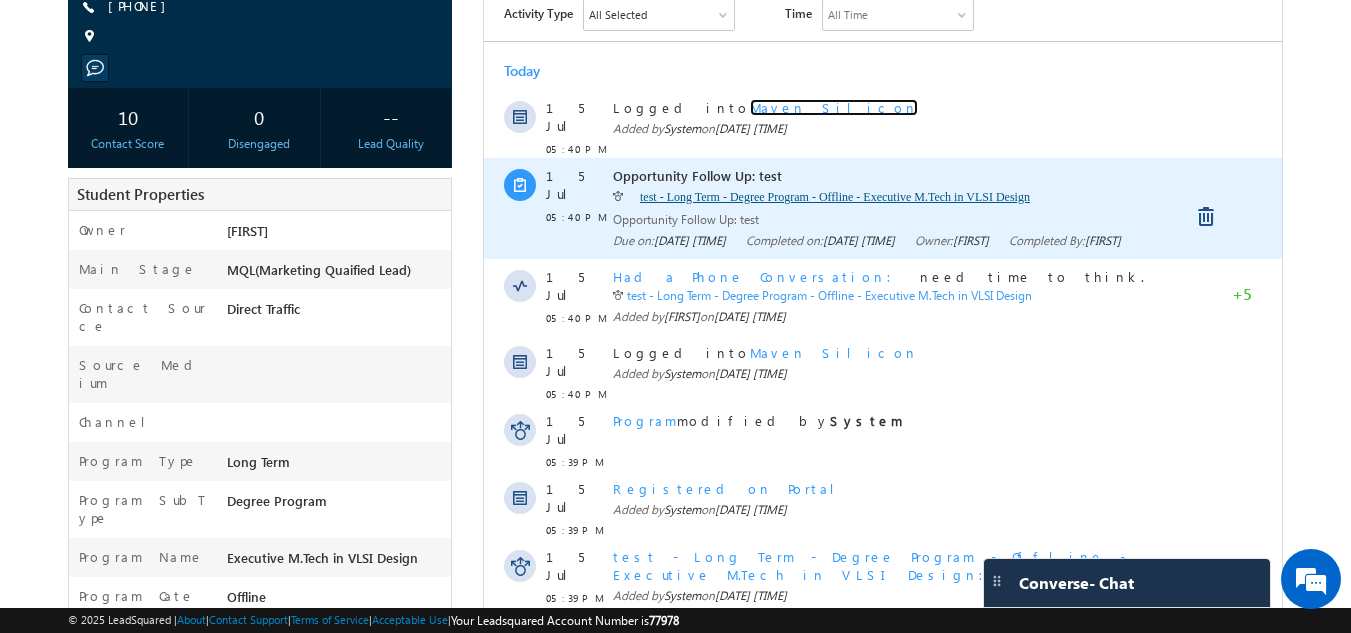 scroll, scrollTop: 274, scrollLeft: 0, axis: vertical 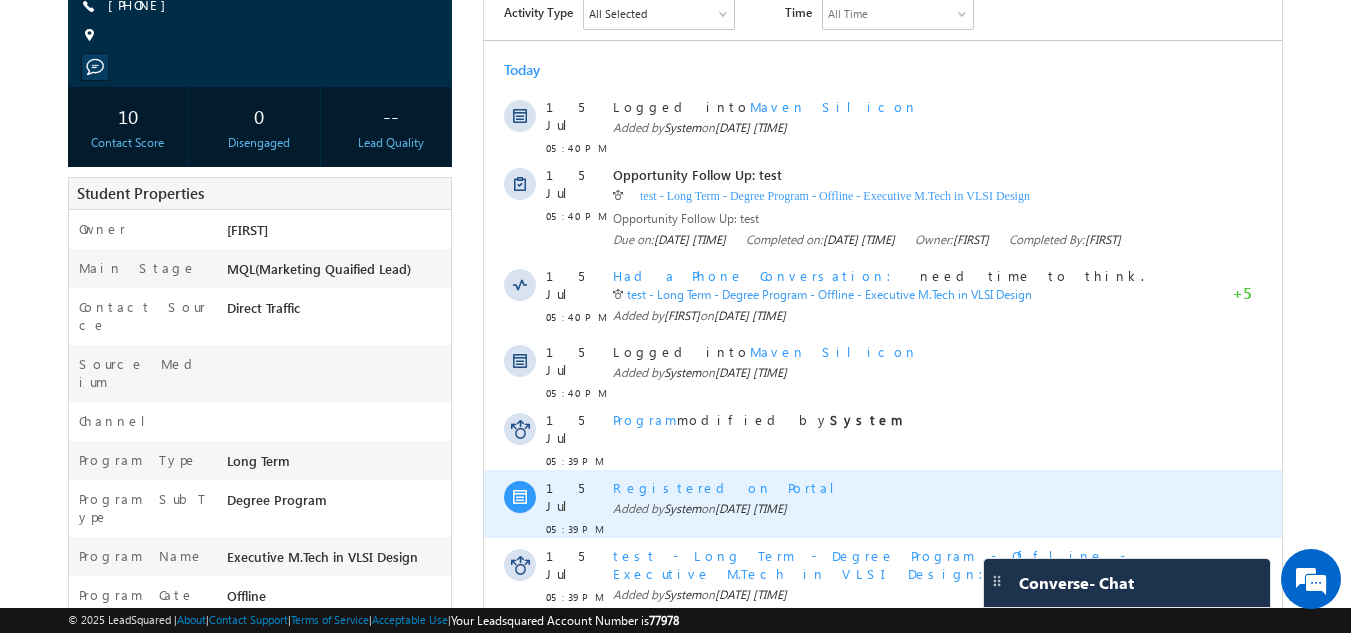 click on "Registered on Portal" at bounding box center [905, 488] 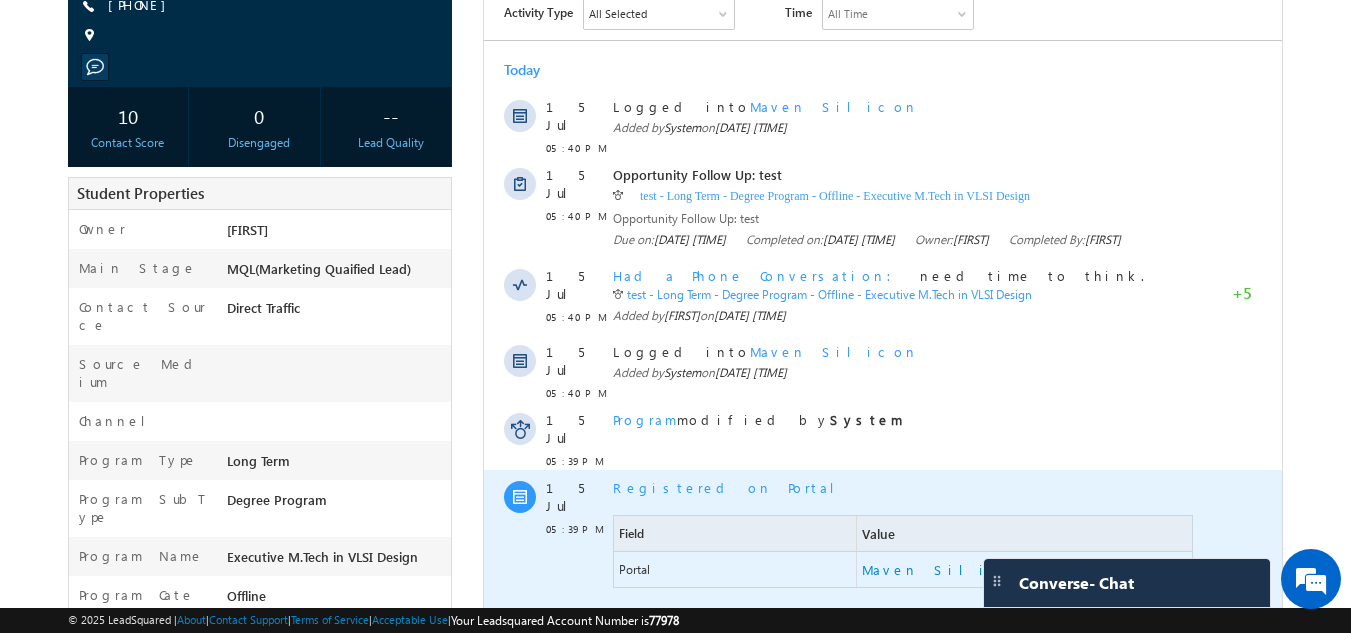 scroll, scrollTop: 304, scrollLeft: 0, axis: vertical 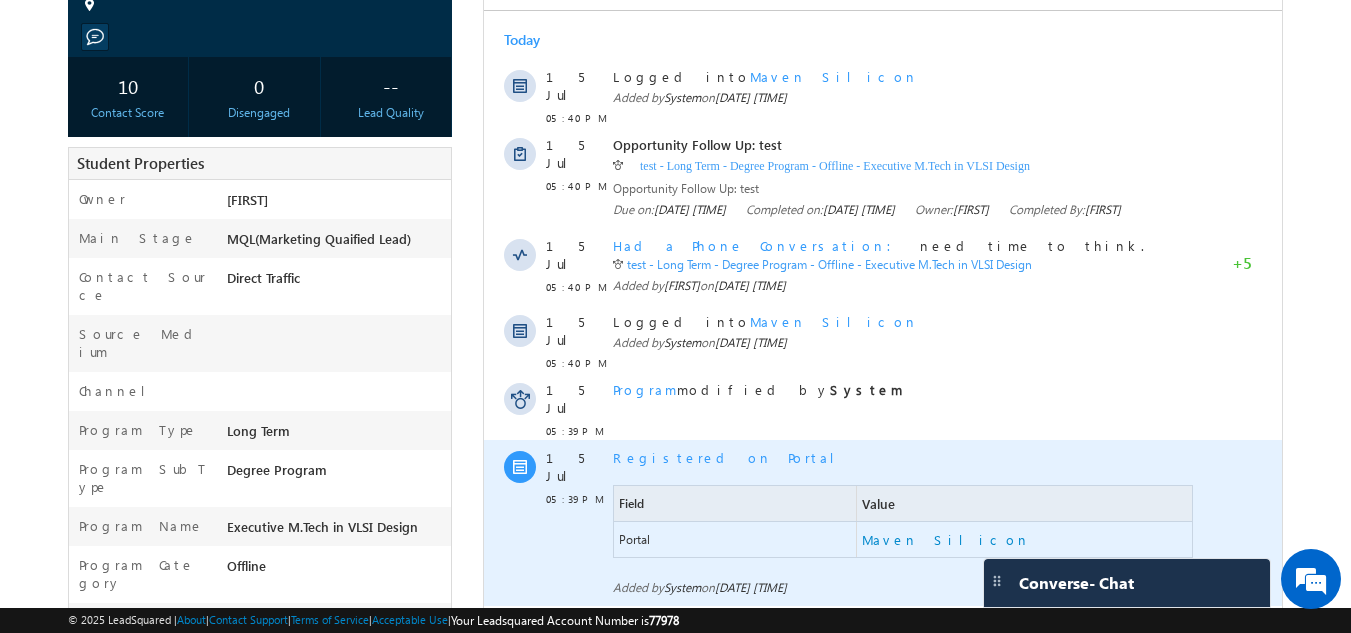 click on "Registered on Portal
Field Value Portal Maven Silicon
Added by  System  on  [DATE] [TIME]" at bounding box center [905, 523] 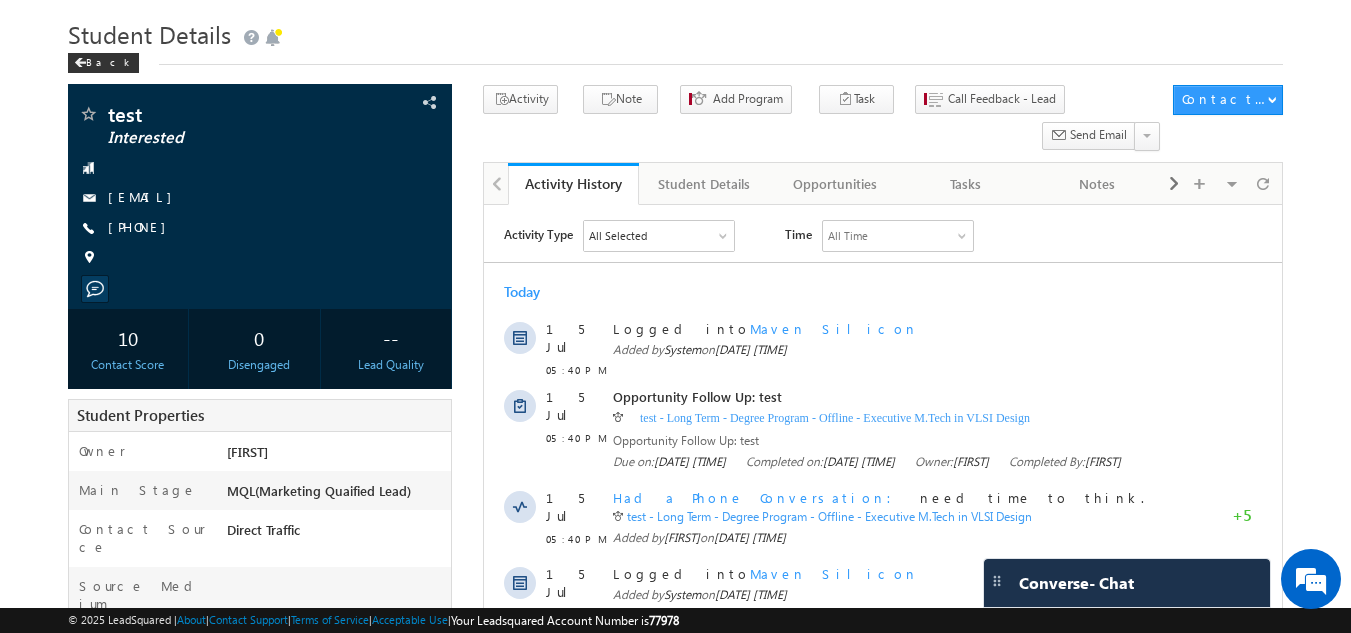 scroll, scrollTop: 51, scrollLeft: 0, axis: vertical 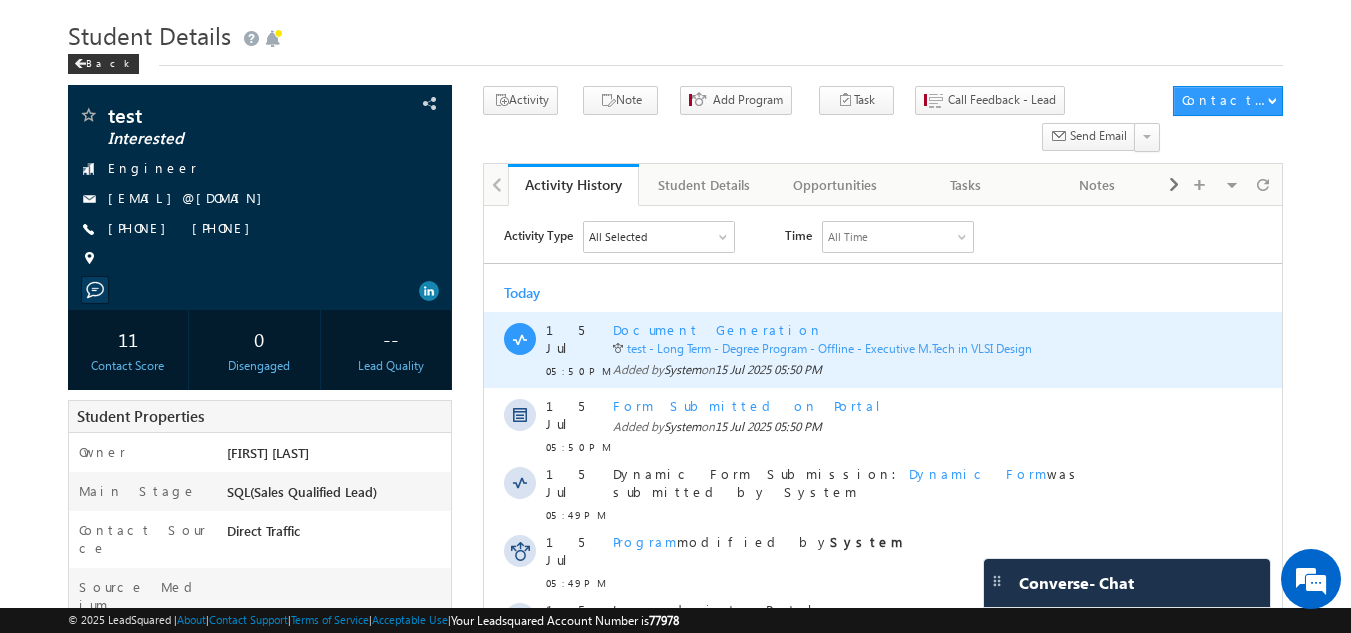 click on "Document Generation" at bounding box center [718, 329] 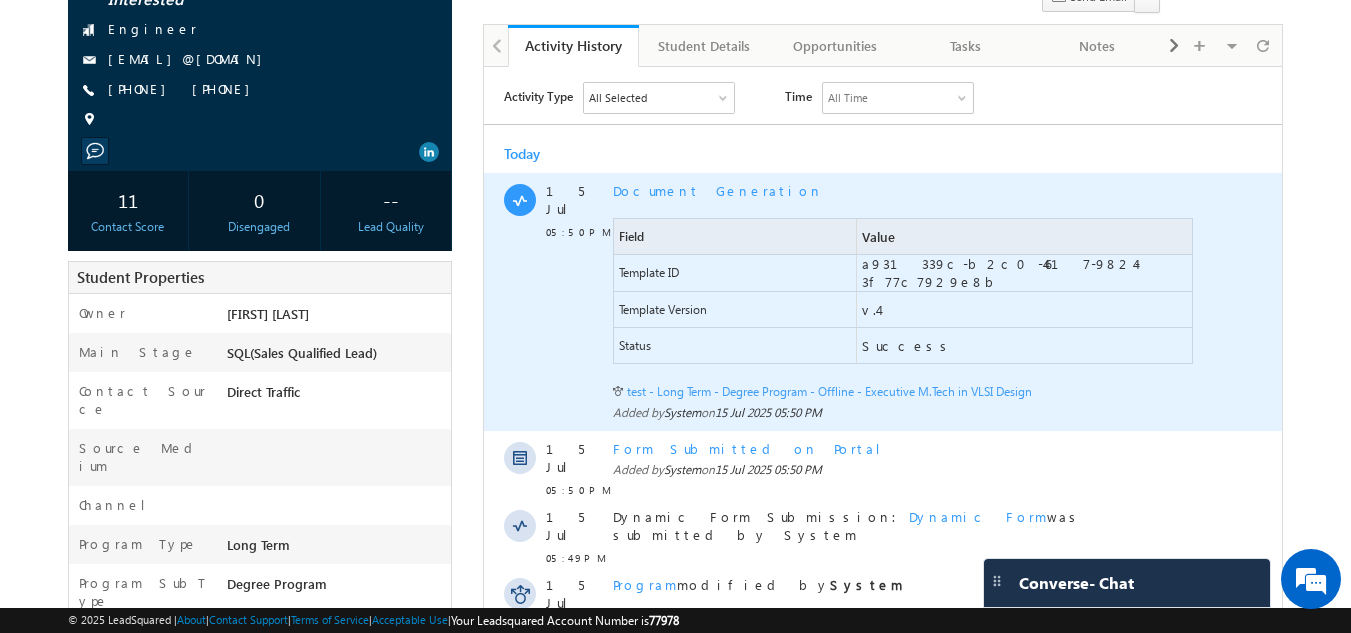 scroll, scrollTop: 191, scrollLeft: 0, axis: vertical 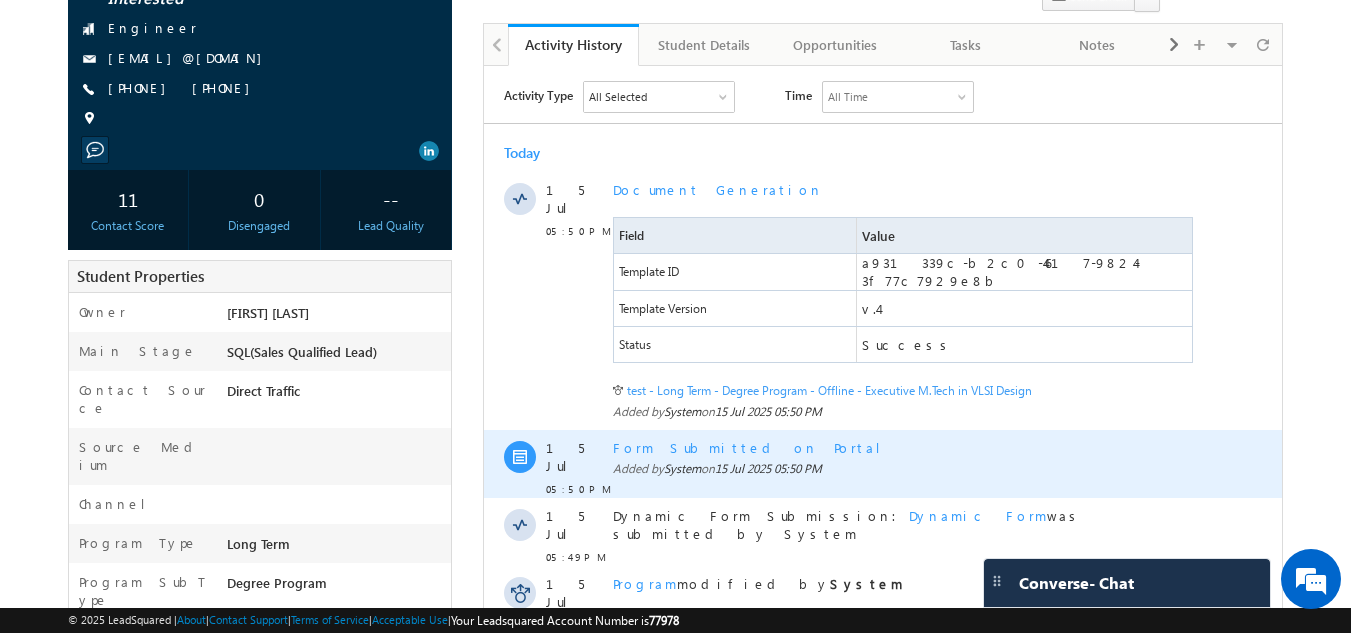 click on "Form Submitted on Portal
Added by  System  on  15 Jul 2025 05:50 PM" at bounding box center [905, 464] 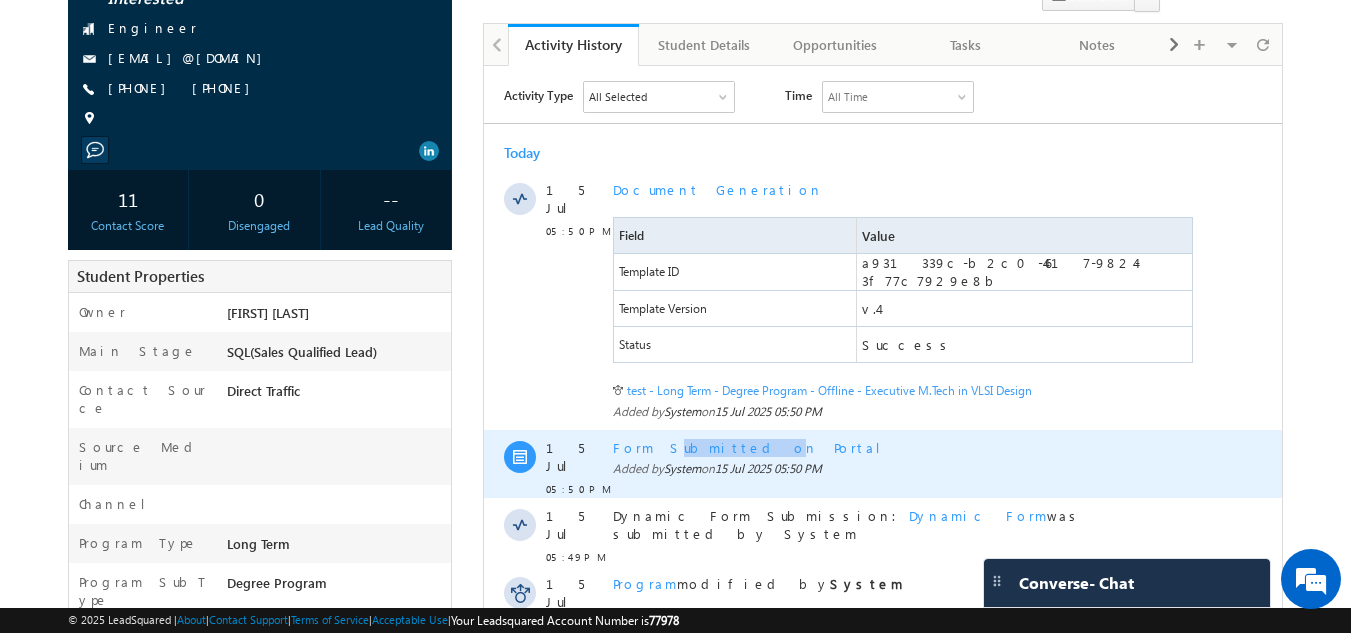 click on "Form Submitted on Portal
Added by  System  on  15 Jul 2025 05:50 PM" at bounding box center (905, 464) 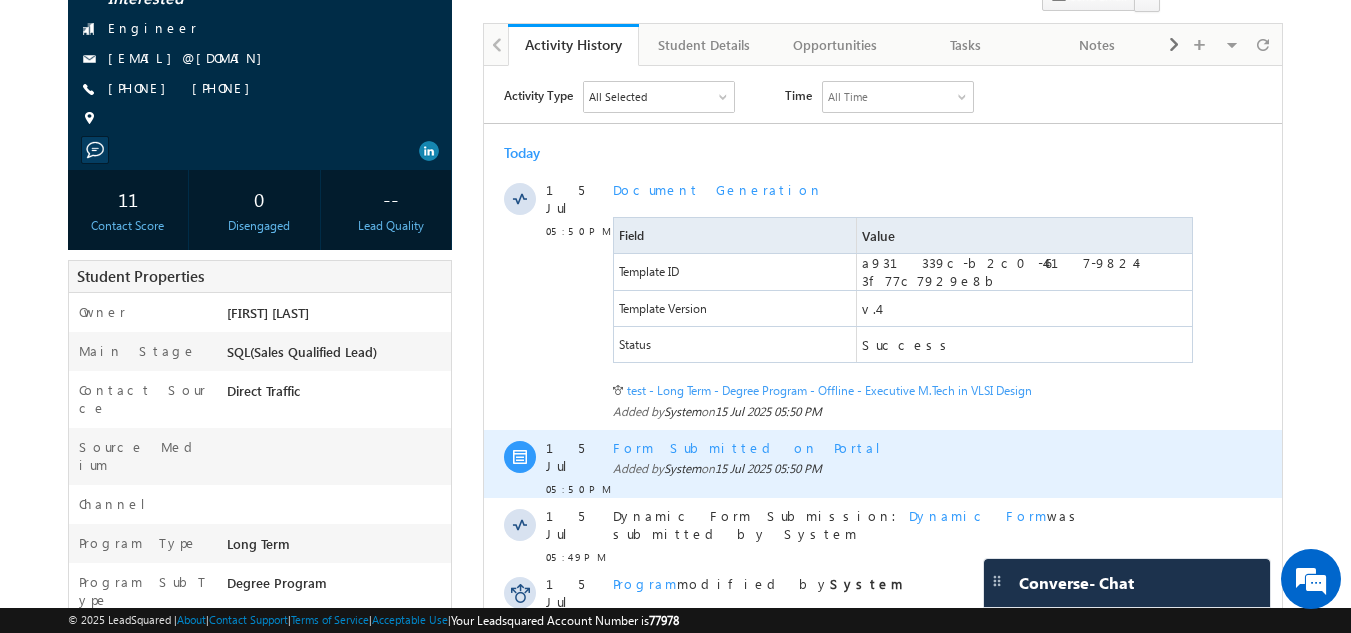 click on "Form Submitted on Portal" at bounding box center (905, 448) 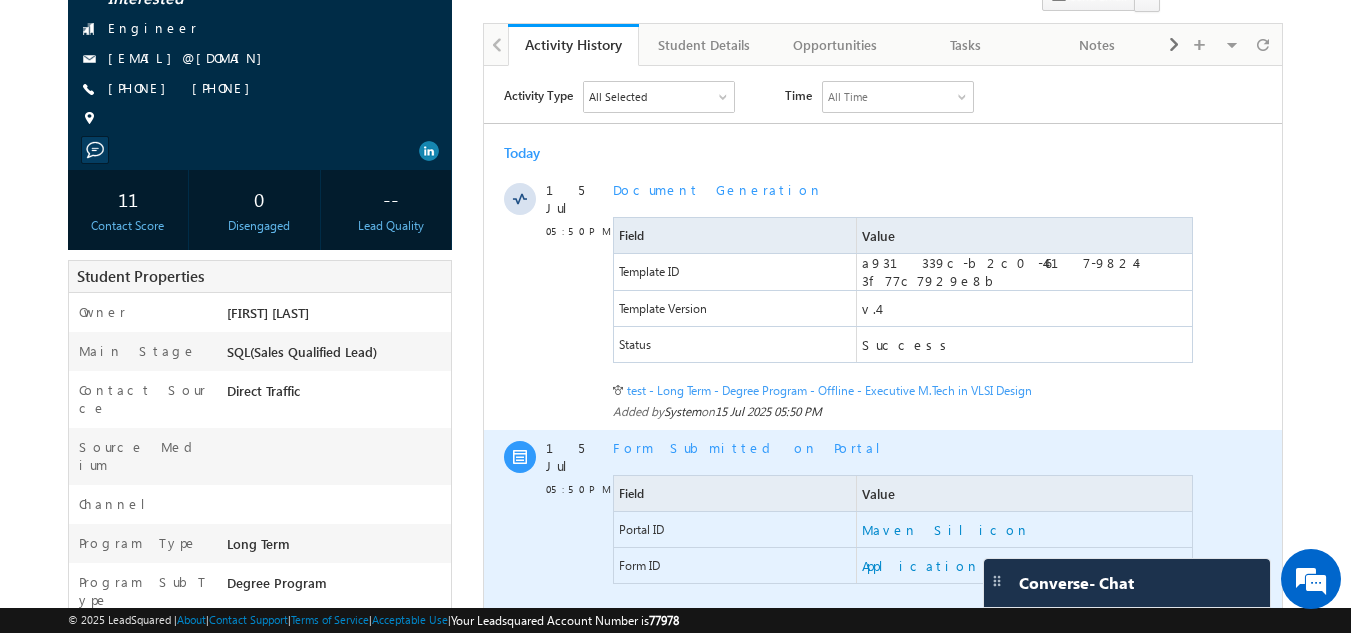 scroll, scrollTop: 0, scrollLeft: 0, axis: both 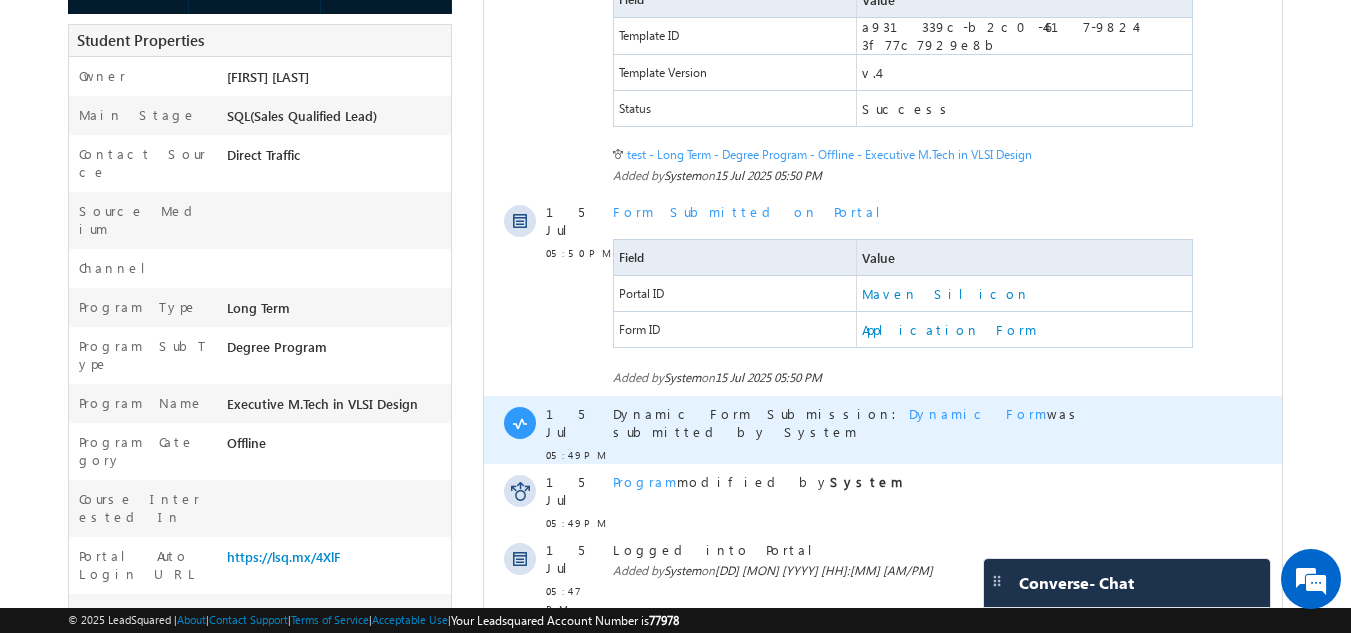 click on "Dynamic Form" at bounding box center (978, 413) 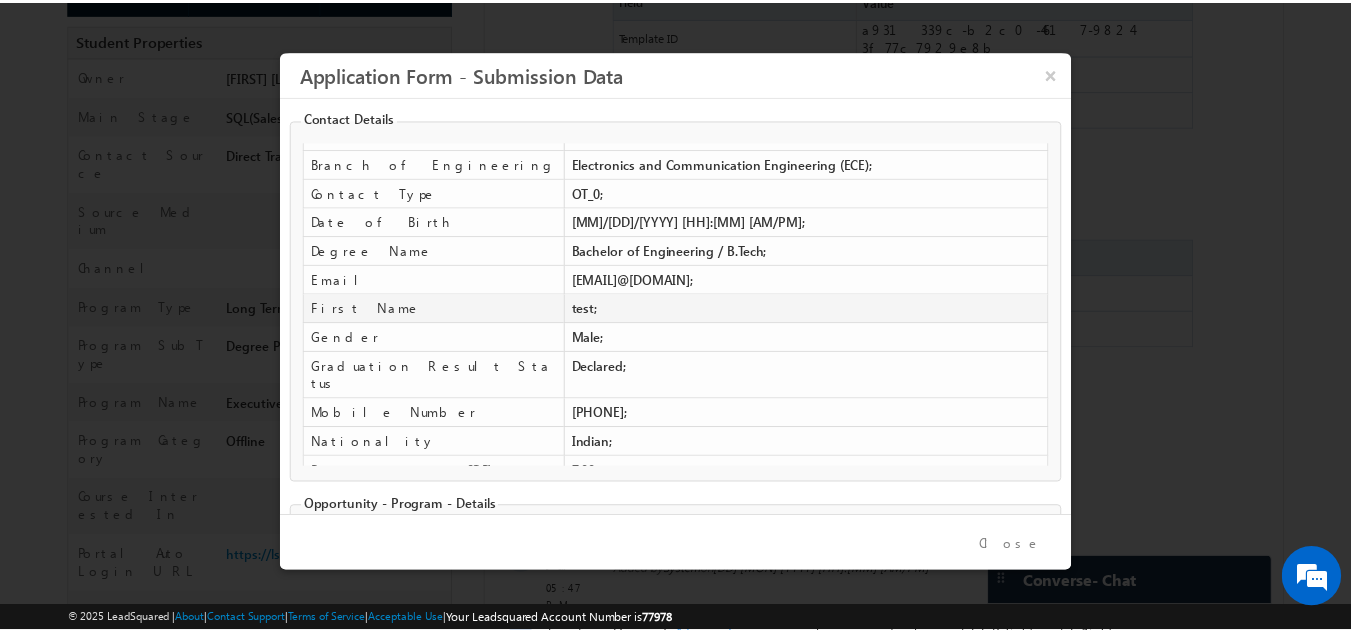 scroll, scrollTop: 157, scrollLeft: 0, axis: vertical 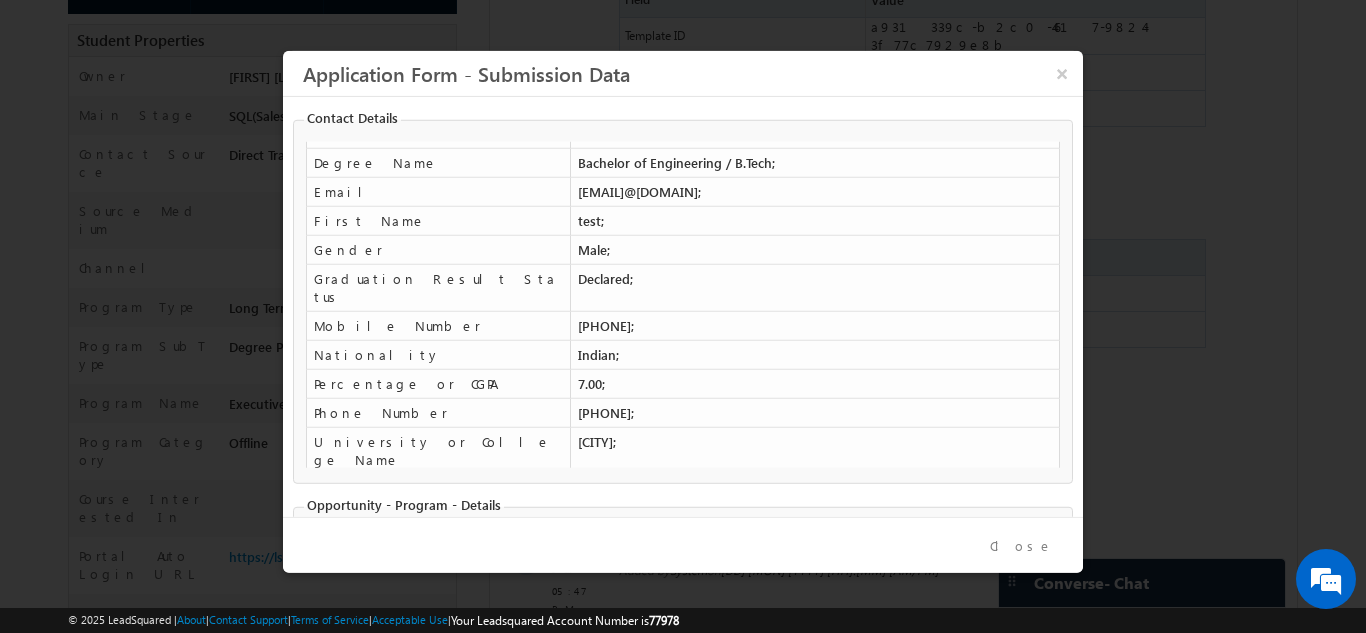 click on "Close" at bounding box center (1021, 545) 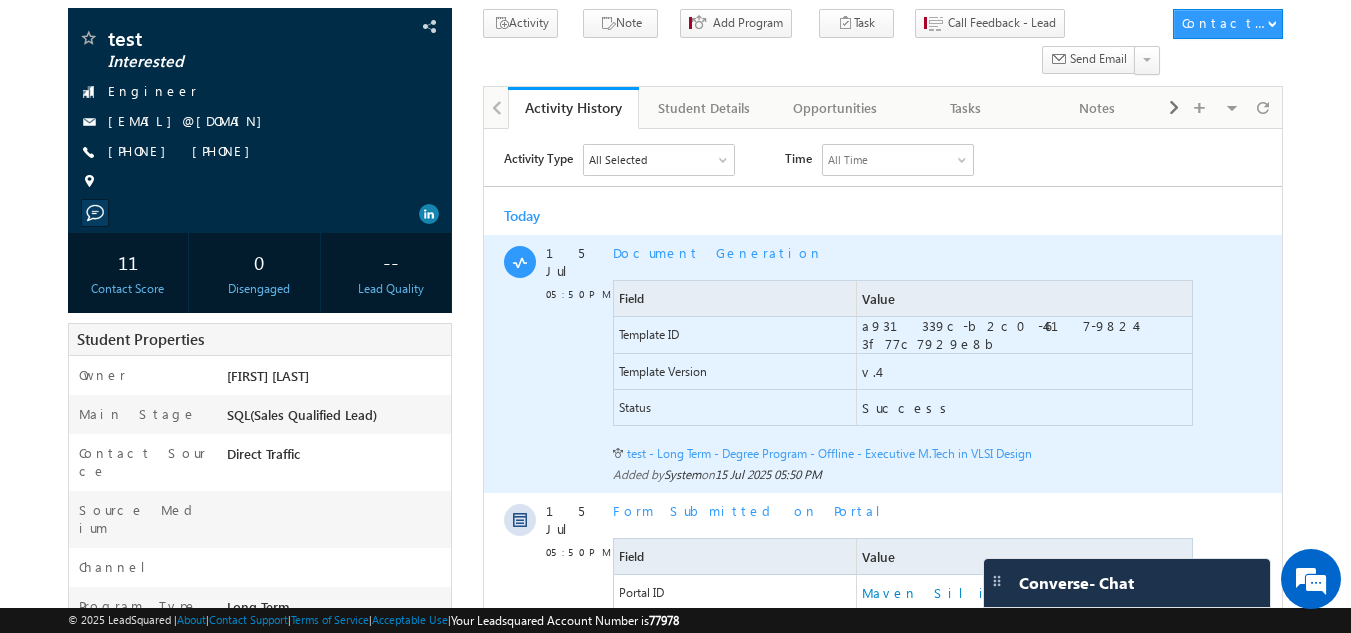 scroll, scrollTop: 127, scrollLeft: 0, axis: vertical 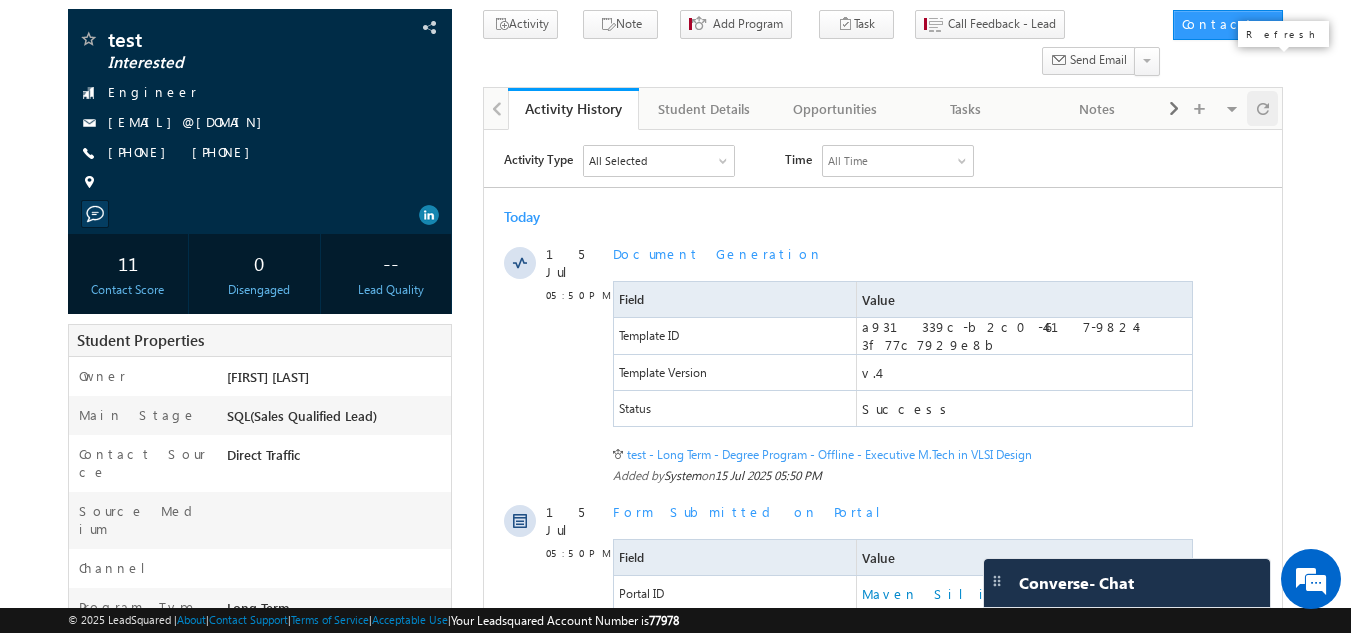 click at bounding box center [1263, 108] 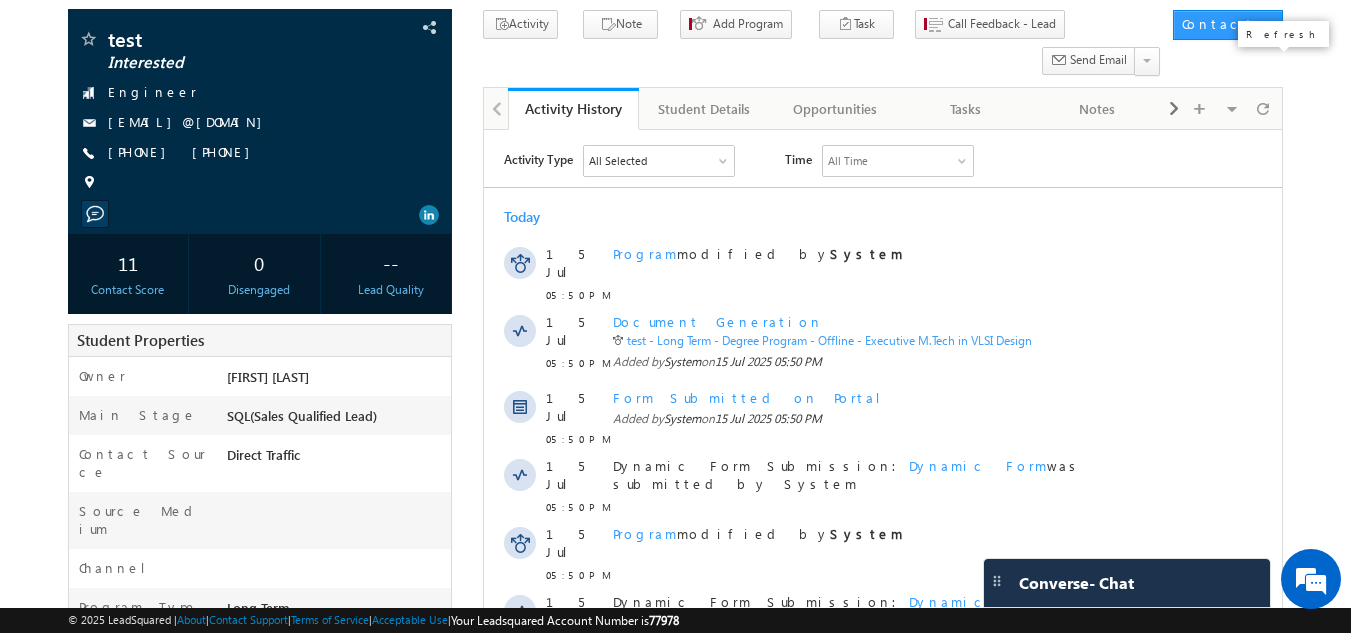 scroll, scrollTop: 0, scrollLeft: 0, axis: both 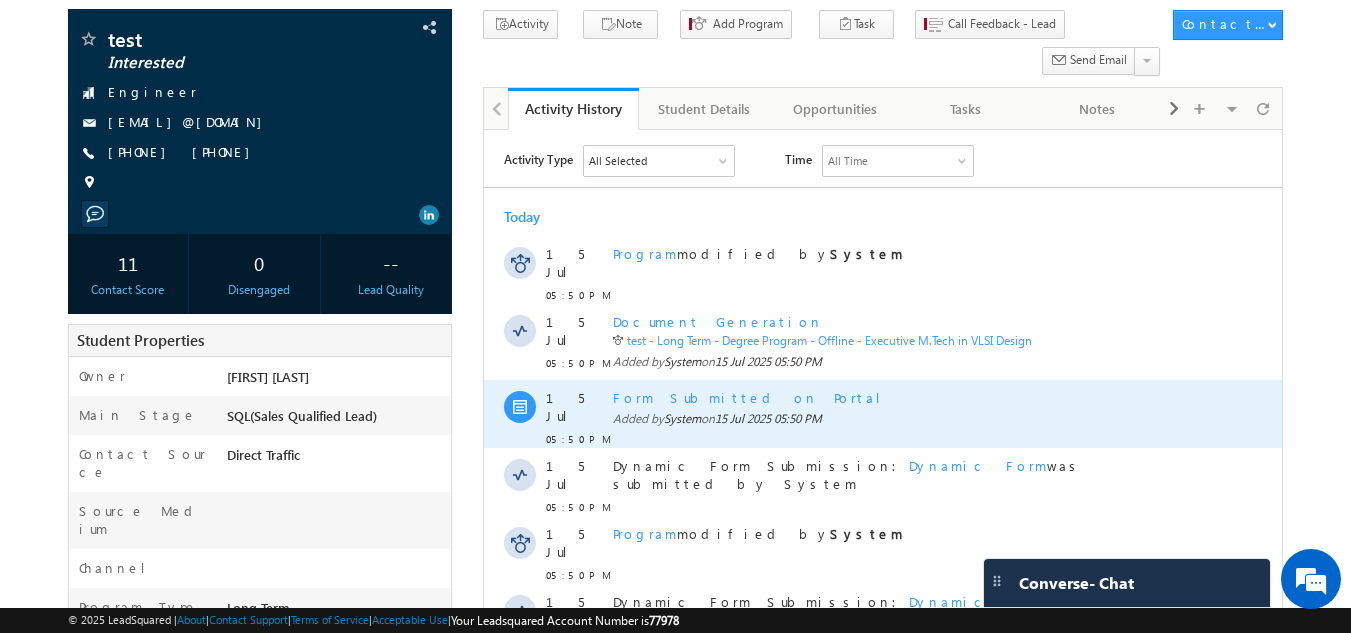 click on "Form Submitted on Portal" at bounding box center (905, 398) 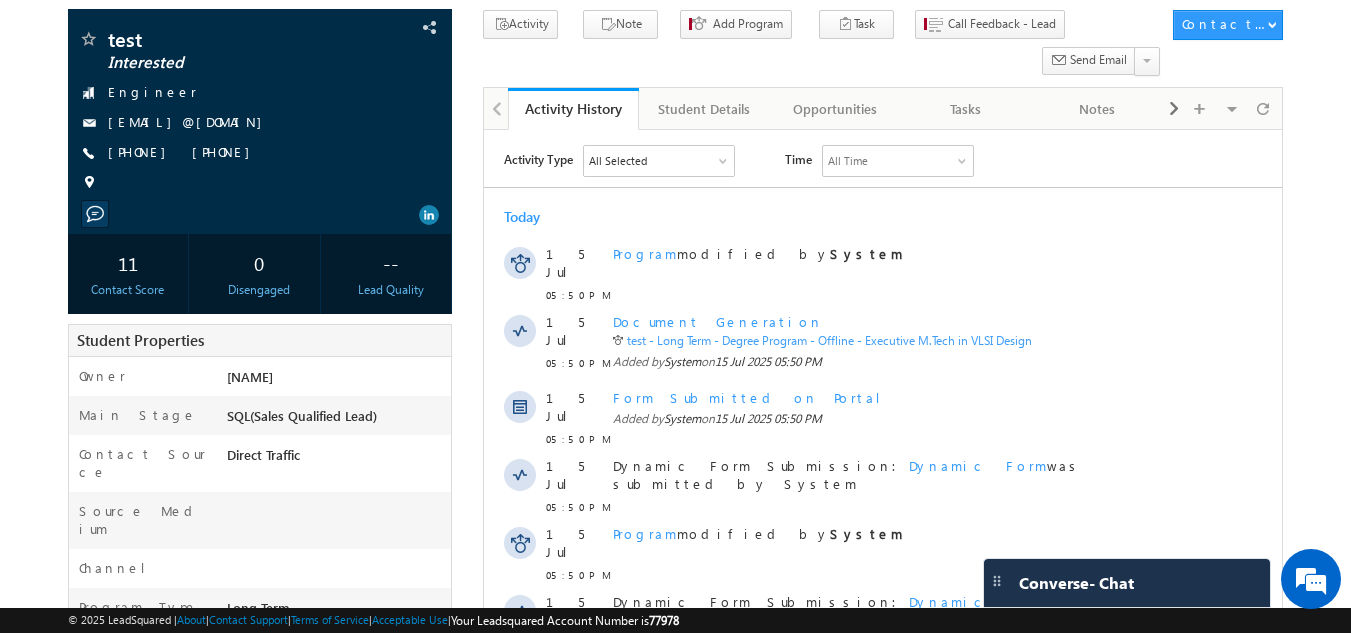 scroll, scrollTop: 0, scrollLeft: 0, axis: both 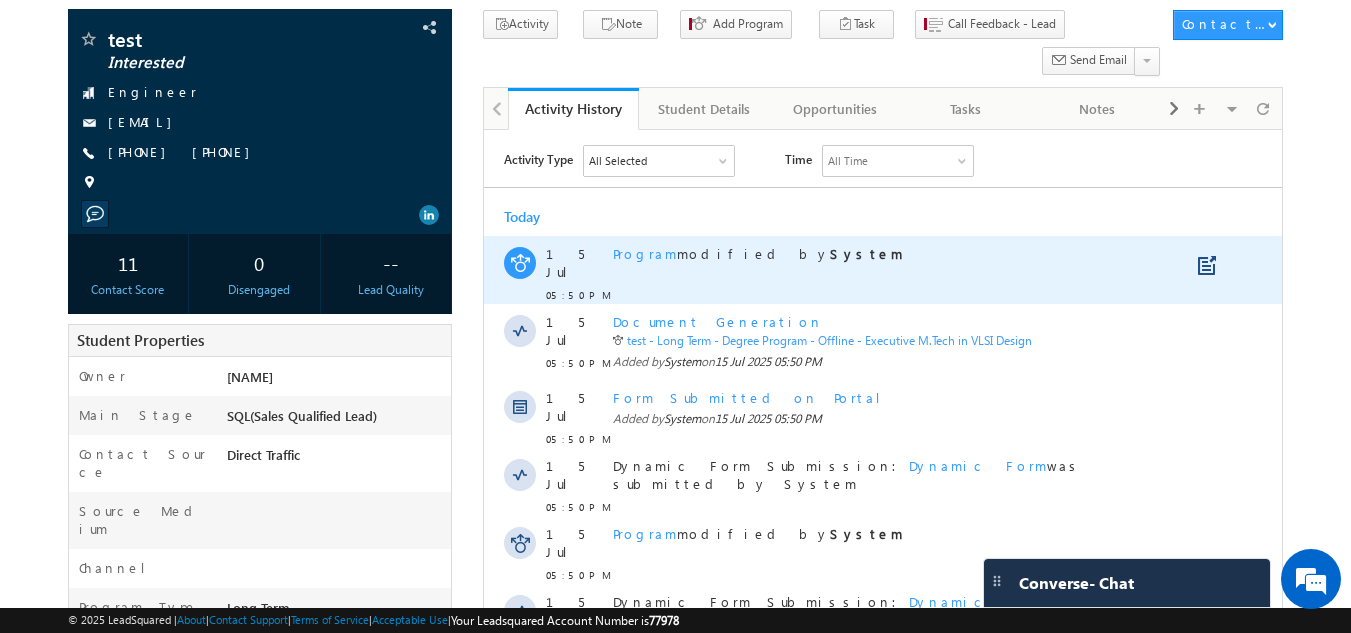 click on "Program" at bounding box center (645, 253) 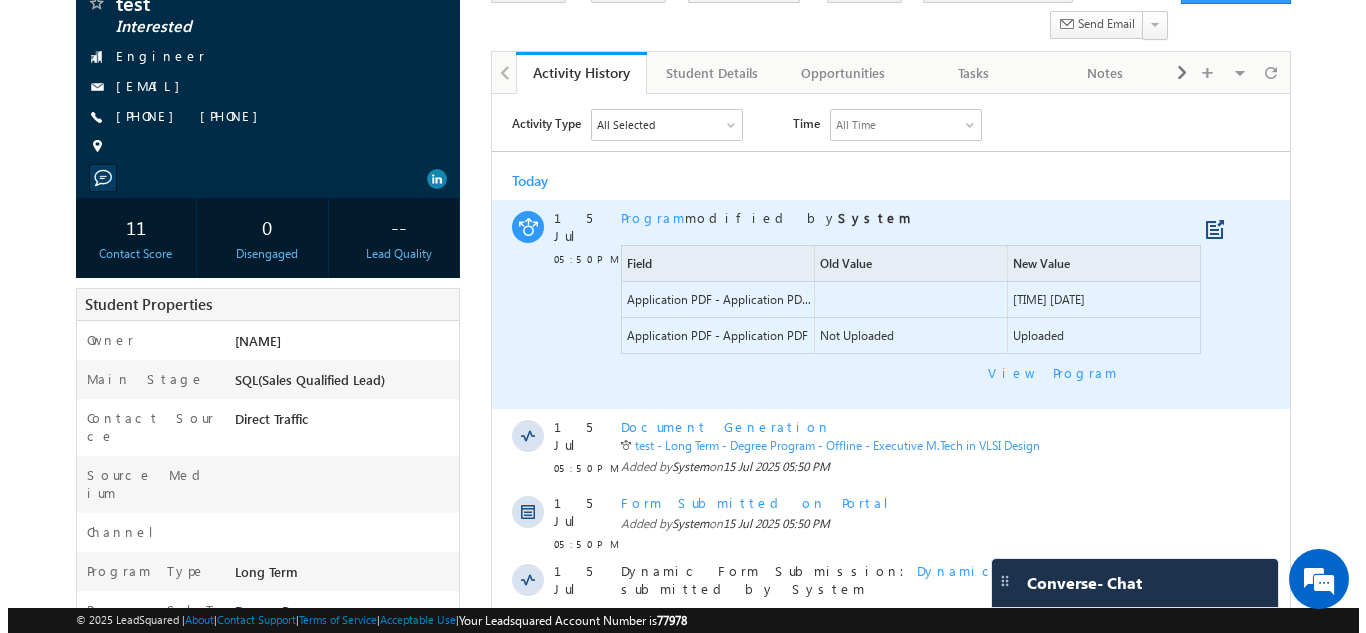 scroll, scrollTop: 164, scrollLeft: 0, axis: vertical 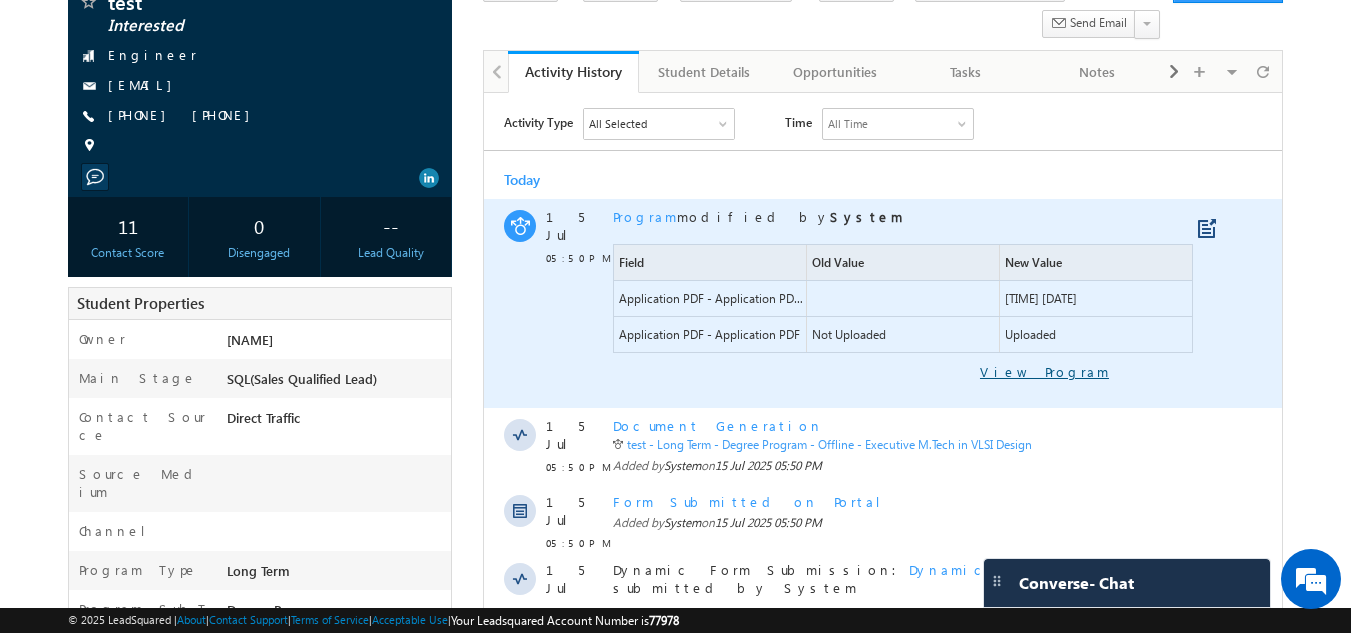 click on "View Program" at bounding box center (861, 372) 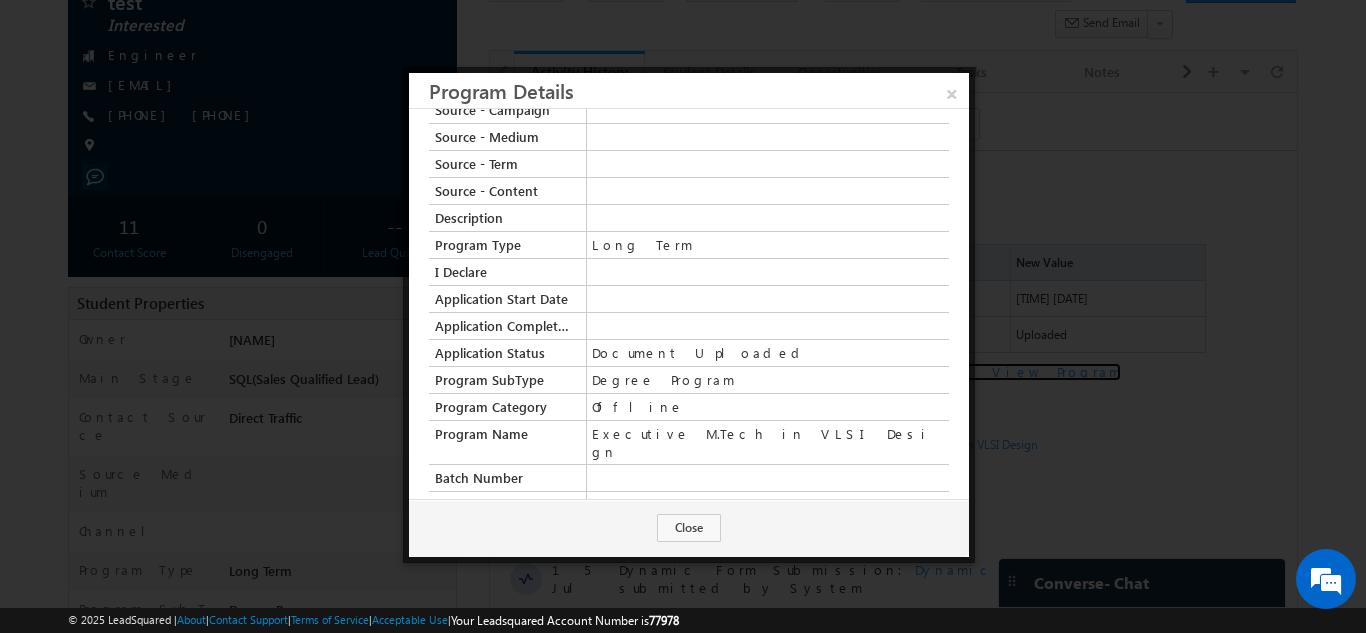 scroll, scrollTop: 382, scrollLeft: 0, axis: vertical 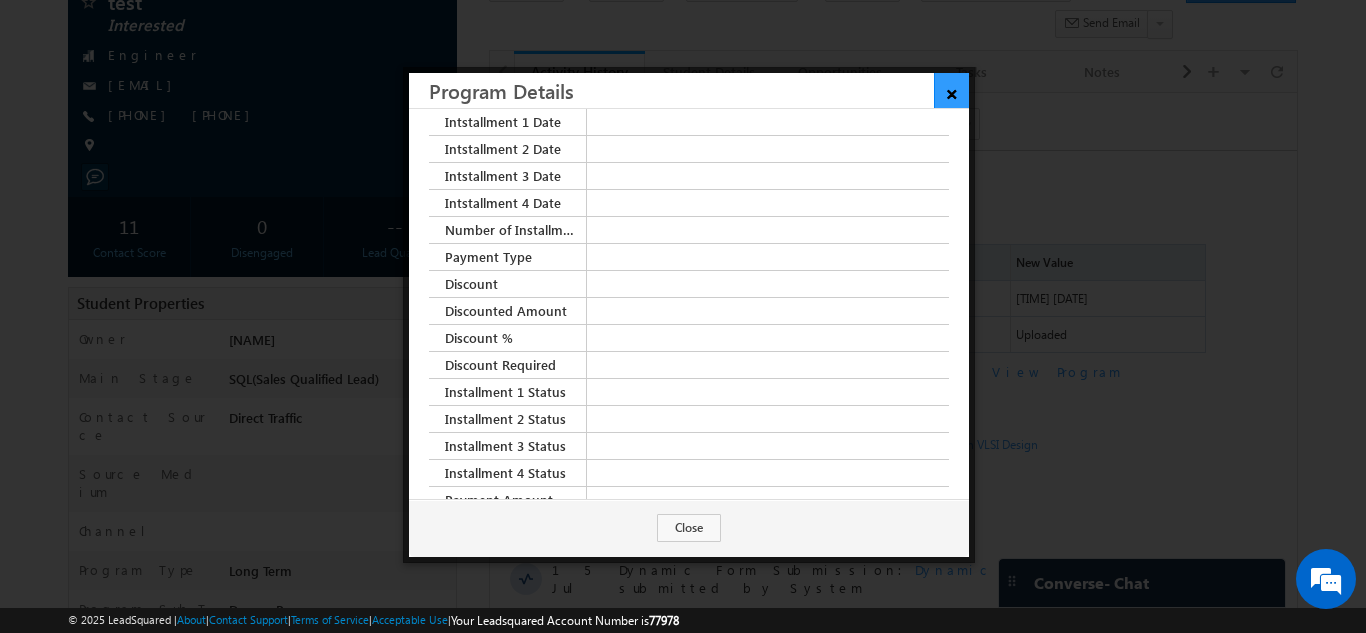 click on "×" at bounding box center [951, 90] 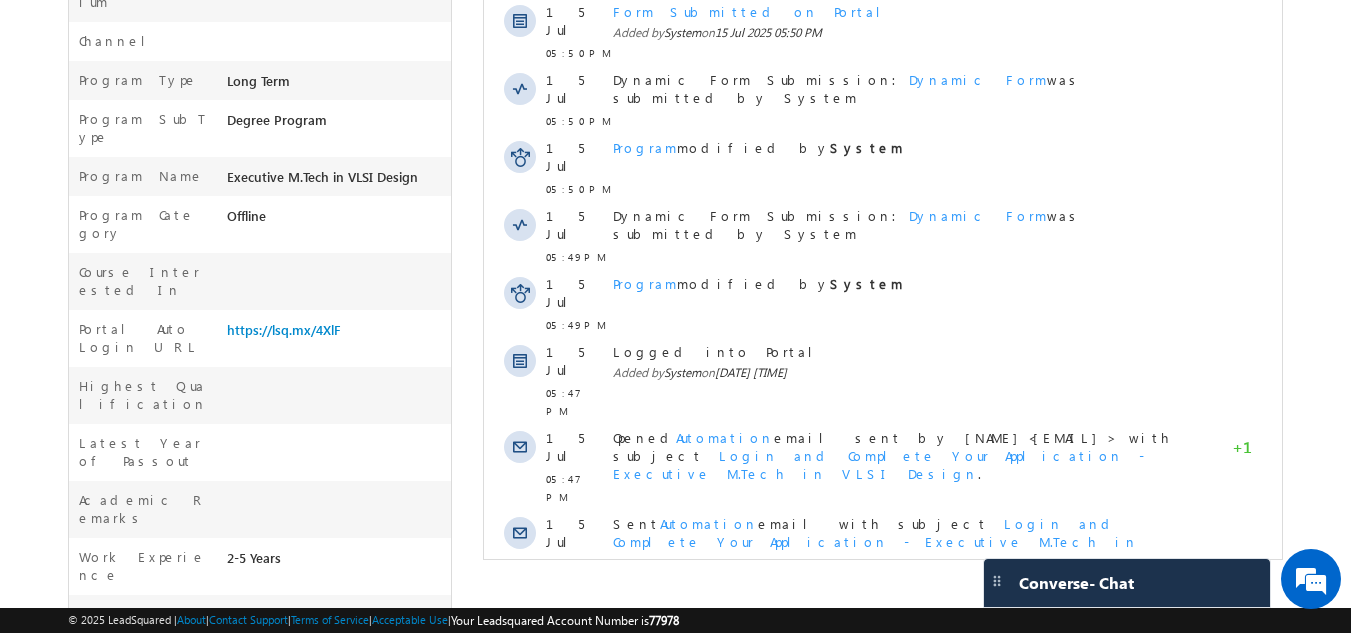 scroll, scrollTop: 0, scrollLeft: 0, axis: both 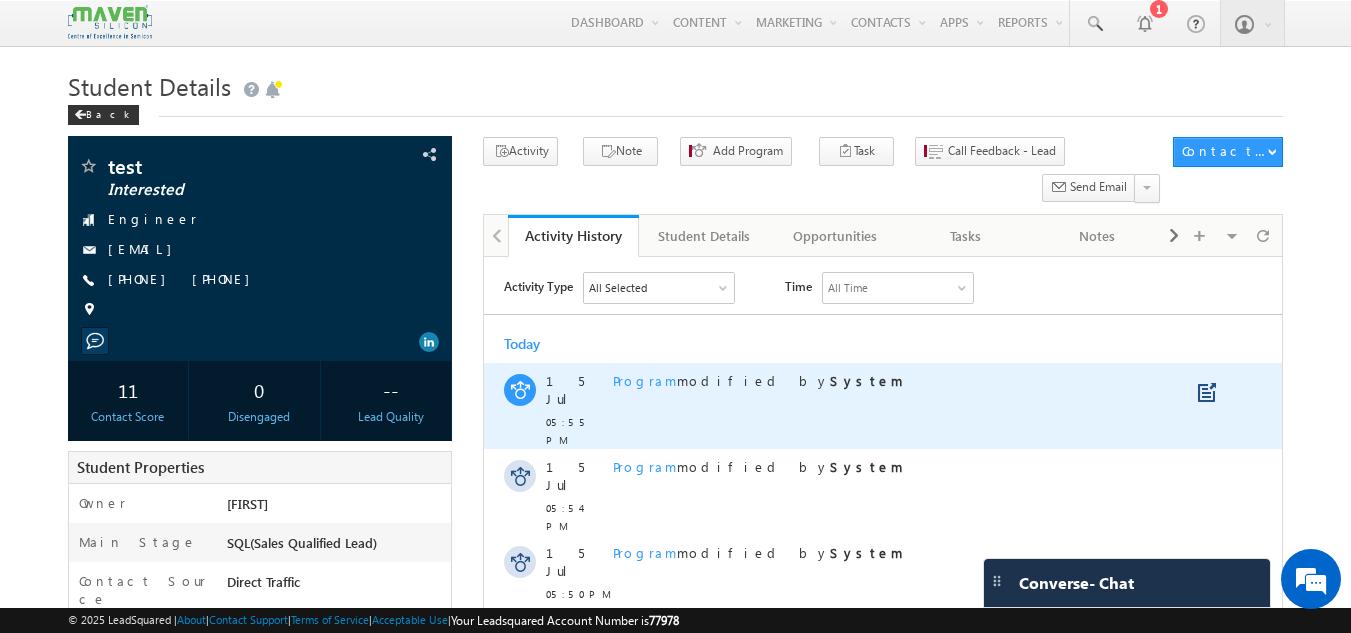click on "Program" at bounding box center (645, 380) 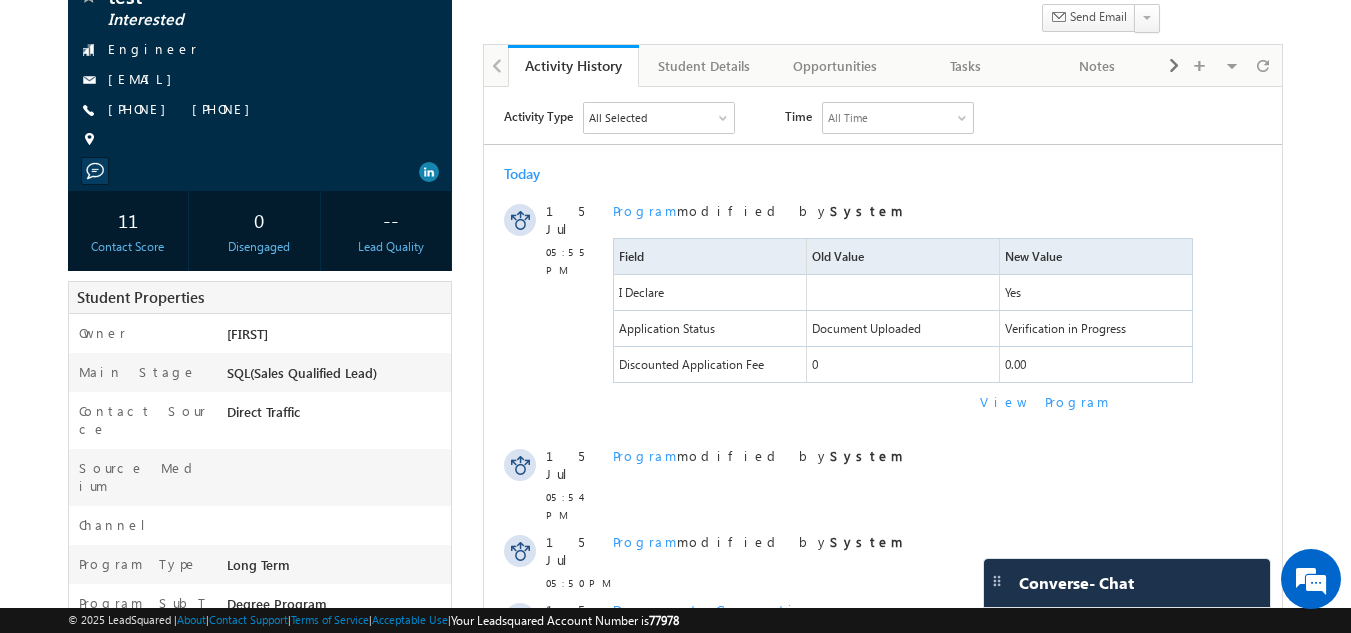 scroll, scrollTop: 171, scrollLeft: 0, axis: vertical 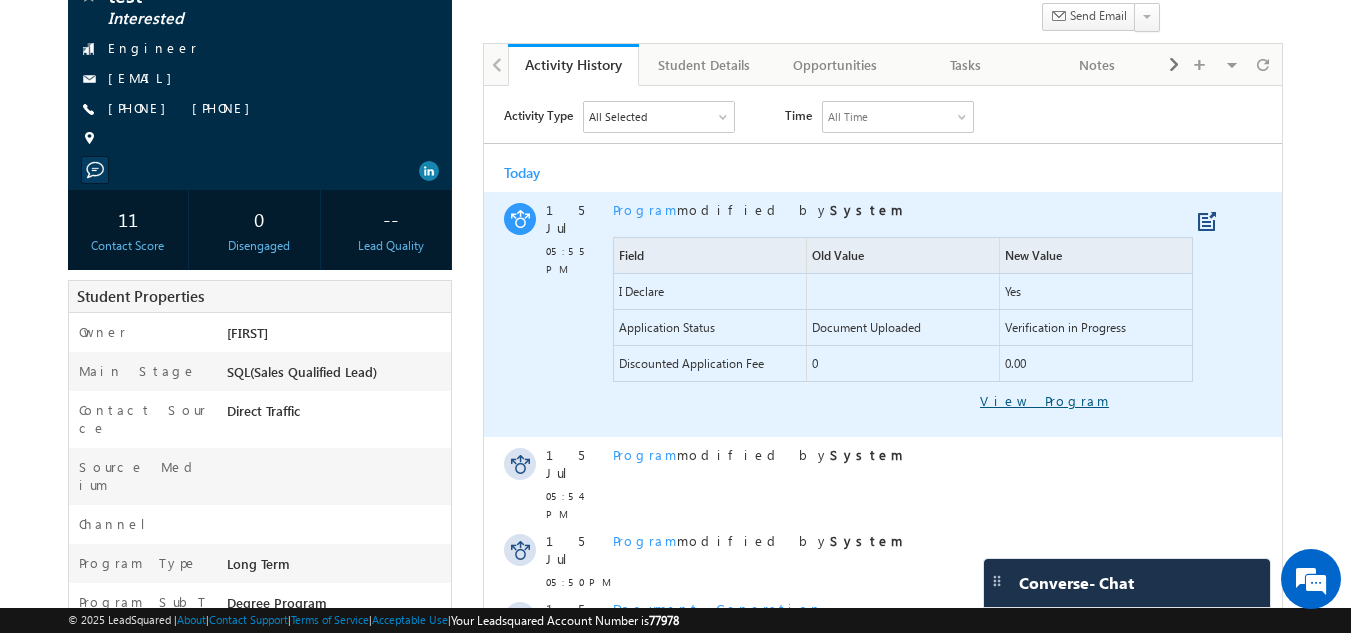 click on "View Program" at bounding box center (861, 401) 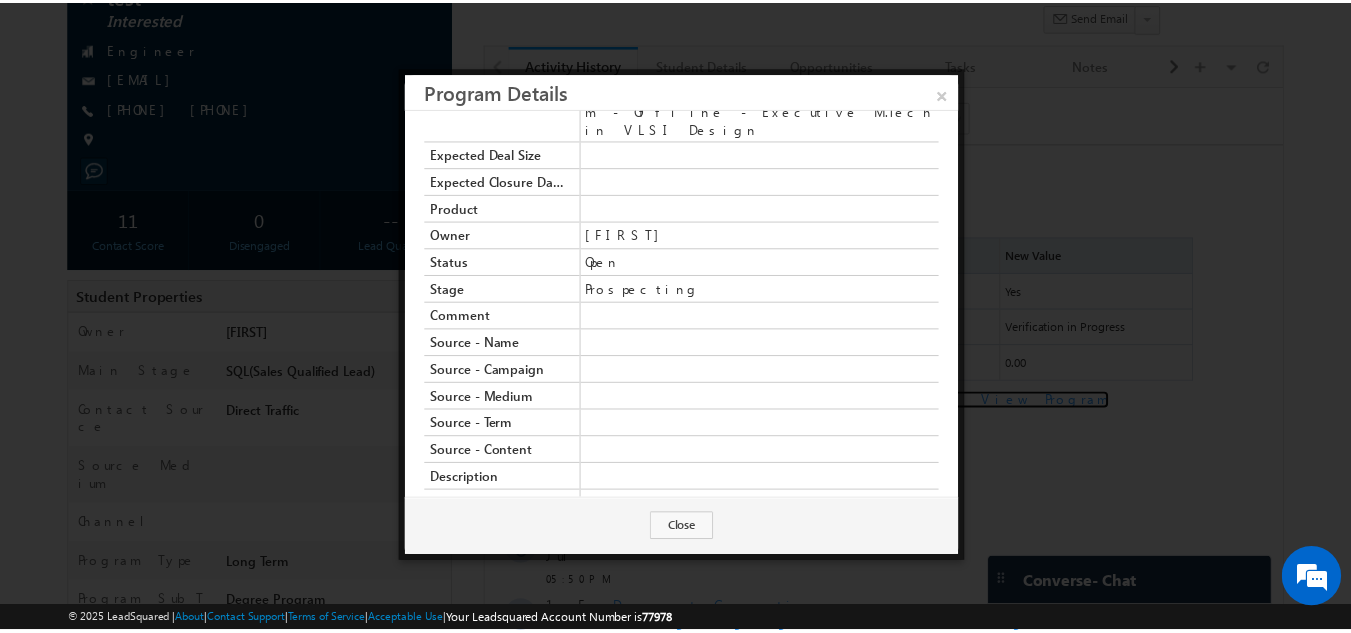 scroll, scrollTop: 0, scrollLeft: 0, axis: both 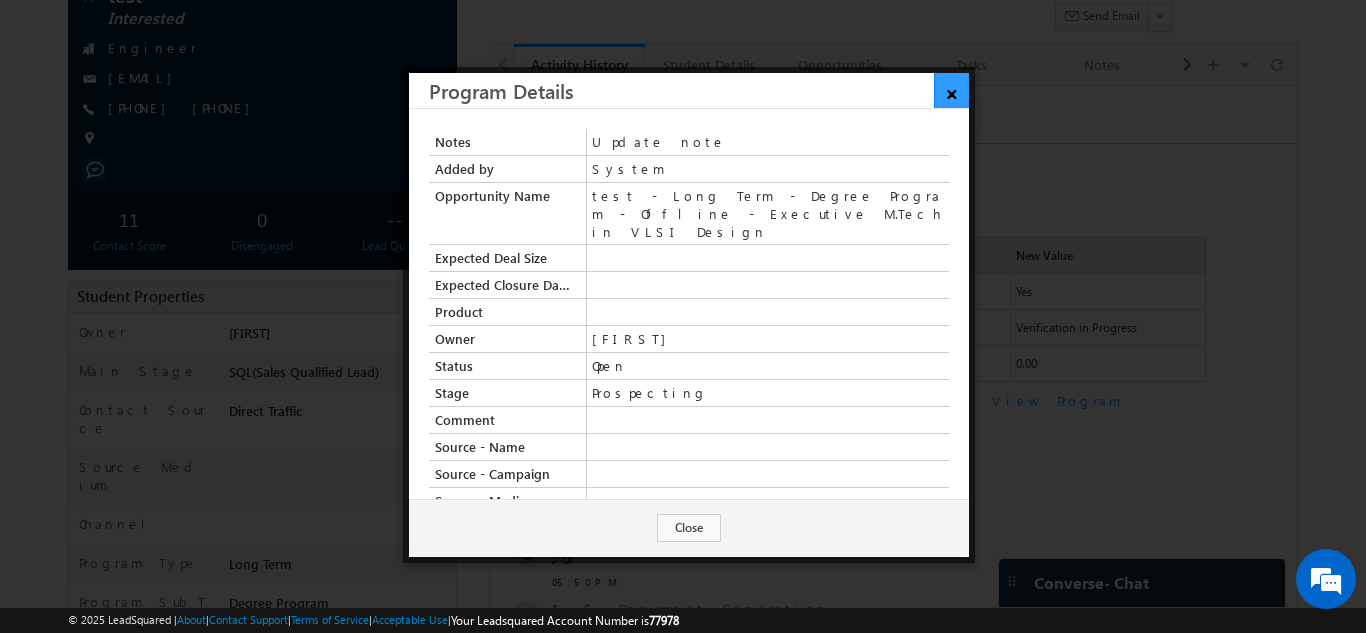 click on "×" at bounding box center (951, 90) 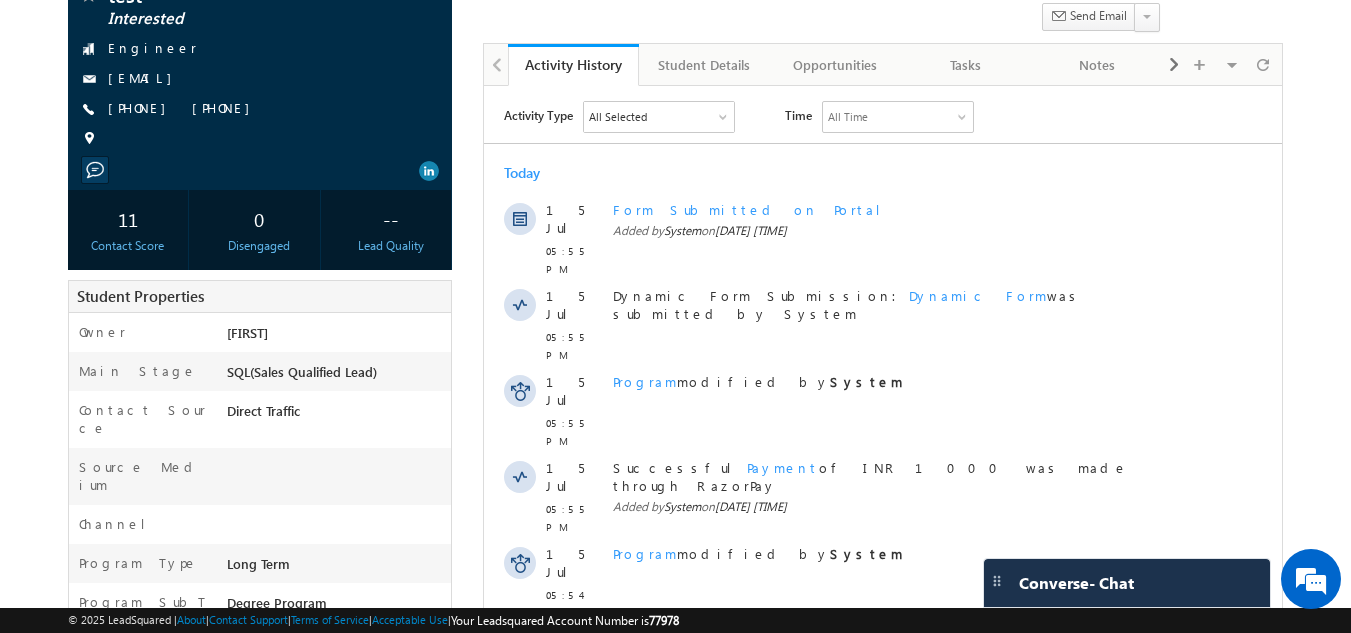 scroll, scrollTop: 0, scrollLeft: 0, axis: both 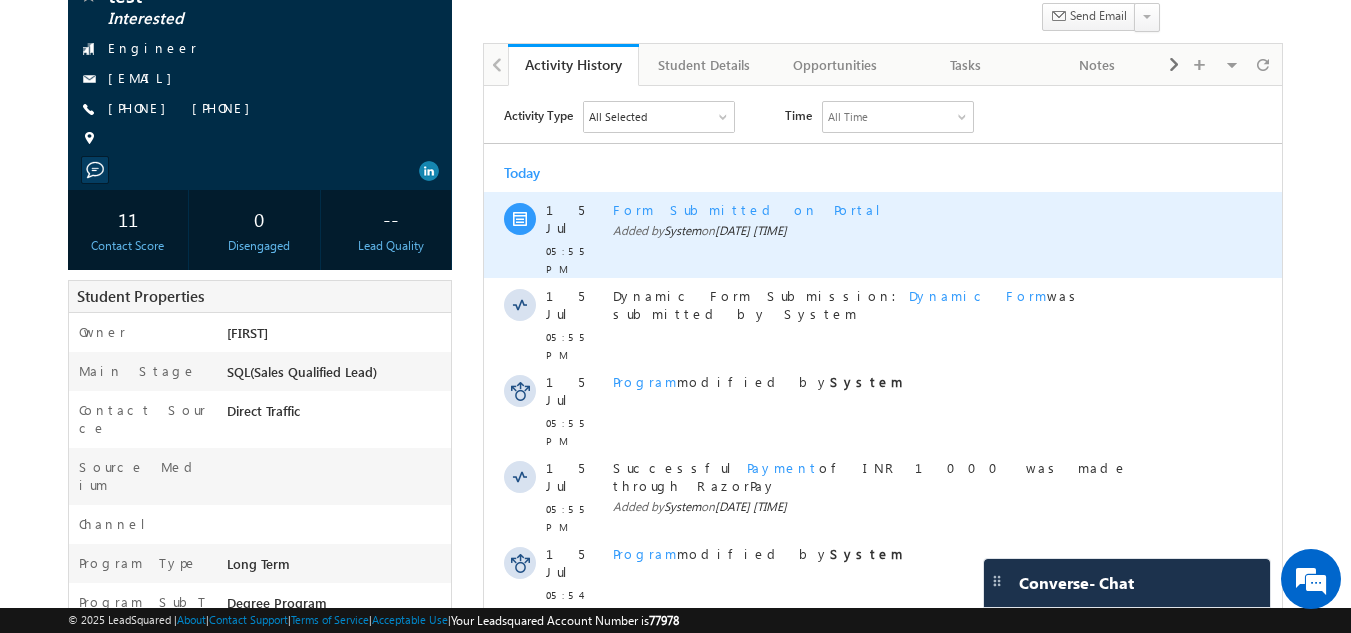 click on "Form Submitted on Portal" at bounding box center (905, 210) 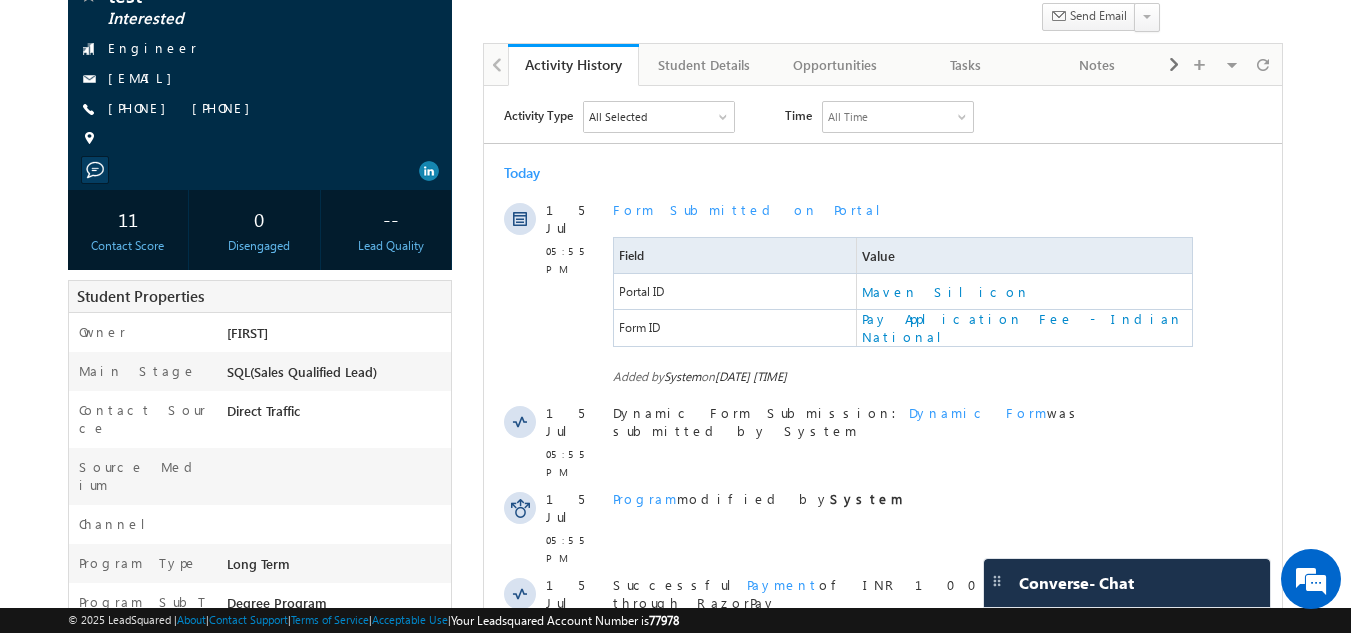 scroll, scrollTop: 0, scrollLeft: 0, axis: both 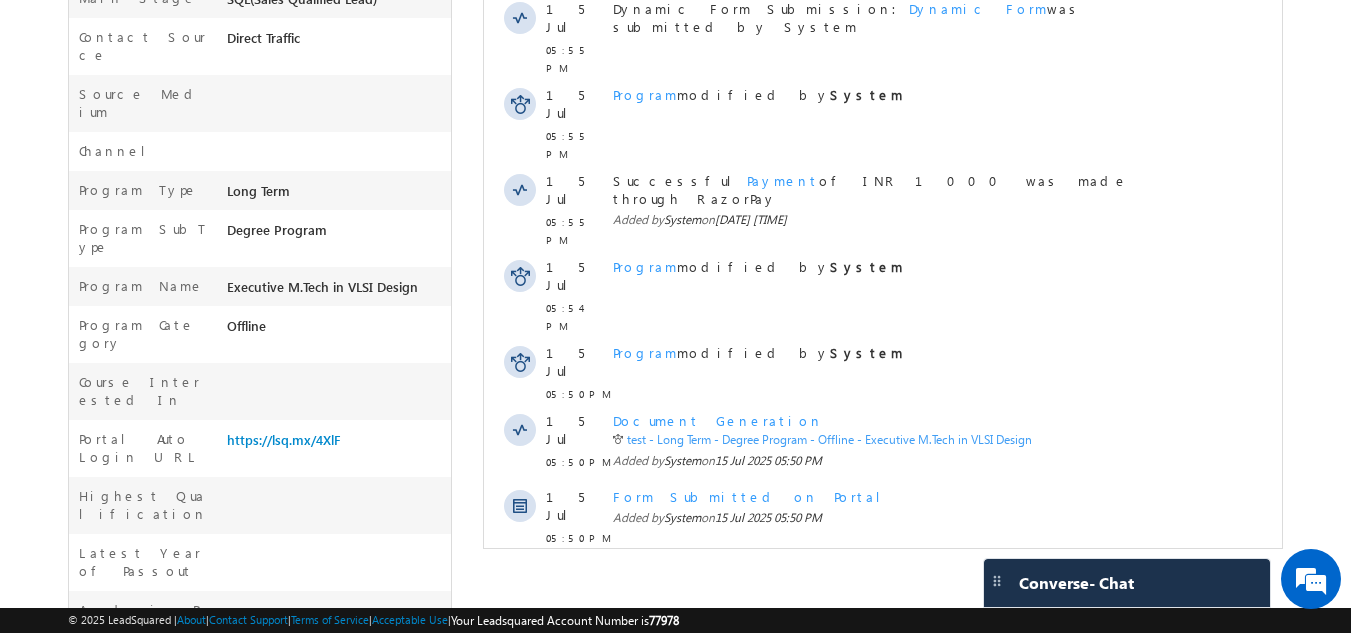 click on "Show More" at bounding box center (883, 650) 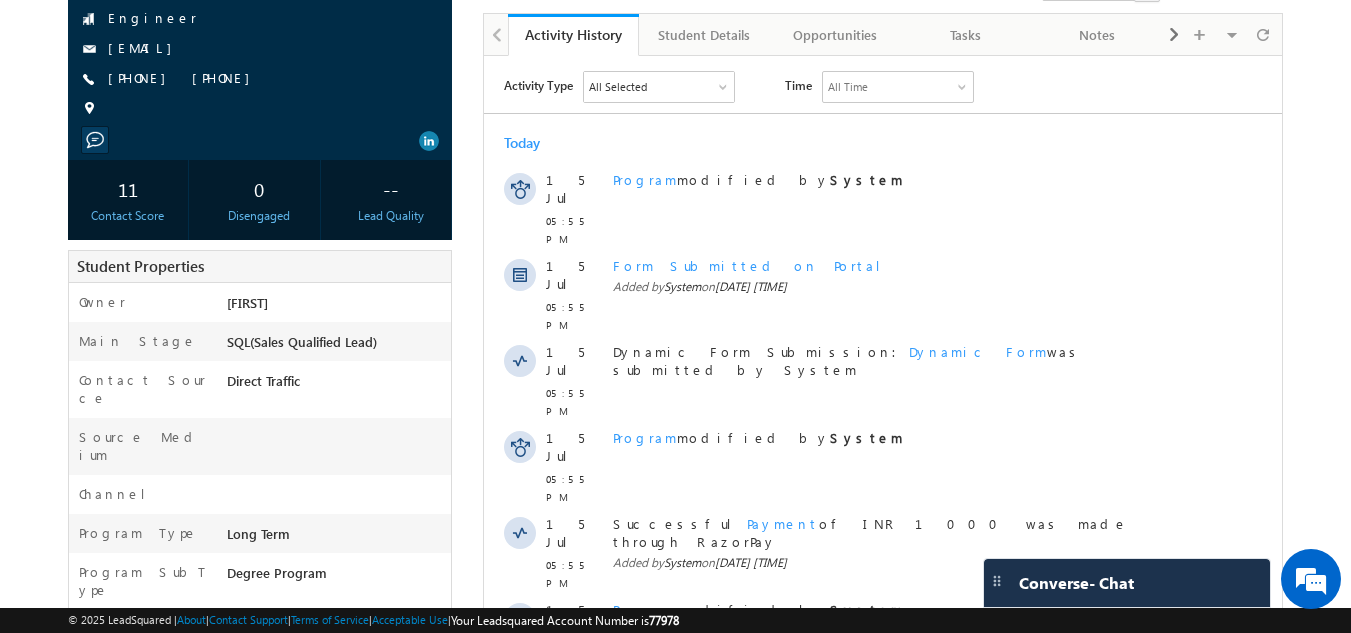 scroll, scrollTop: 200, scrollLeft: 0, axis: vertical 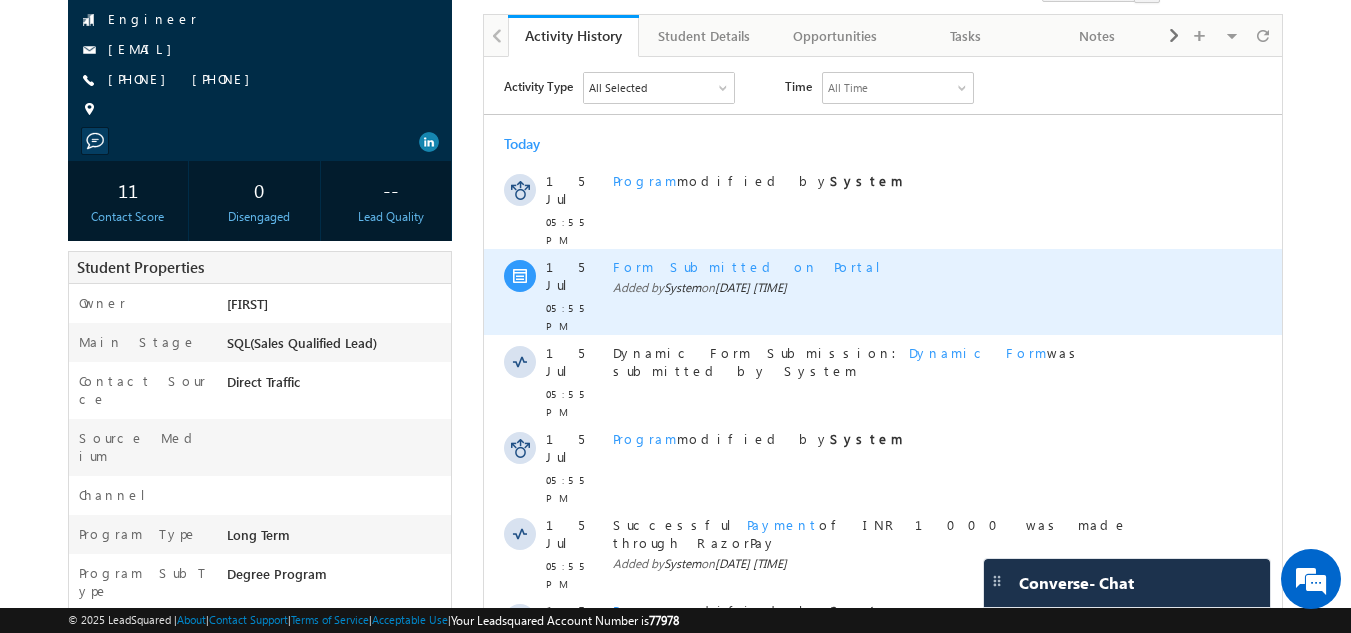 click on "Form Submitted on Portal" at bounding box center (905, 267) 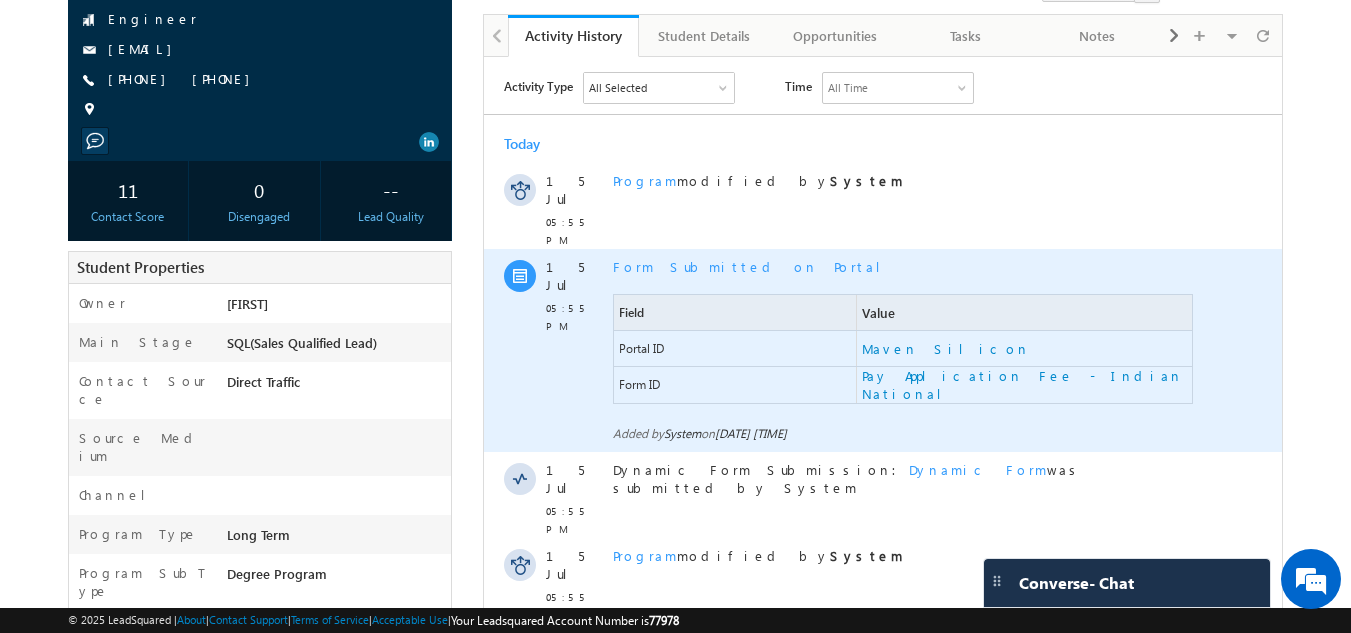 click on "Form Submitted on Portal" at bounding box center (905, 267) 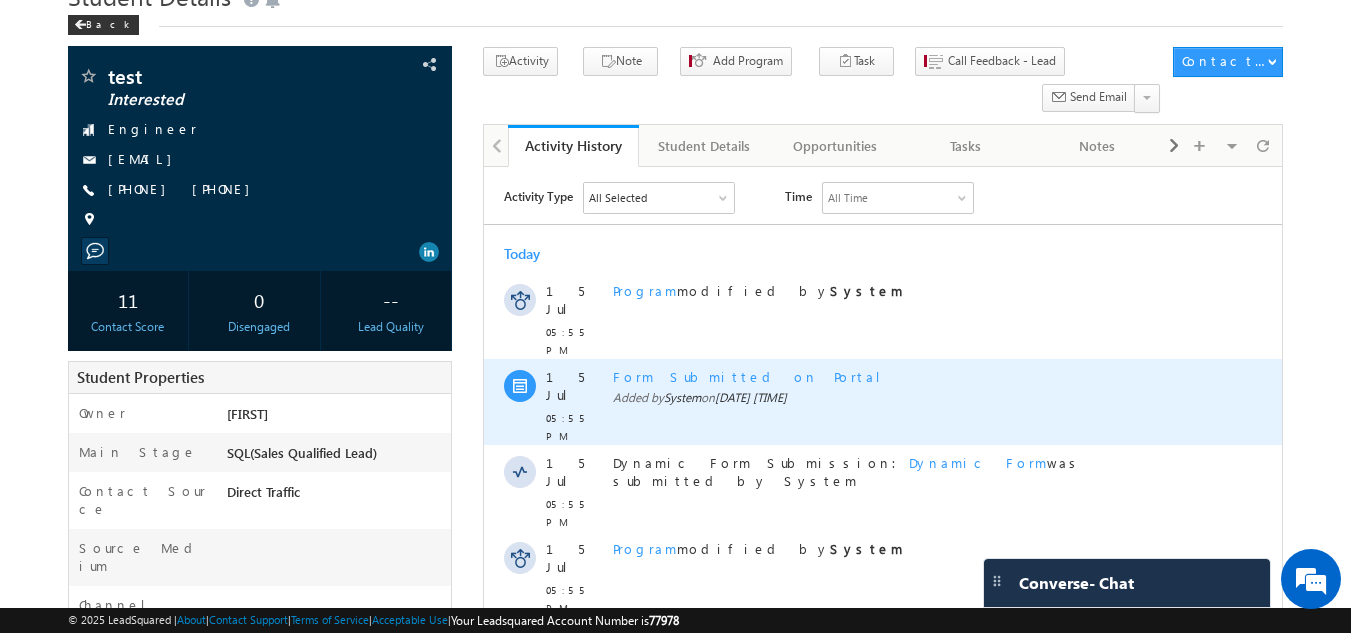 scroll, scrollTop: 89, scrollLeft: 0, axis: vertical 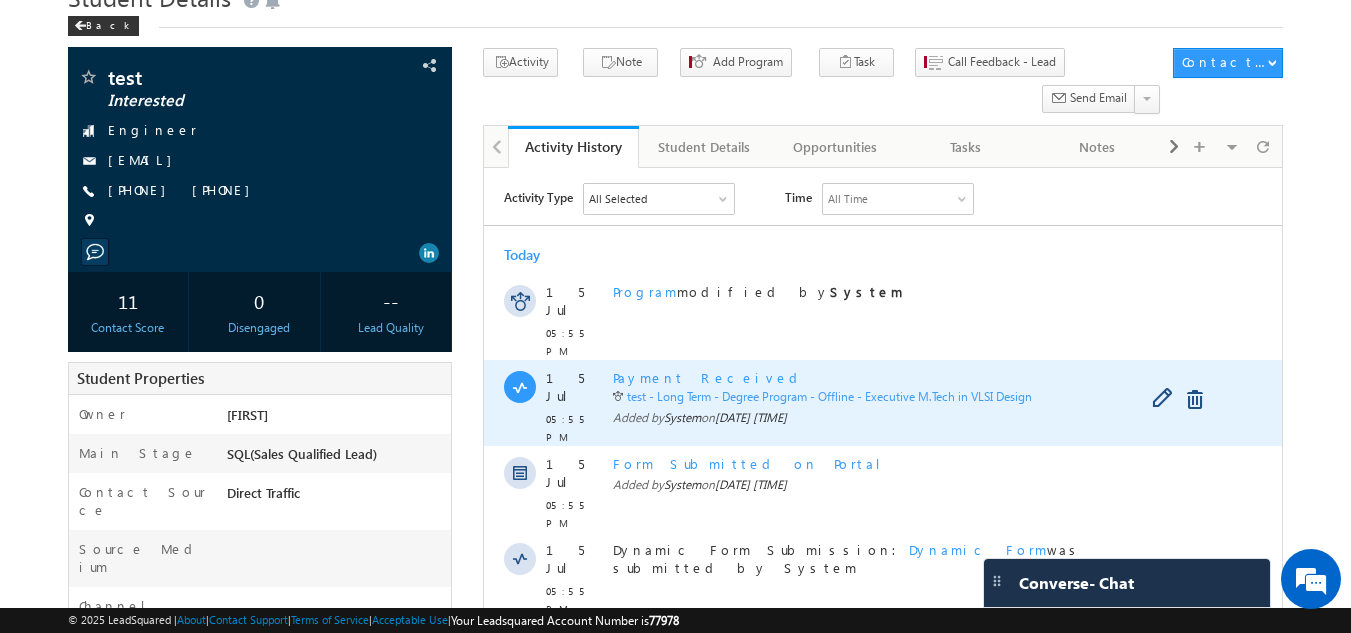 click on "Payment Received" at bounding box center [709, 377] 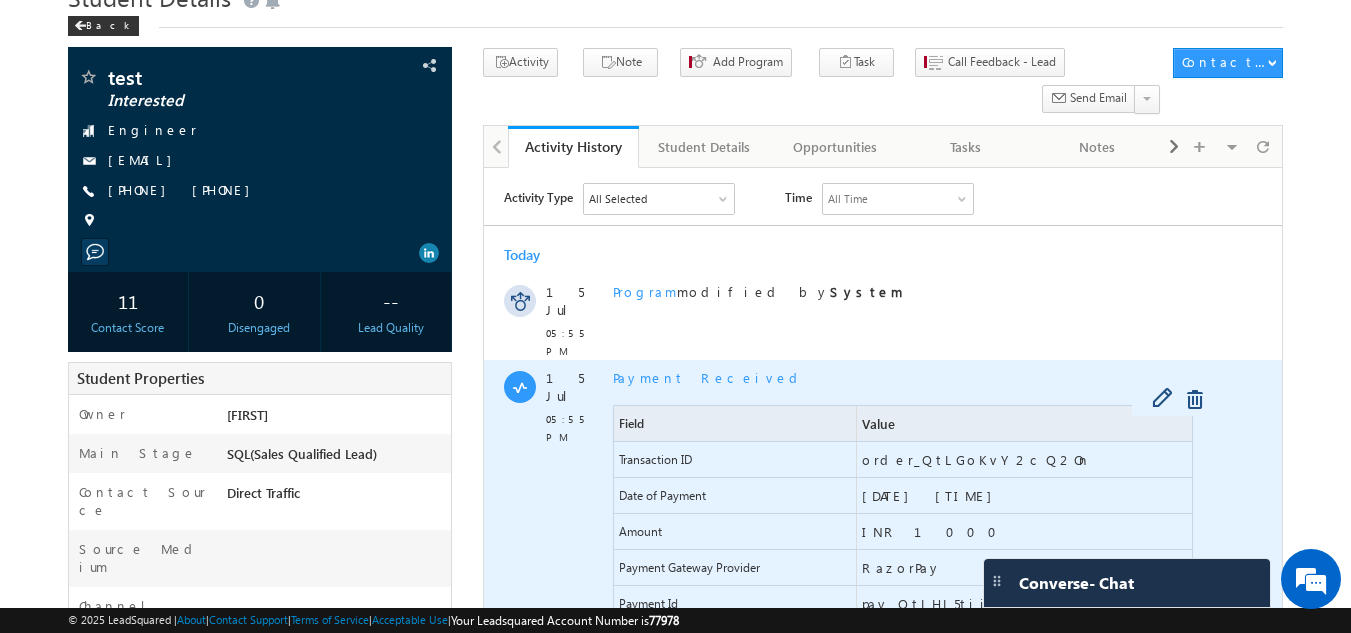 scroll, scrollTop: 0, scrollLeft: 0, axis: both 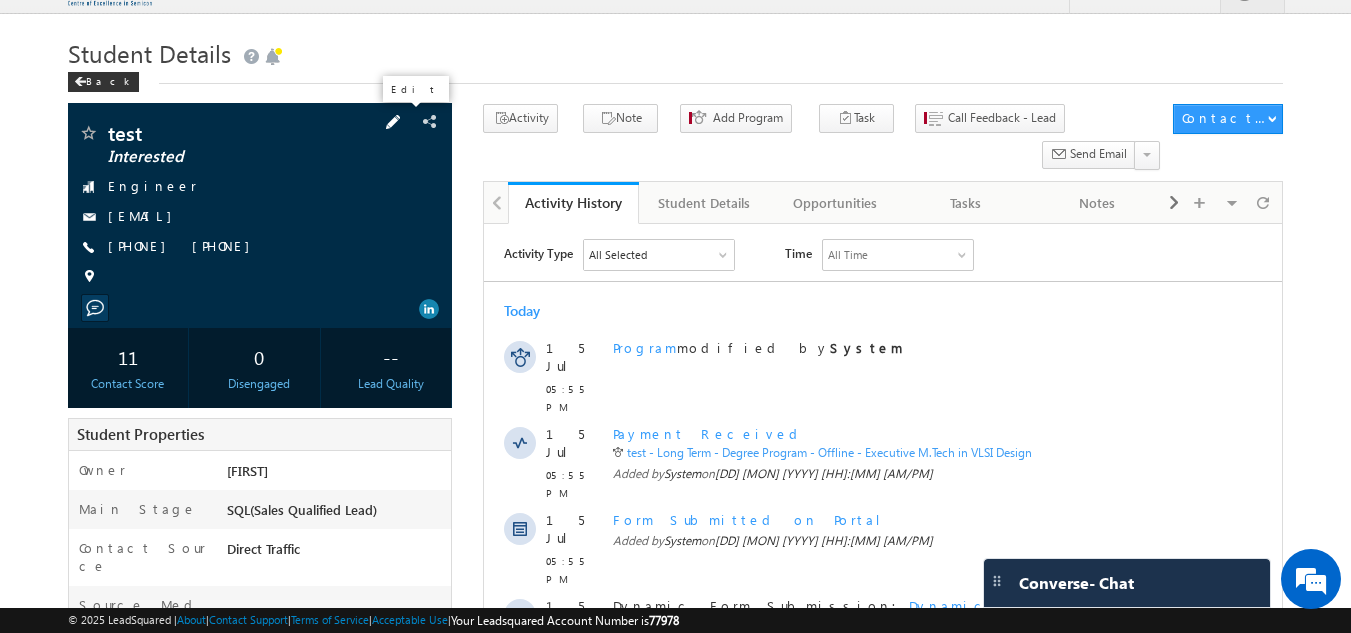 click at bounding box center [393, 122] 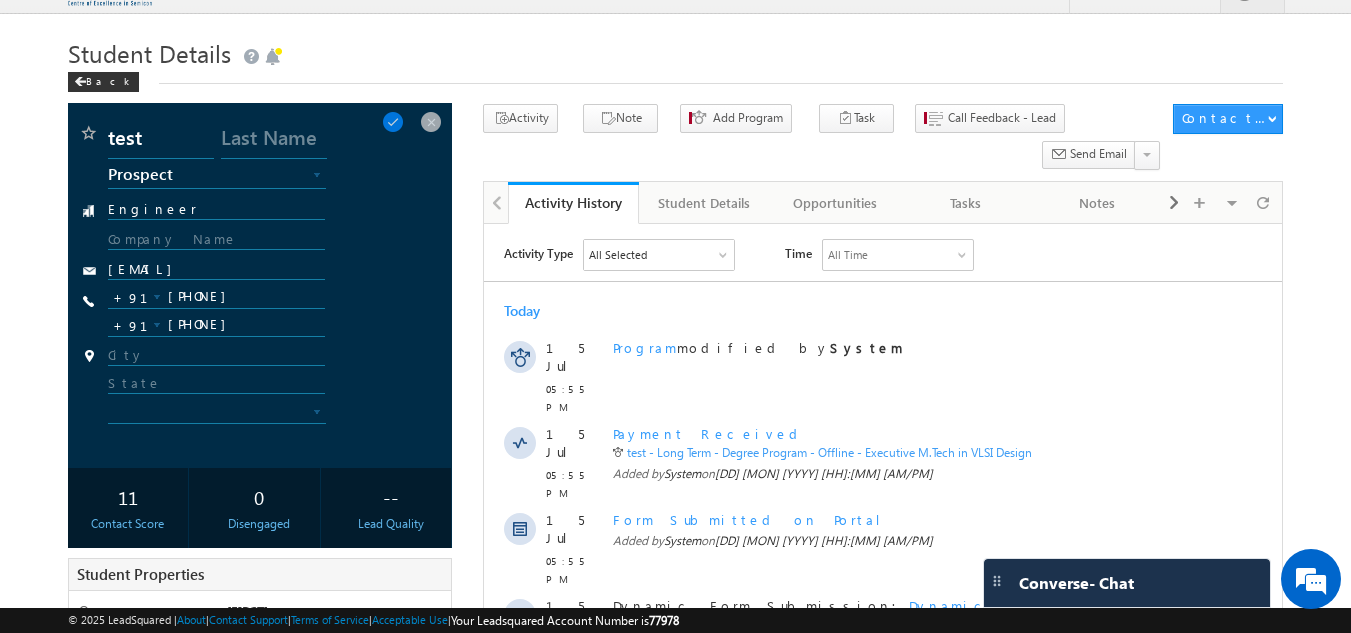 click at bounding box center (318, 178) 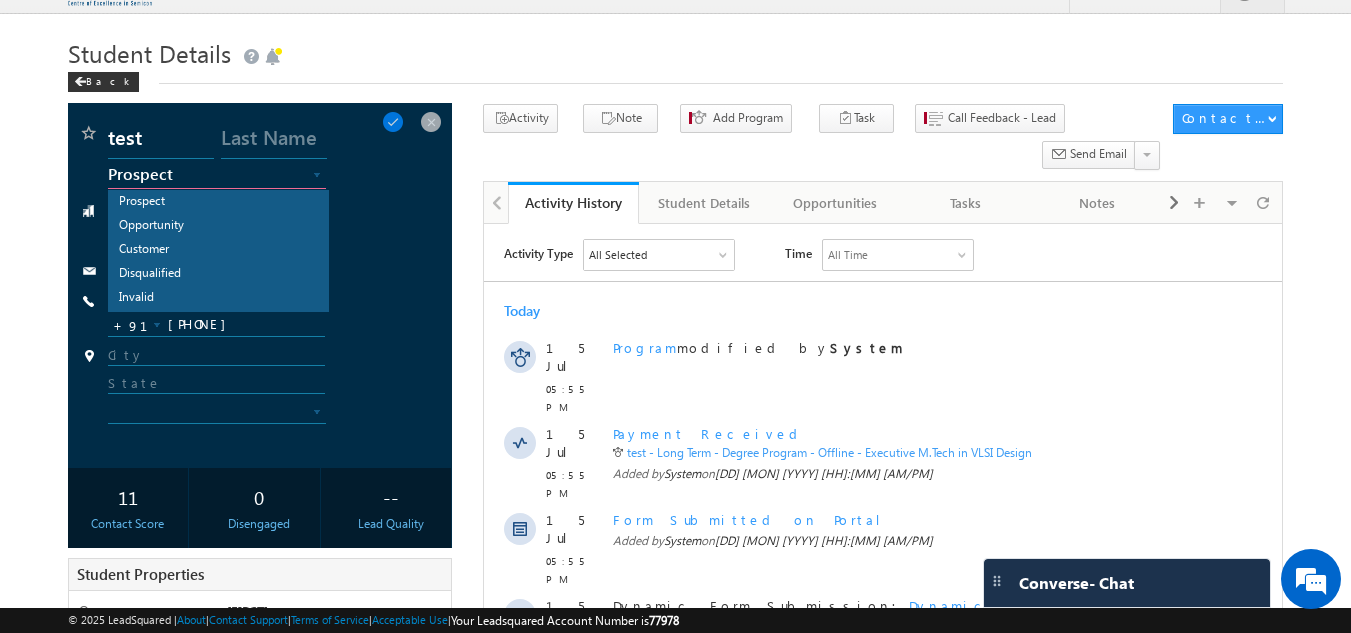 click on "Engineer" at bounding box center (263, 215) 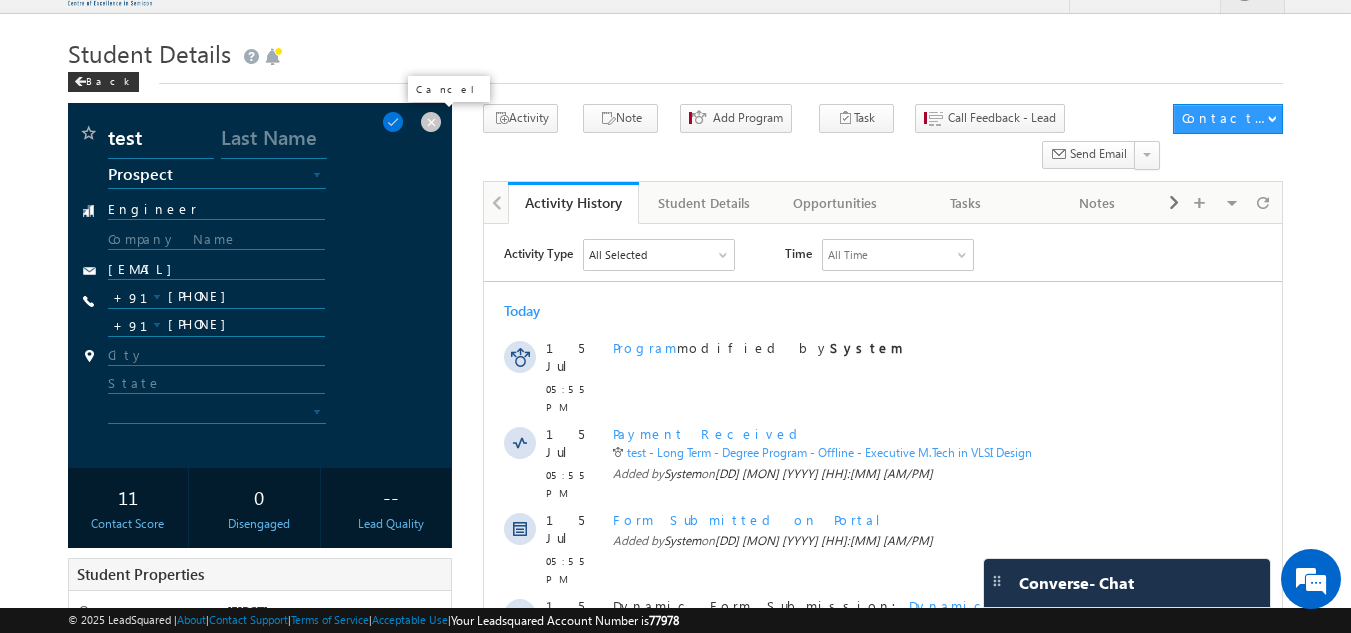 click at bounding box center (431, 122) 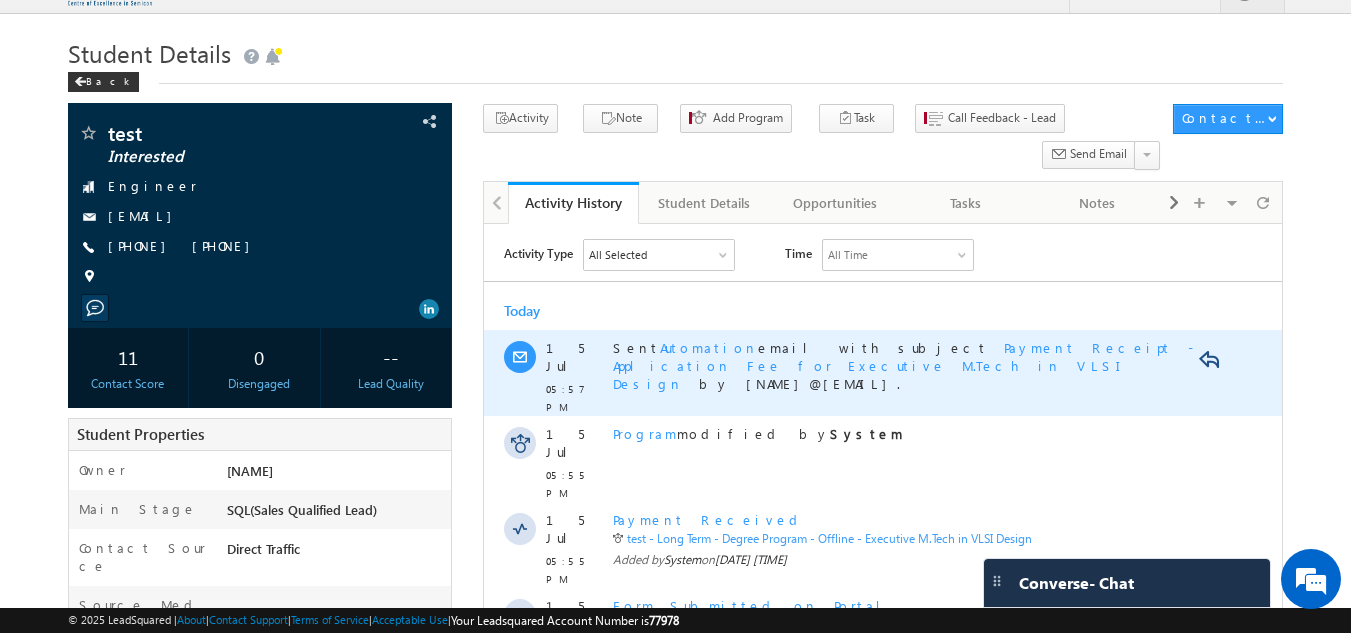 scroll, scrollTop: 0, scrollLeft: 0, axis: both 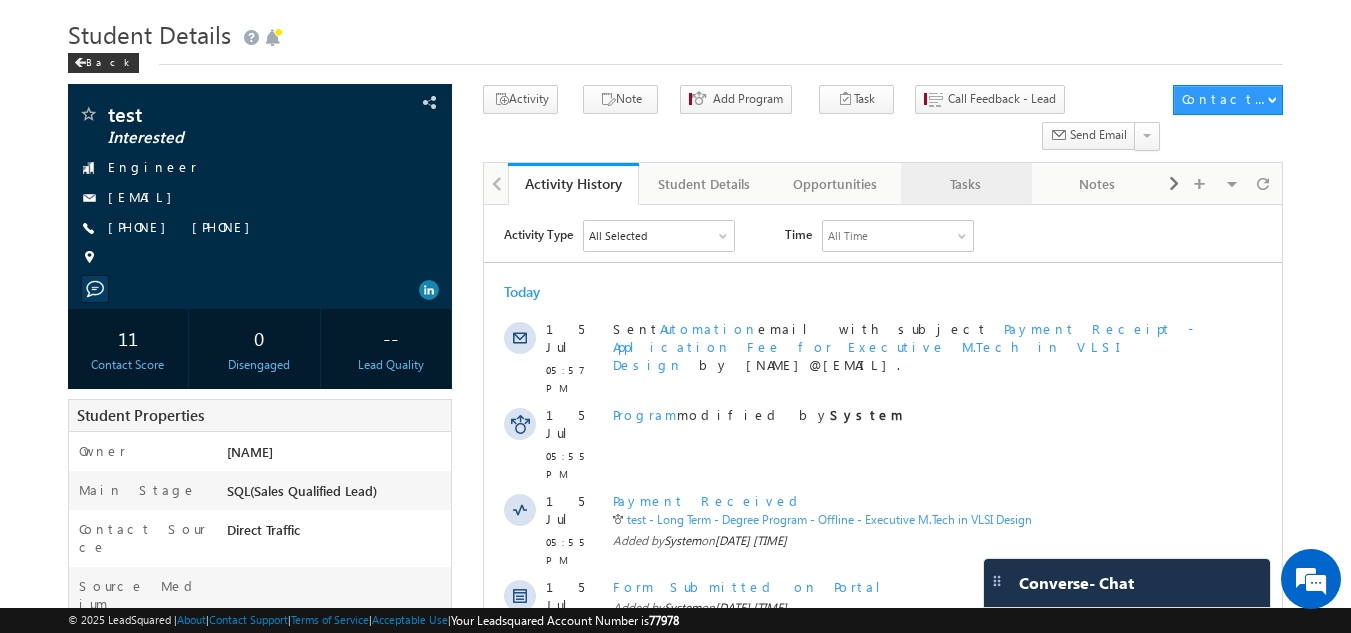click on "Tasks" at bounding box center [965, 184] 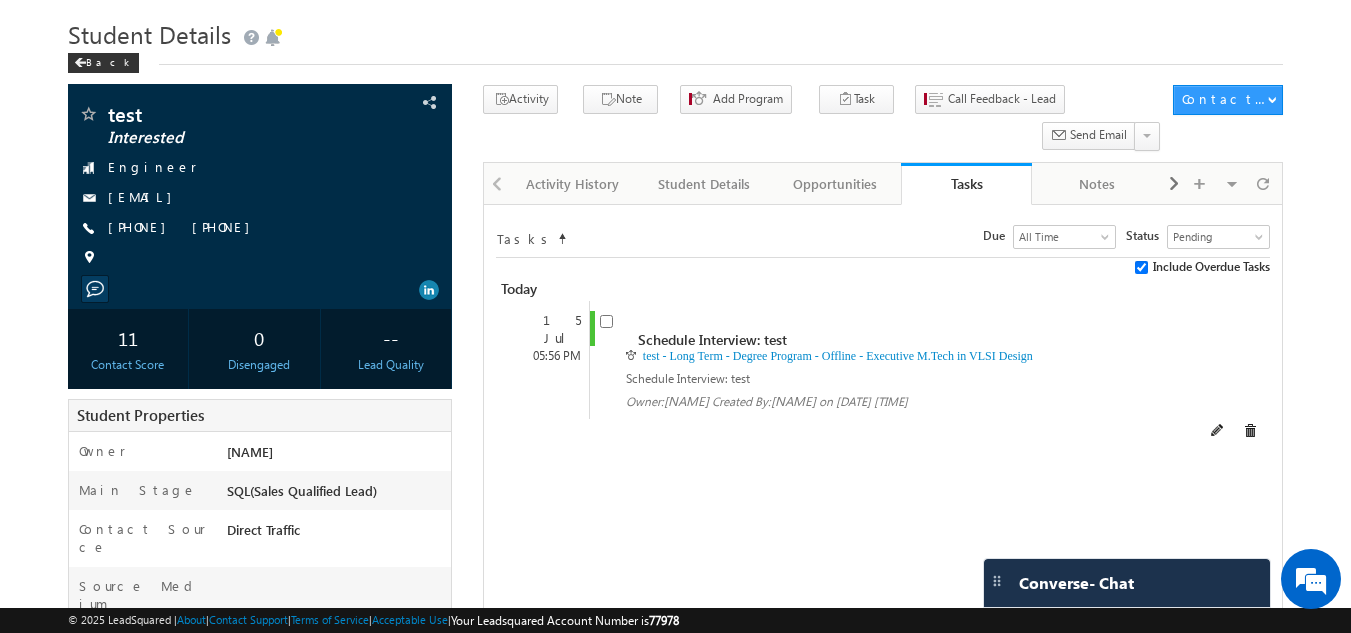click at bounding box center (606, 321) 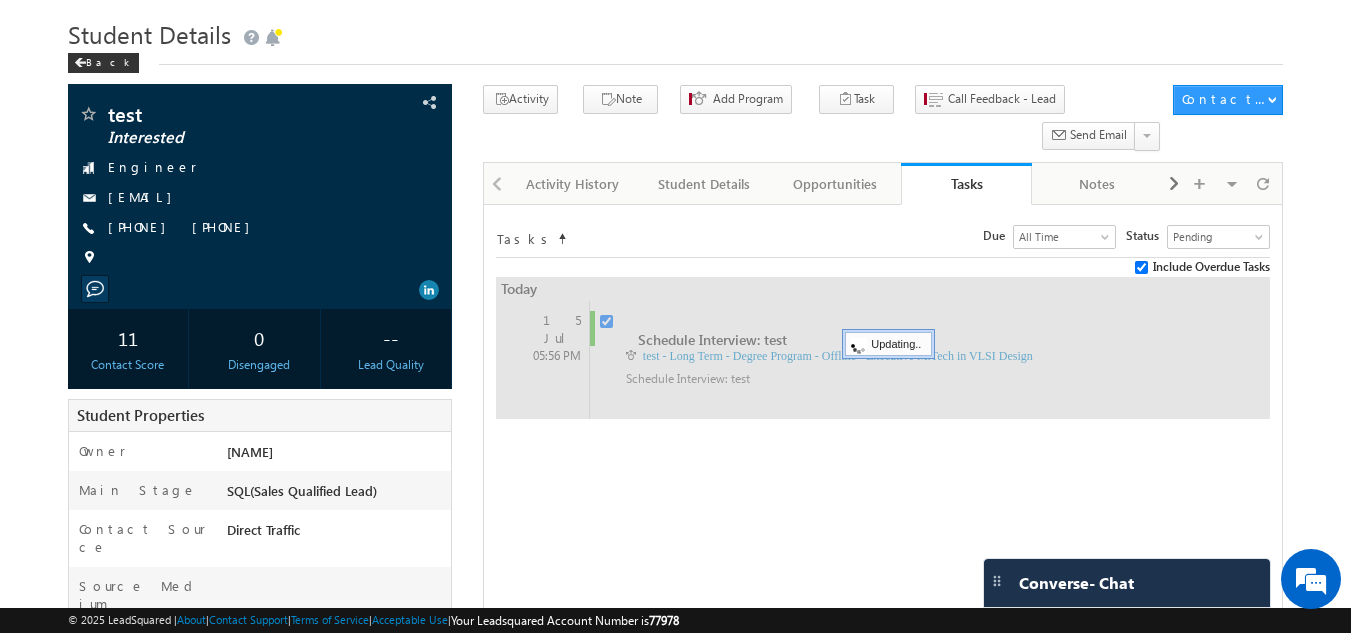 checkbox on "false" 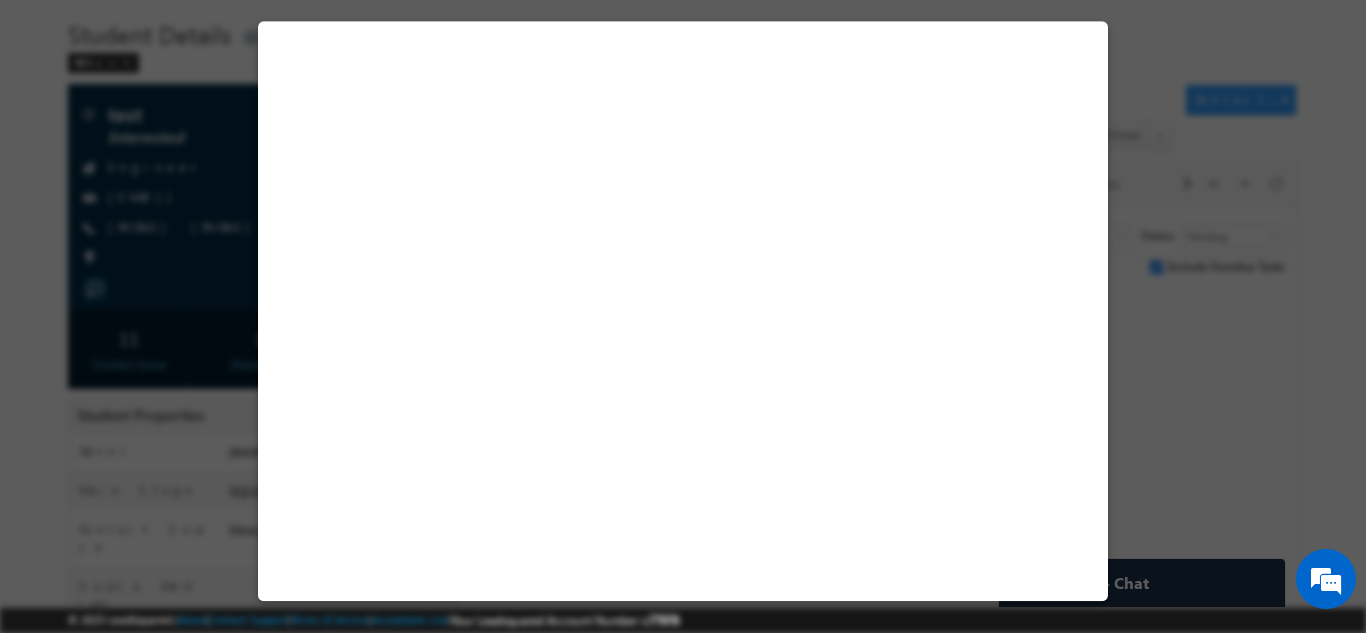 select on "Long Term" 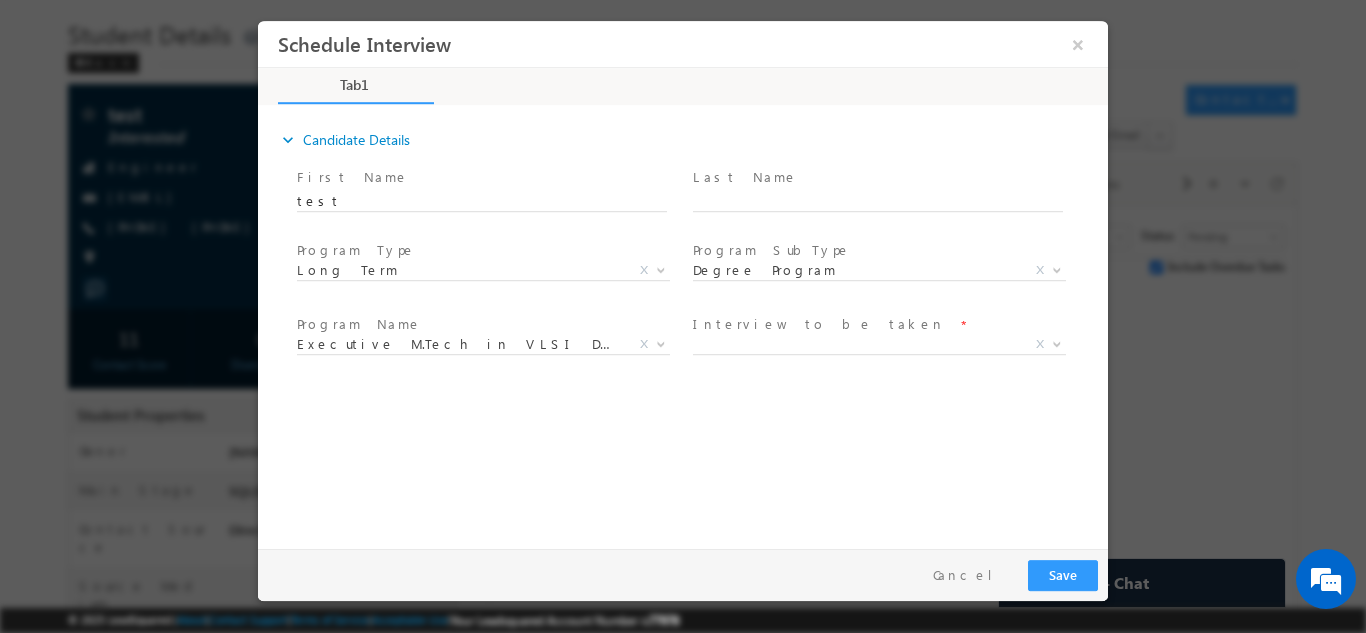 scroll, scrollTop: 0, scrollLeft: 0, axis: both 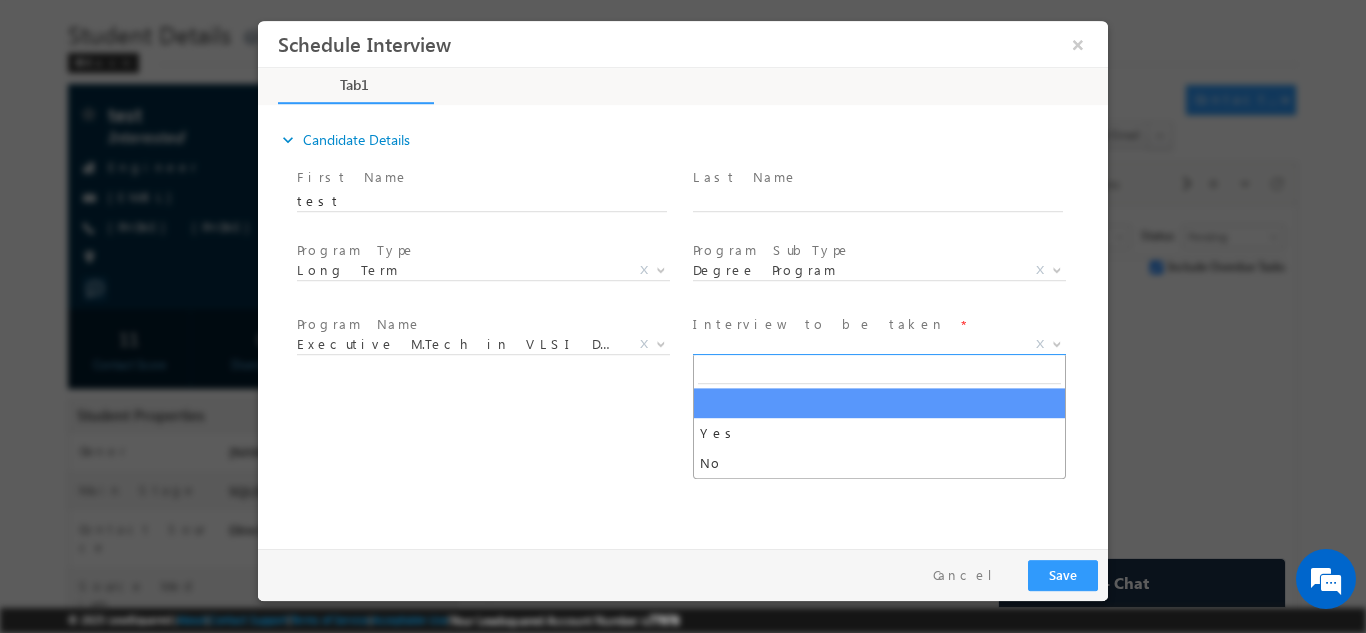 click on "X" at bounding box center (879, 344) 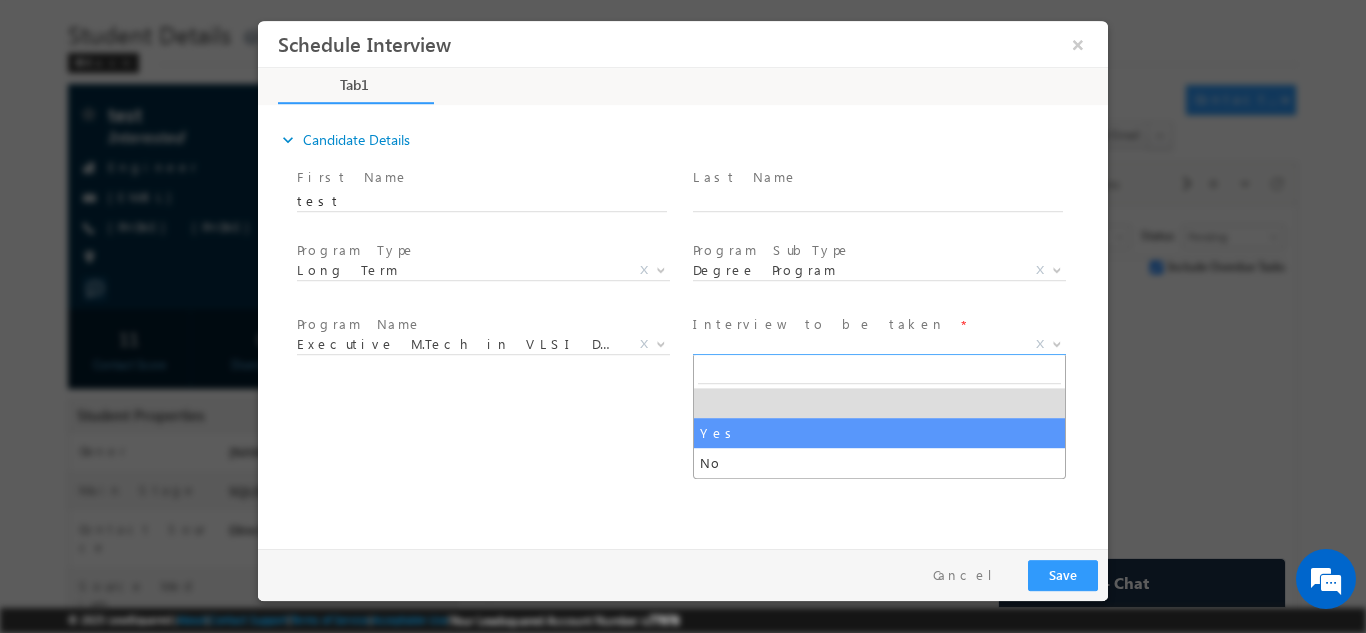 select on "Yes" 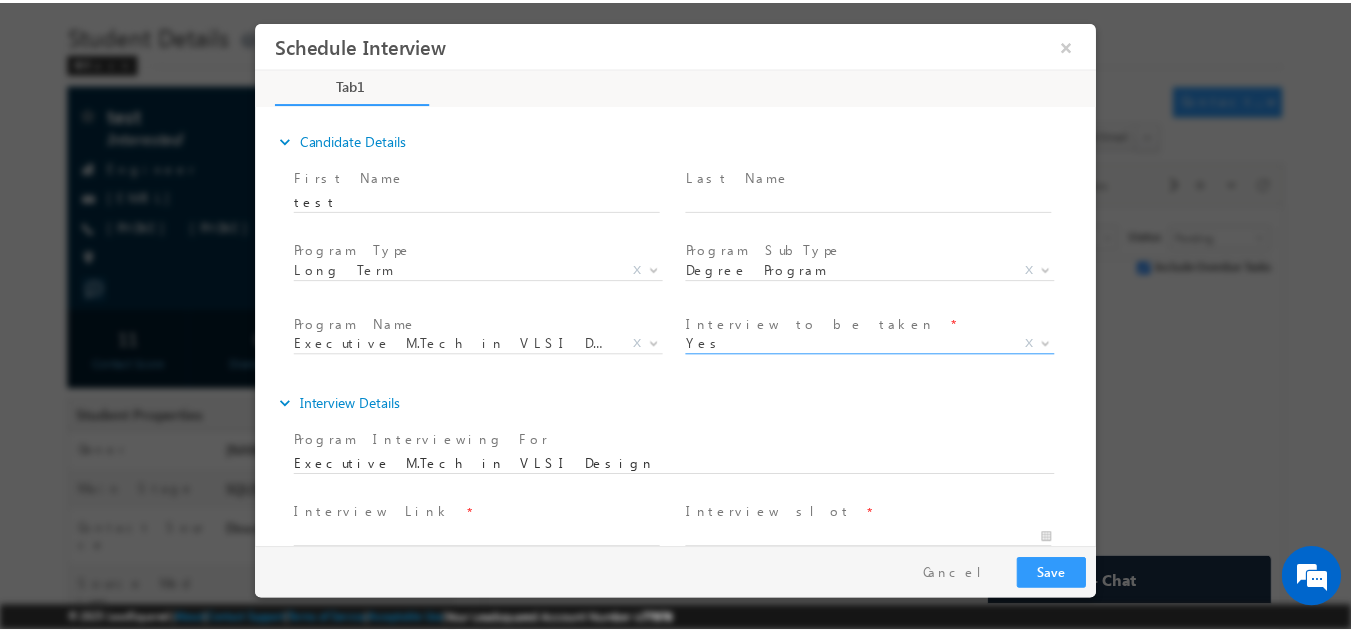 scroll, scrollTop: 180, scrollLeft: 0, axis: vertical 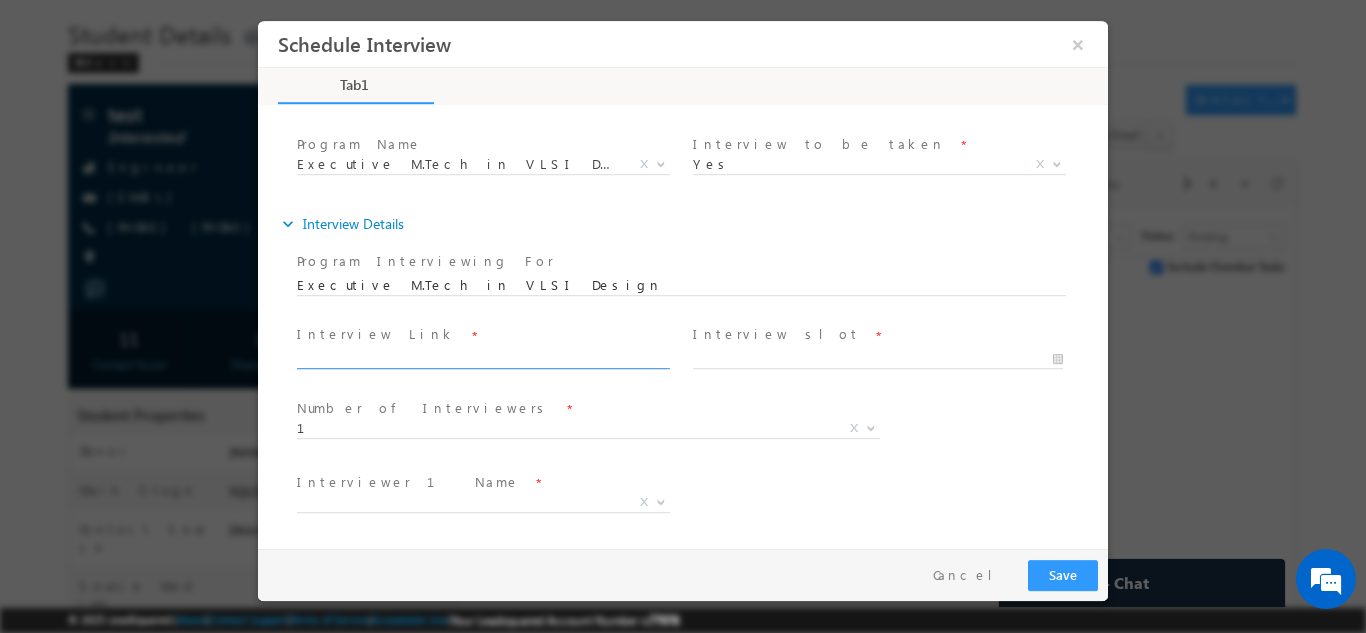 click at bounding box center (482, 359) 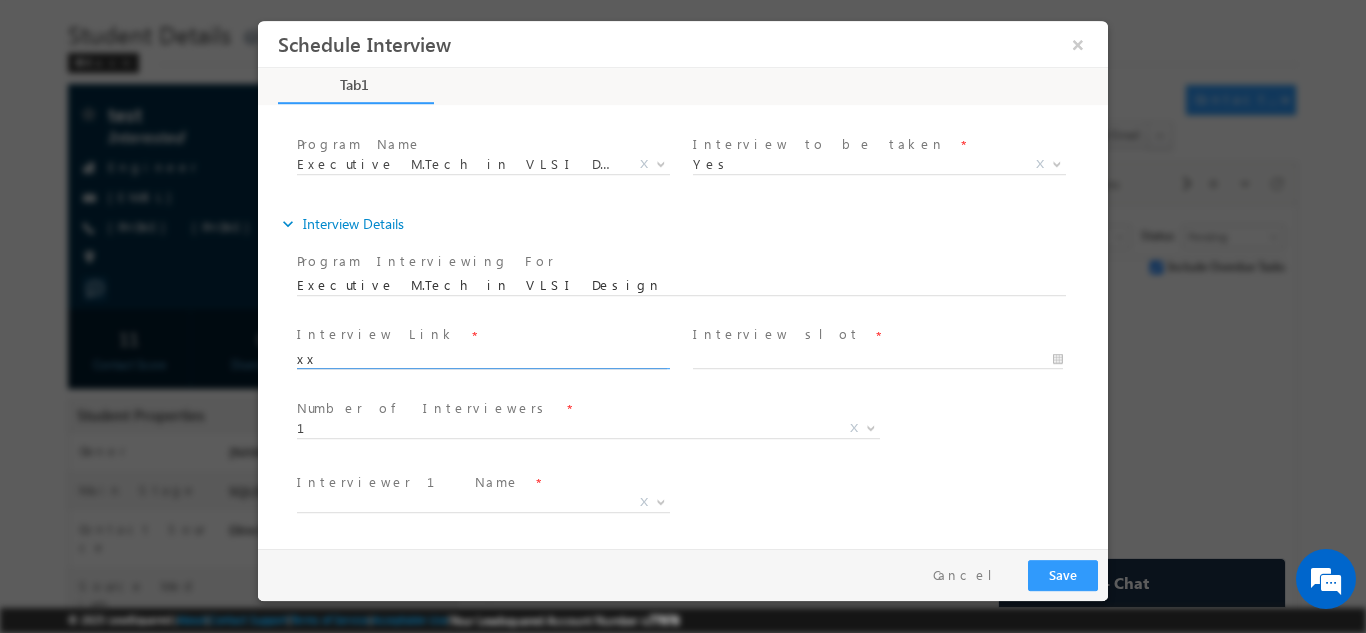 type on "x" 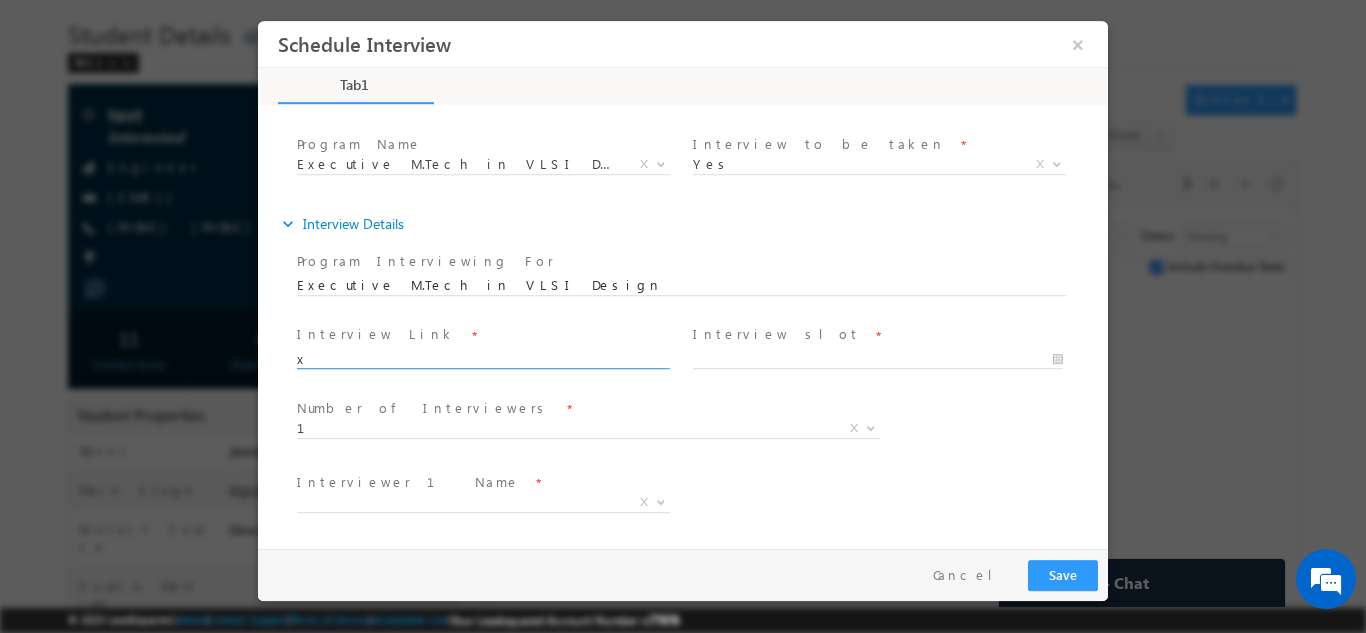 type 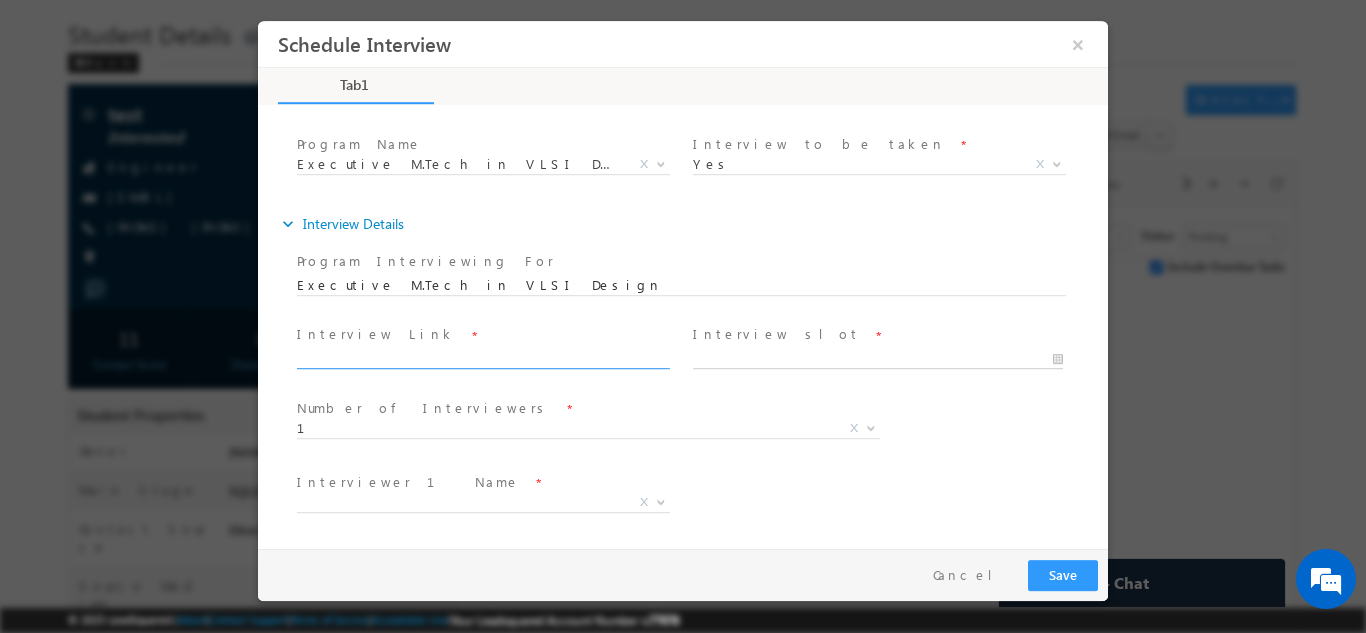 type on "15/07/2025 5:58 PM" 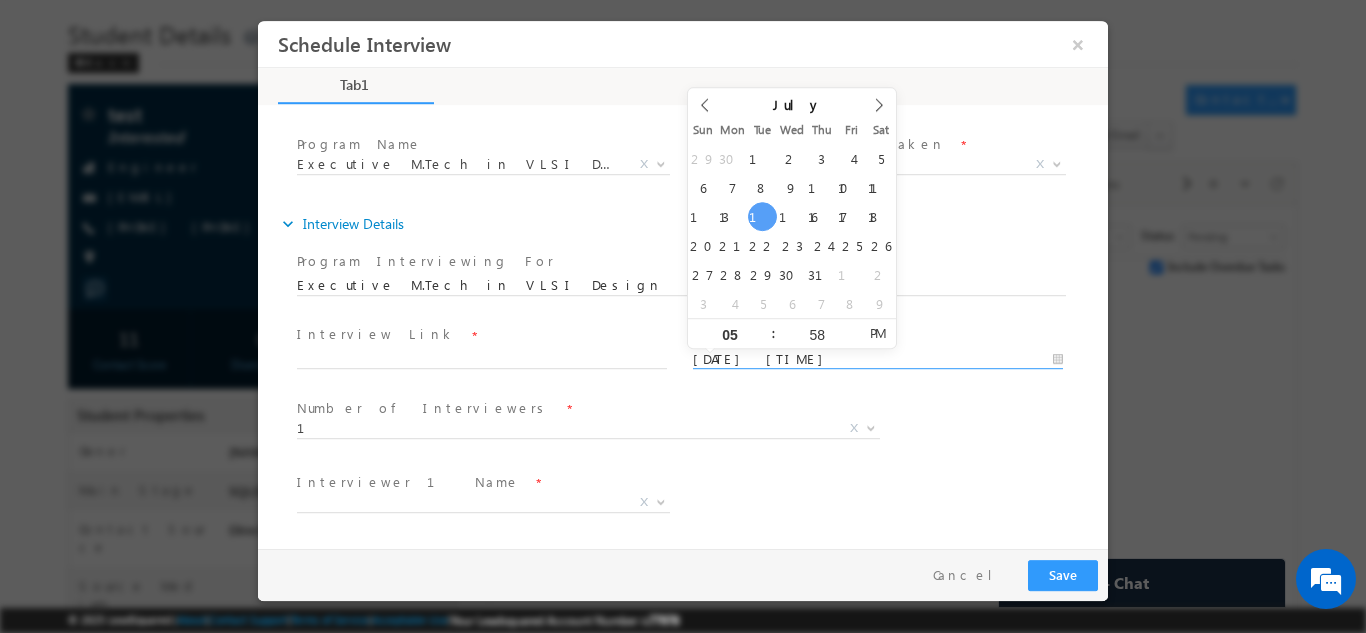 click on "15/07/2025 5:58 PM" at bounding box center [878, 359] 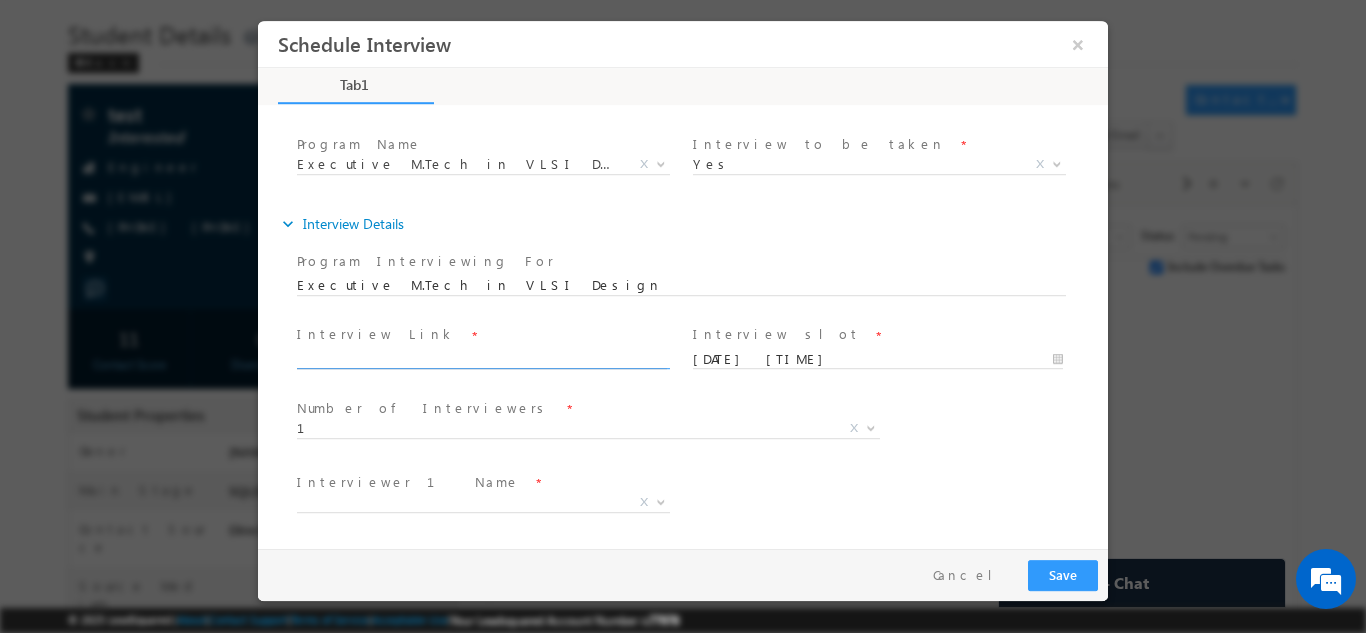 click at bounding box center [482, 359] 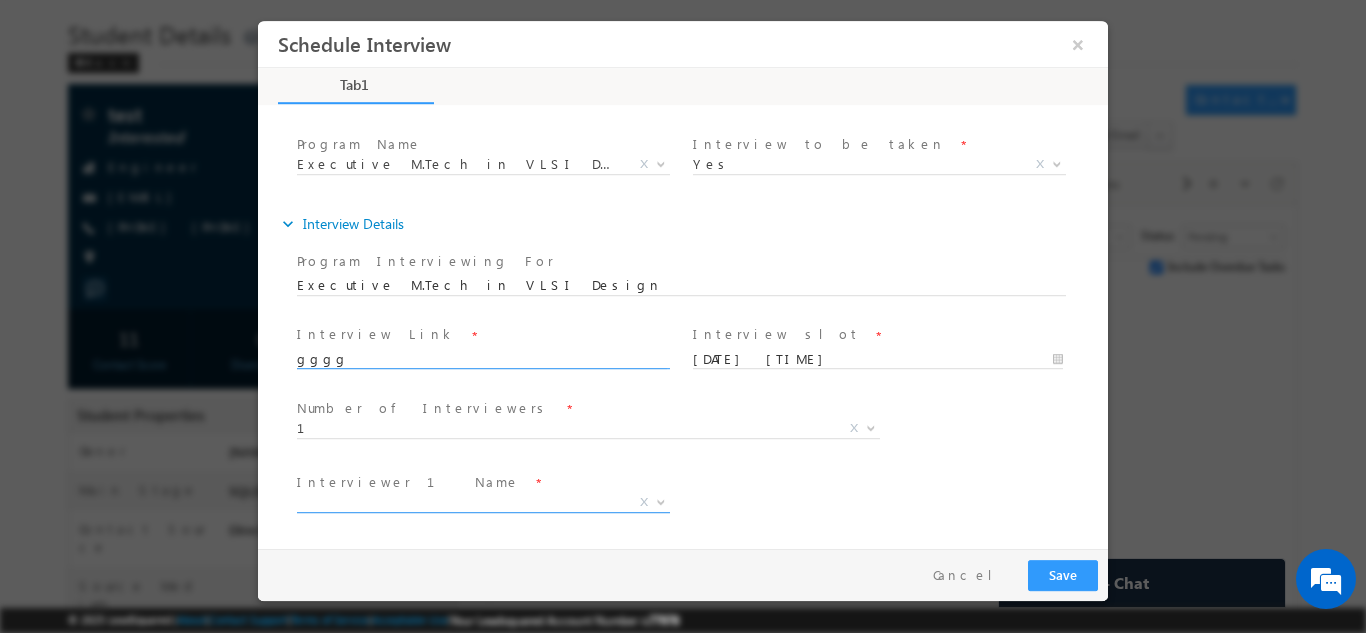 type on "gggg" 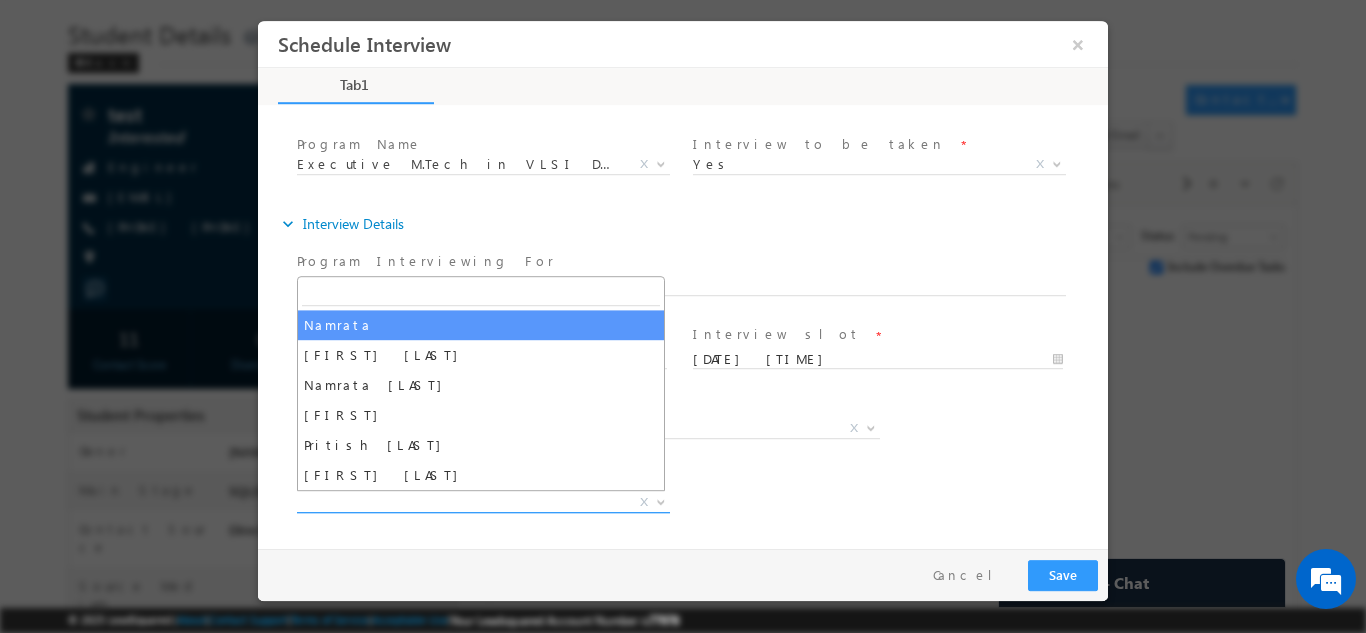 click on "X" at bounding box center [483, 502] 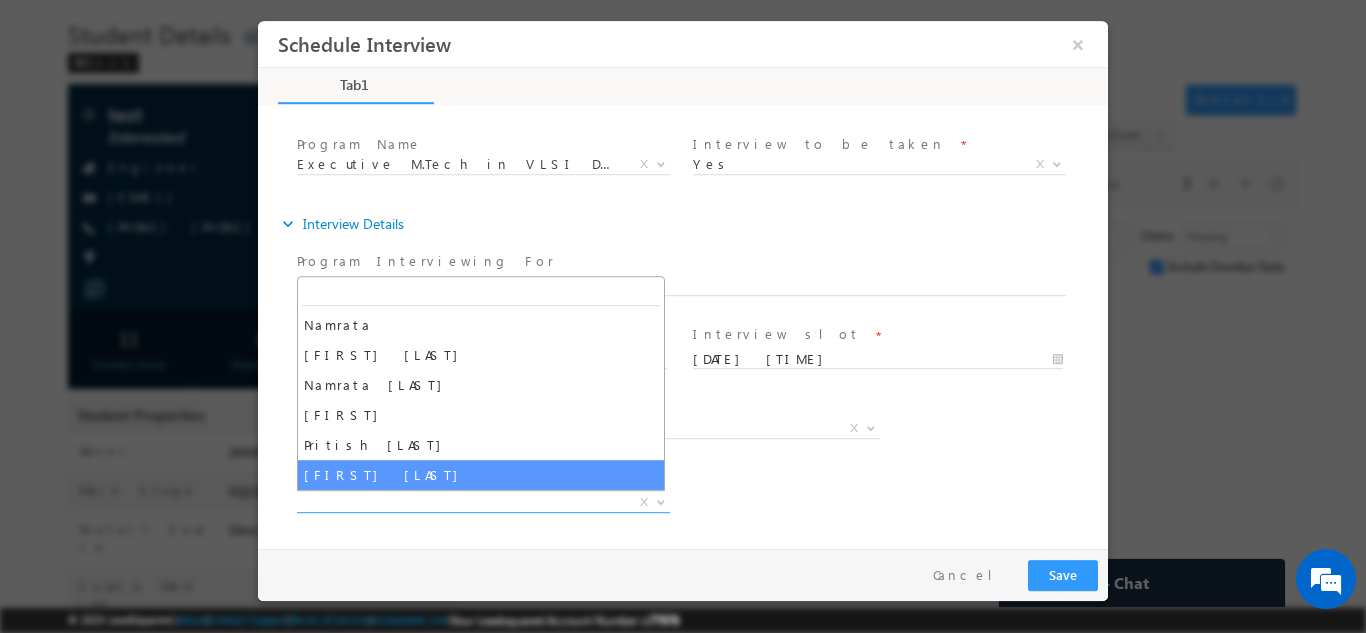 click at bounding box center [683, 316] 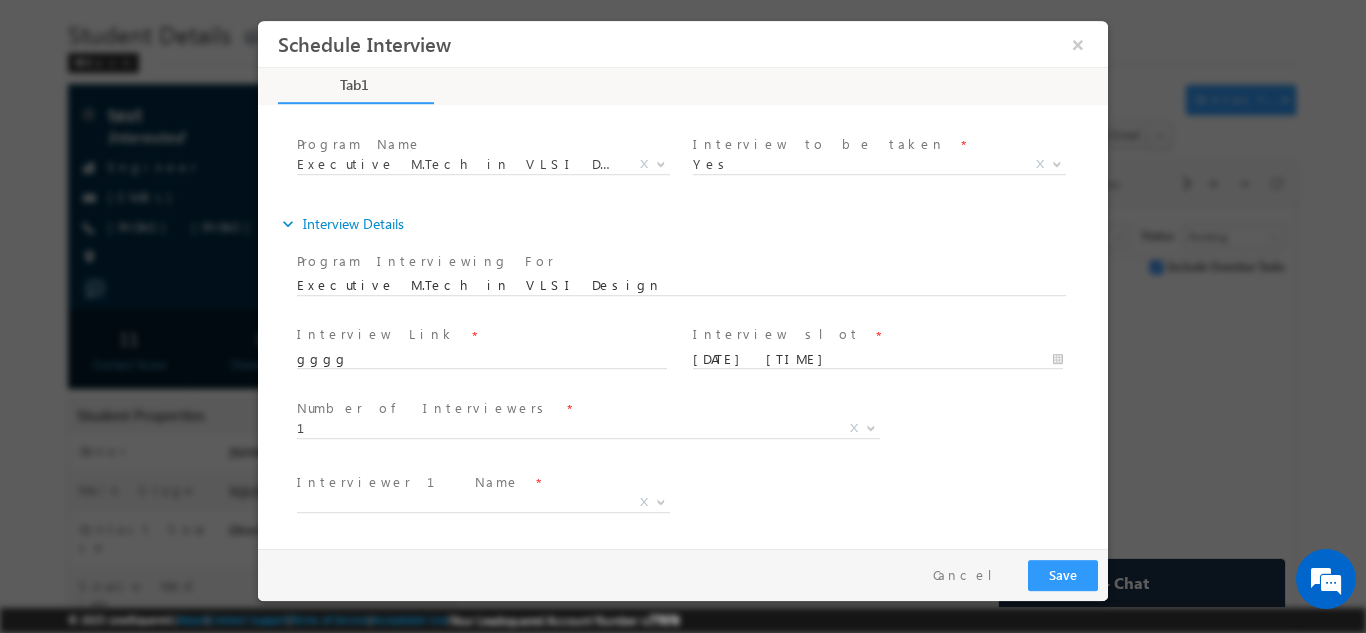 click at bounding box center (481, 526) 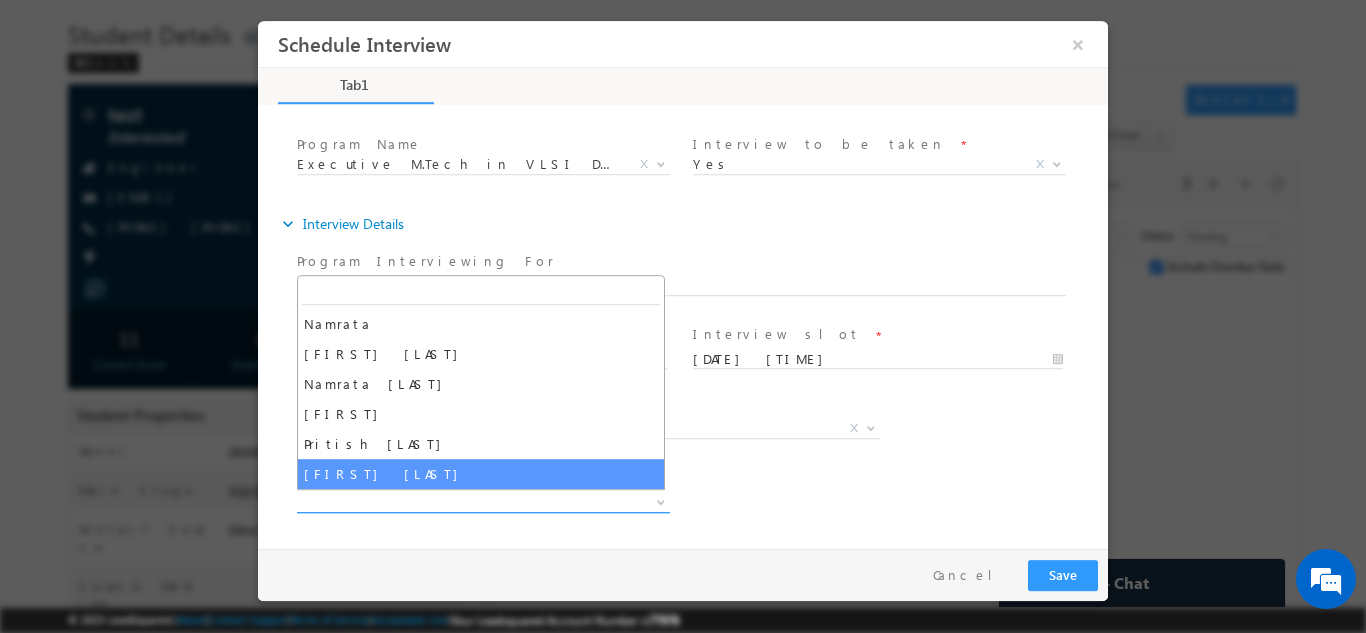 click on "X" at bounding box center (483, 502) 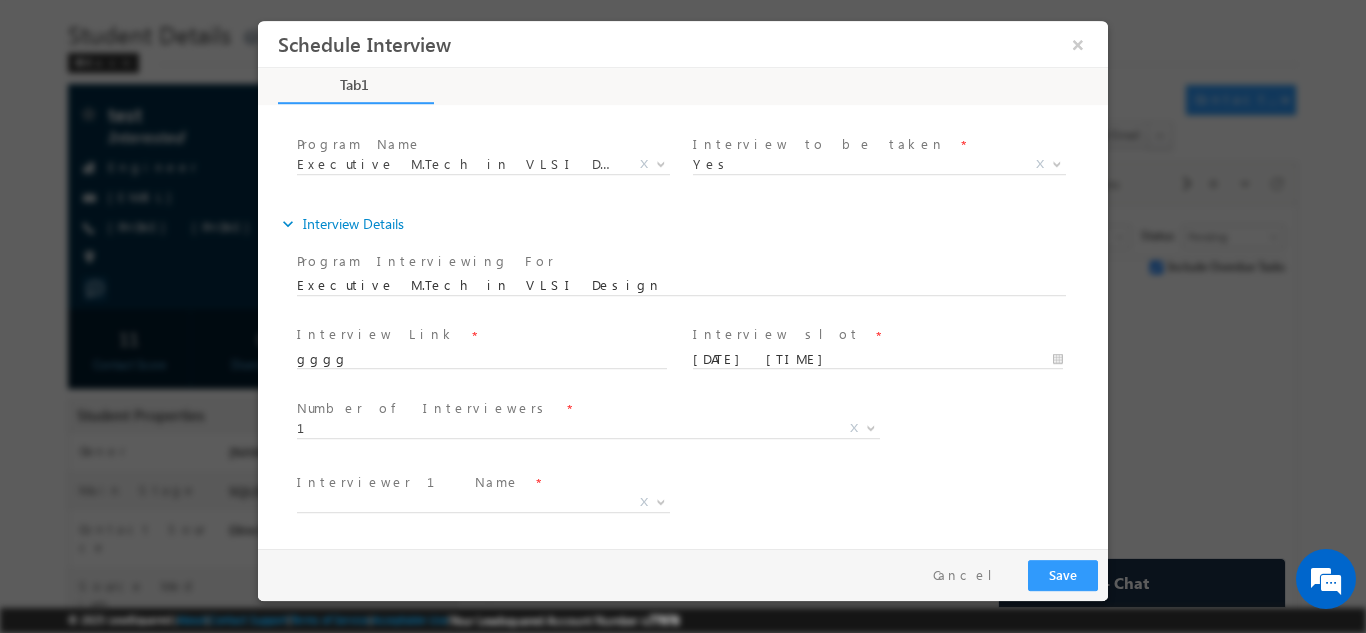 click on "expand_more Candidate Details
First Name" at bounding box center [688, 327] 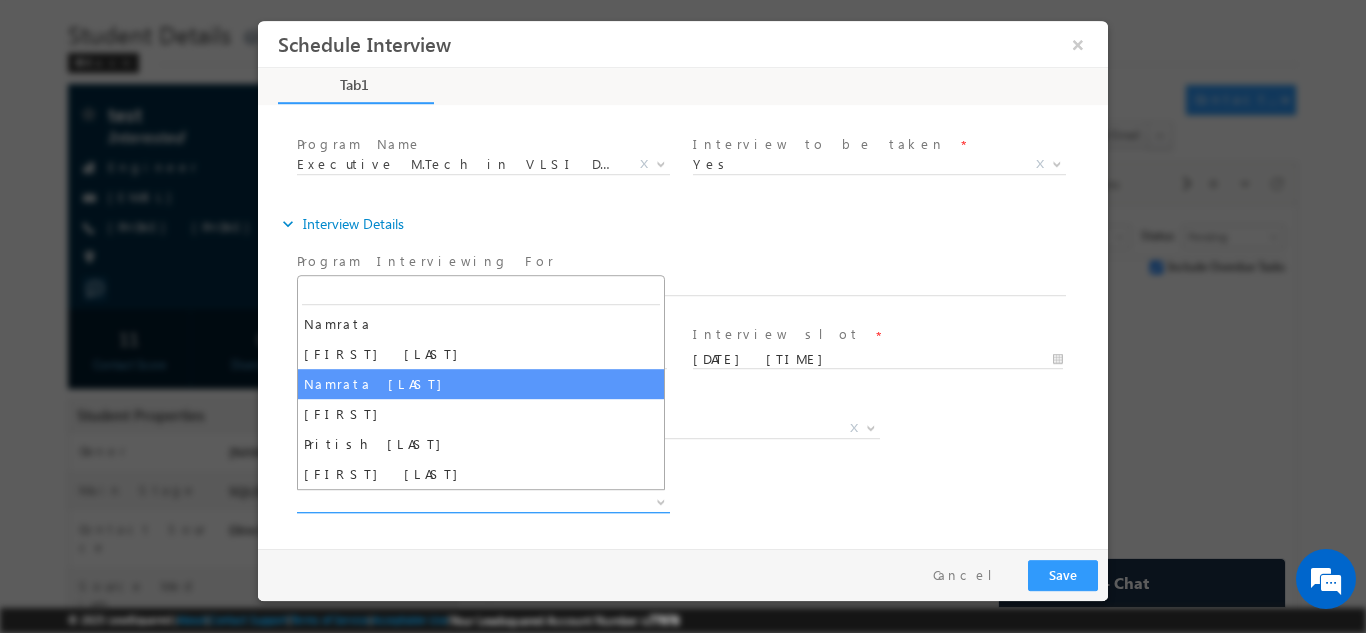 click on "X" at bounding box center [483, 502] 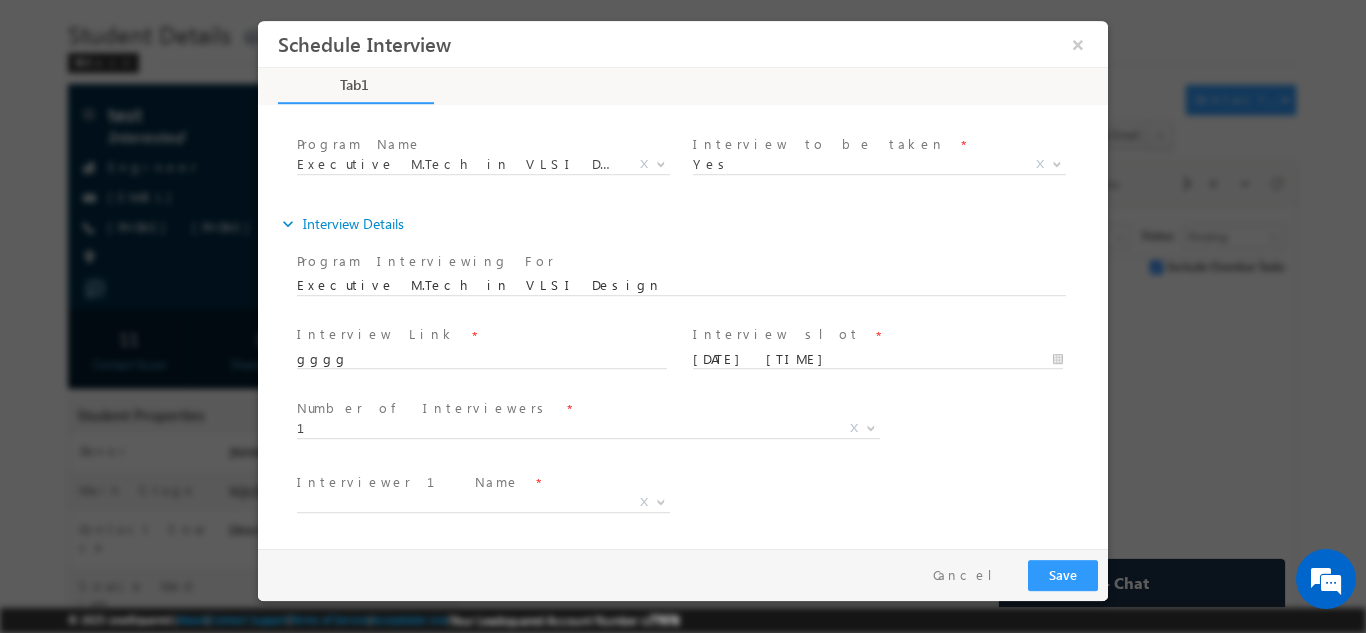 click at bounding box center (481, 526) 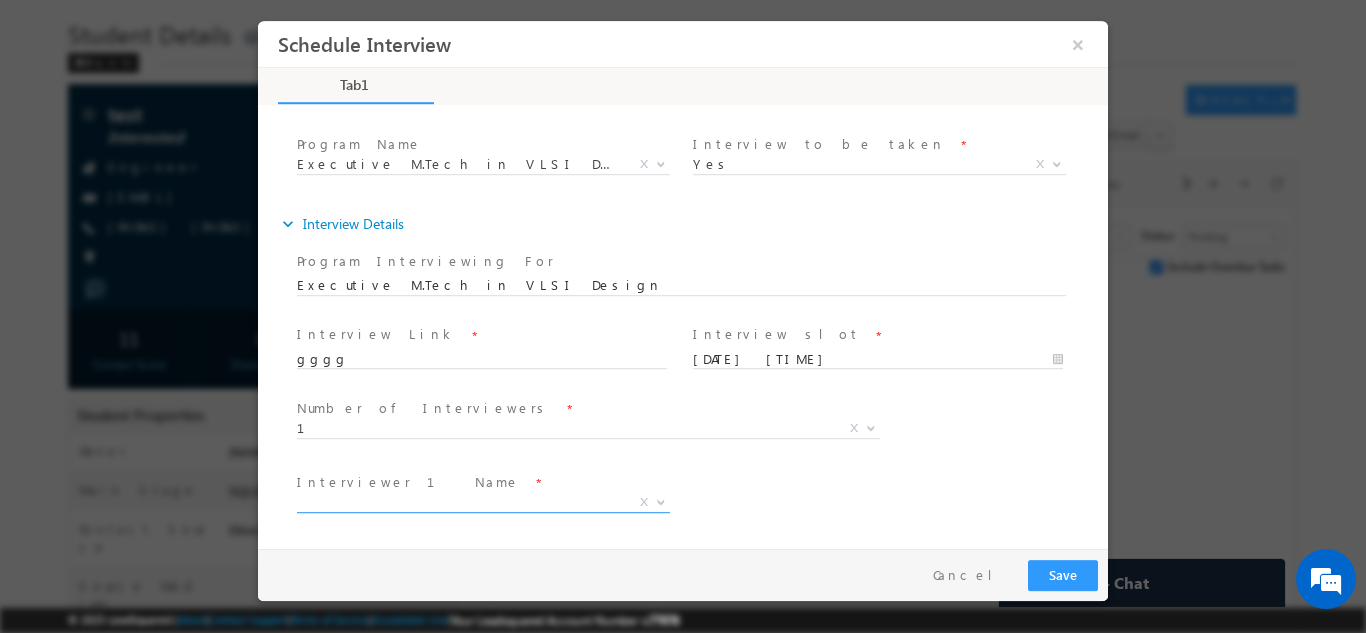 click on "X" at bounding box center (483, 502) 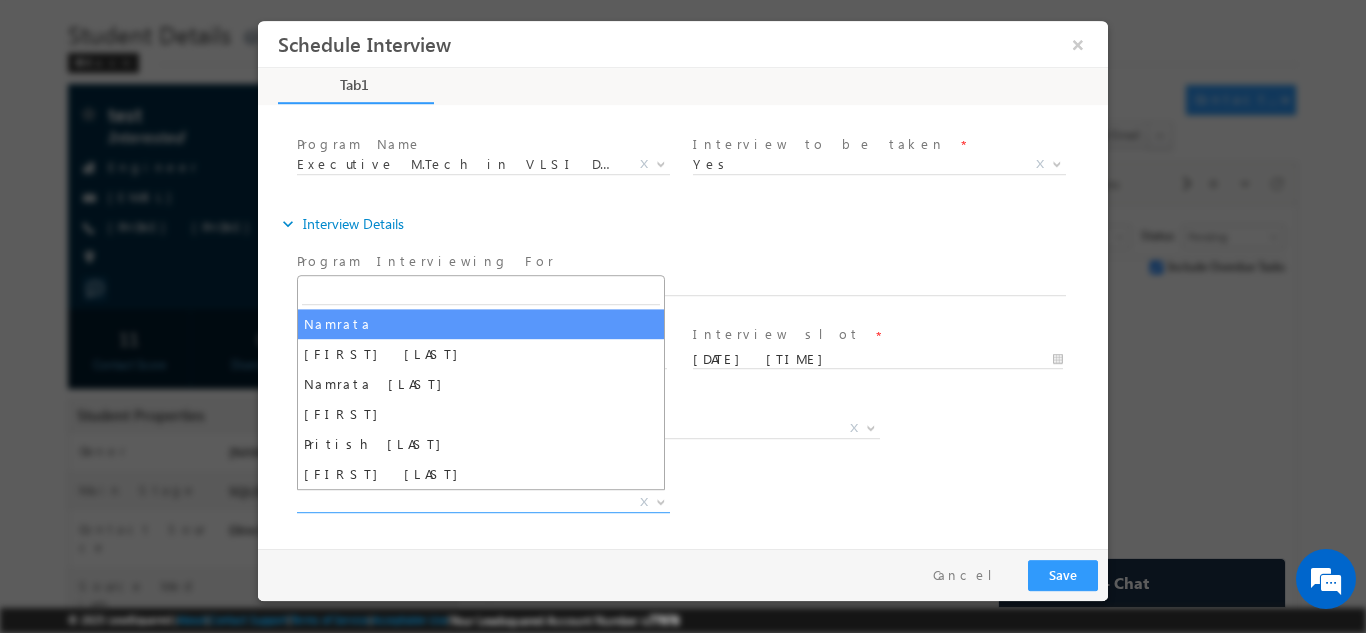 select on "Namrata" 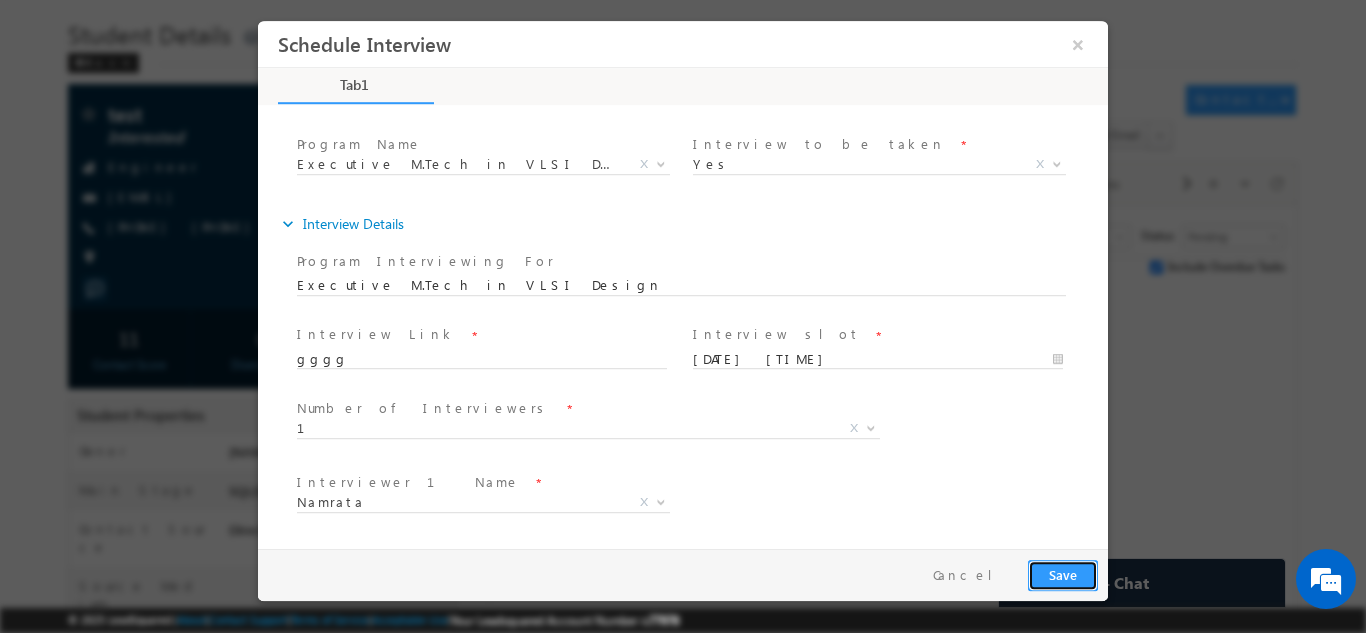 click on "Save" at bounding box center [1063, 574] 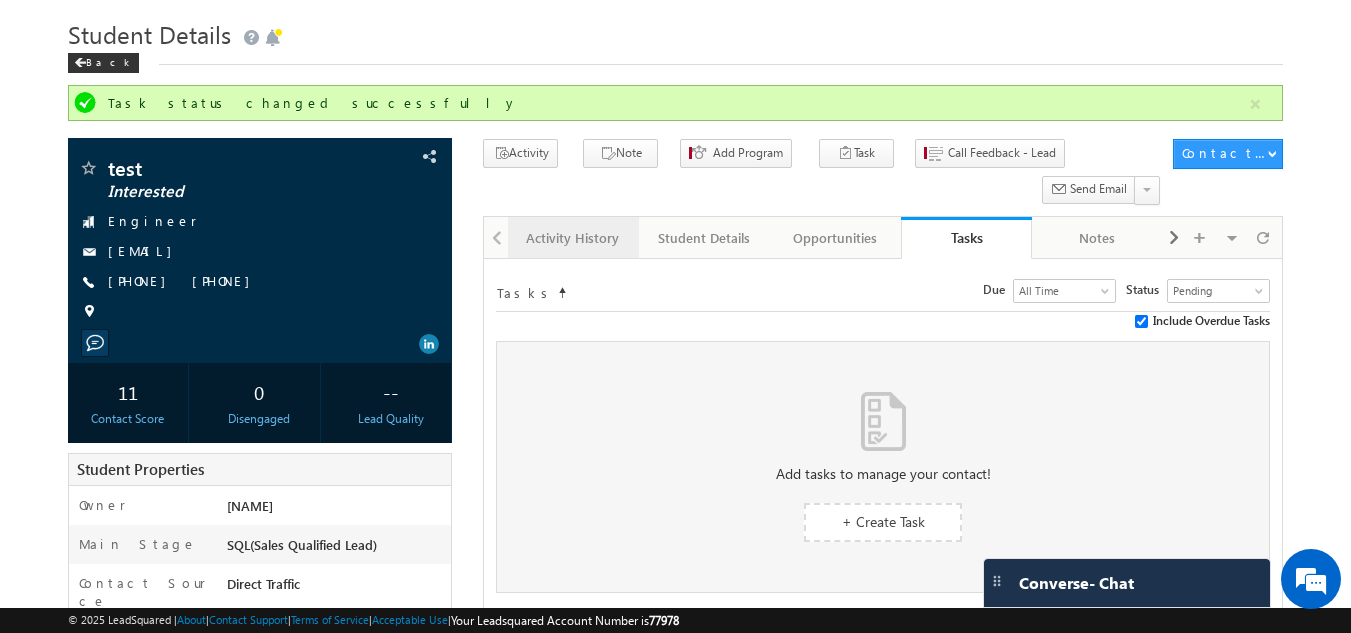 click on "Activity History" at bounding box center [572, 238] 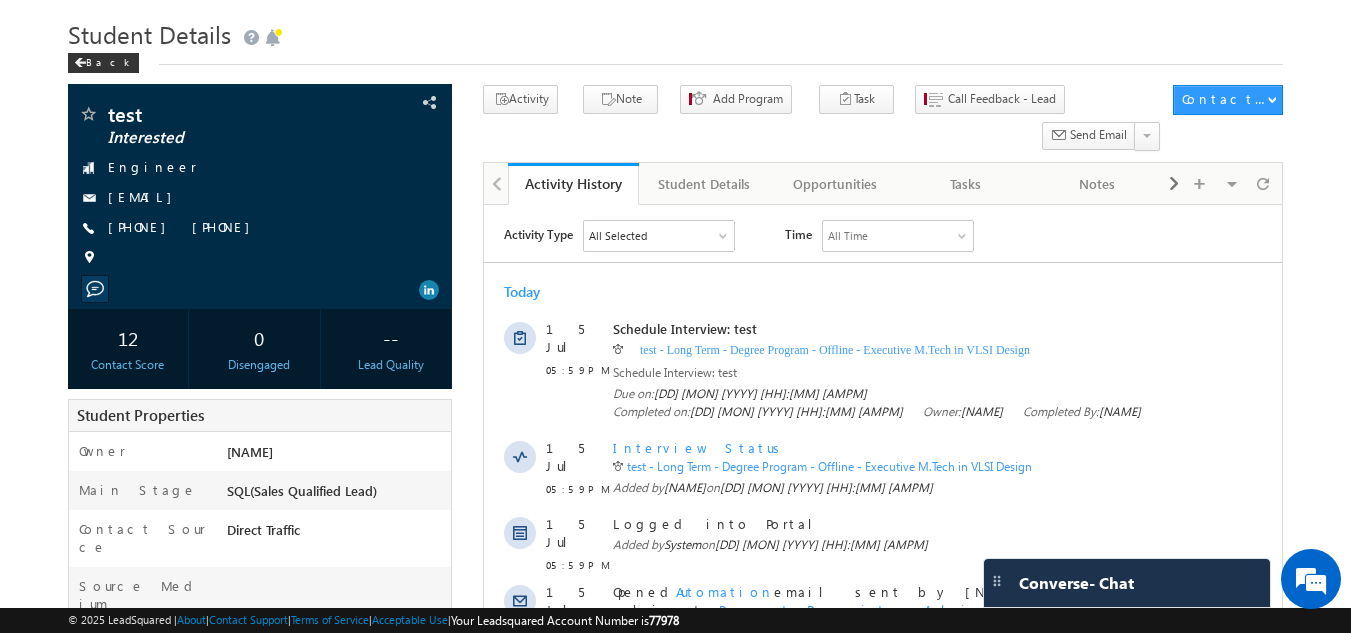scroll, scrollTop: 0, scrollLeft: 0, axis: both 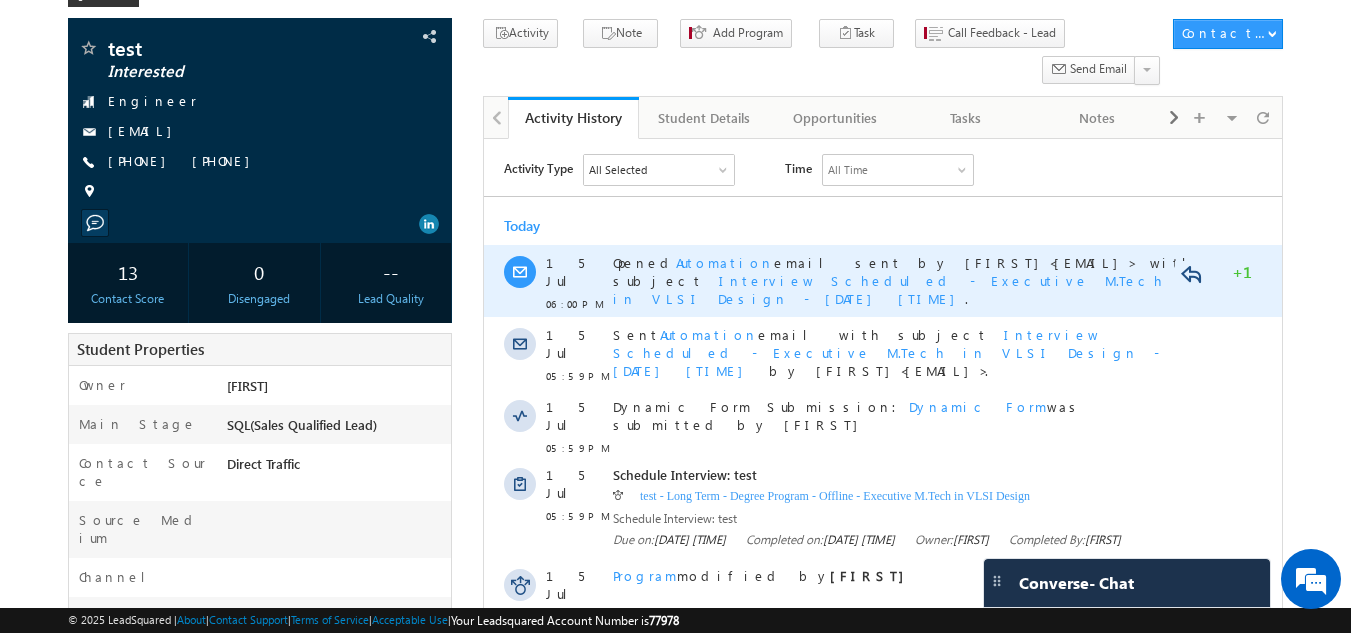 click on "Interview Scheduled - Executive M.Tech in VLSI Design - [DATE] [TIME]" at bounding box center [889, 289] 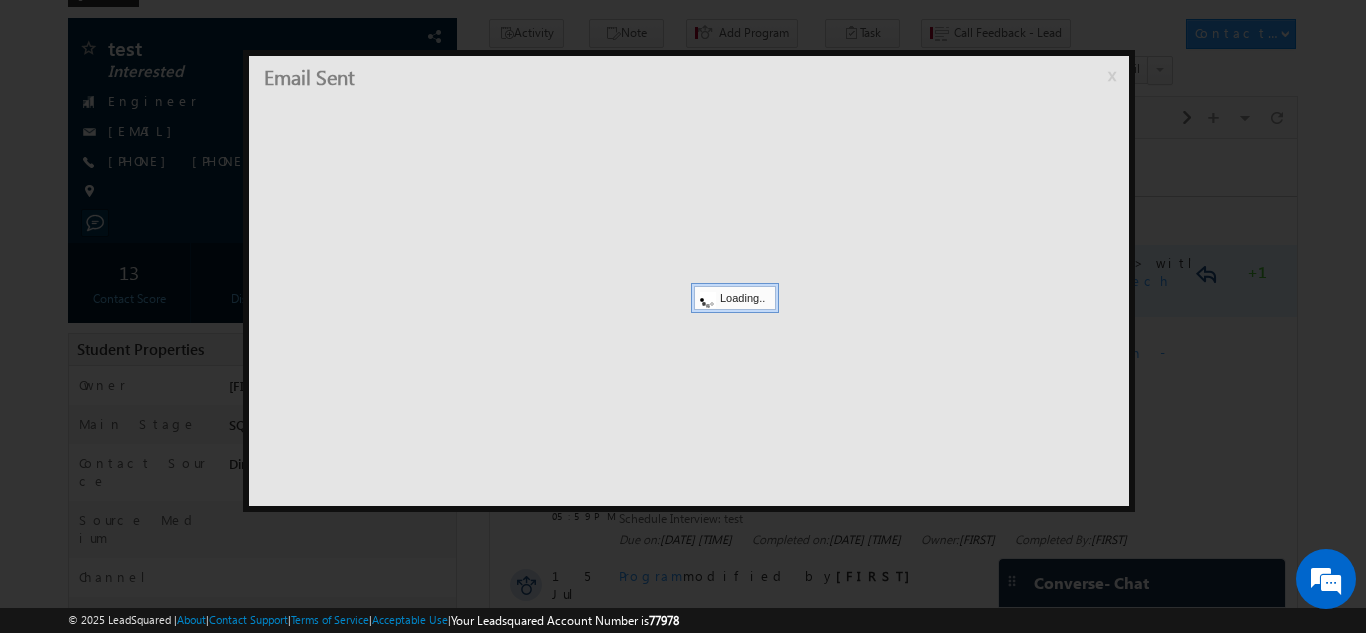 scroll, scrollTop: 0, scrollLeft: 0, axis: both 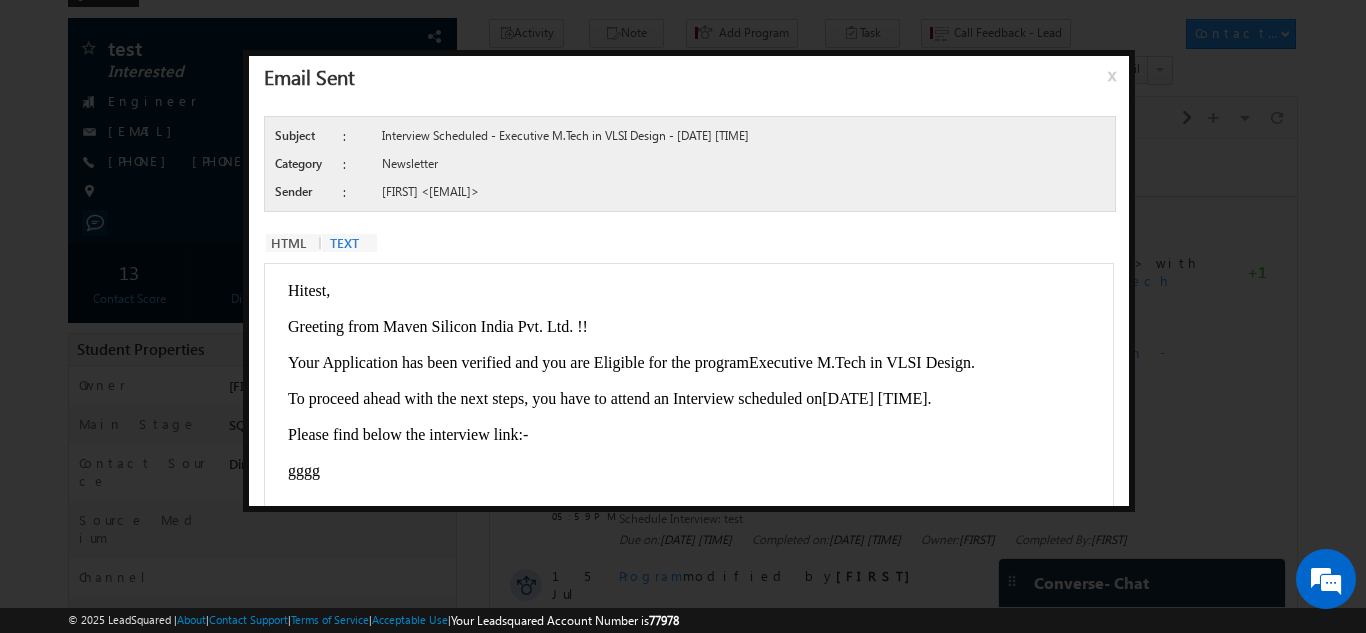 click on "x" at bounding box center [1116, 83] 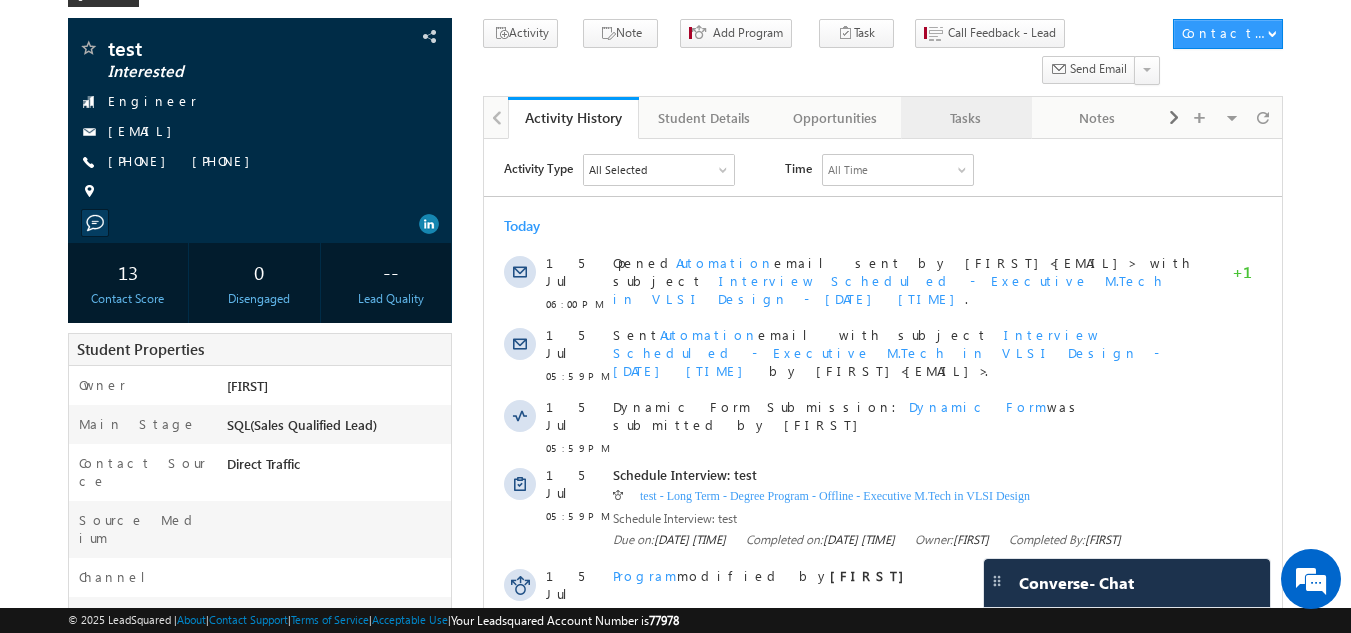 click on "Tasks" at bounding box center (965, 118) 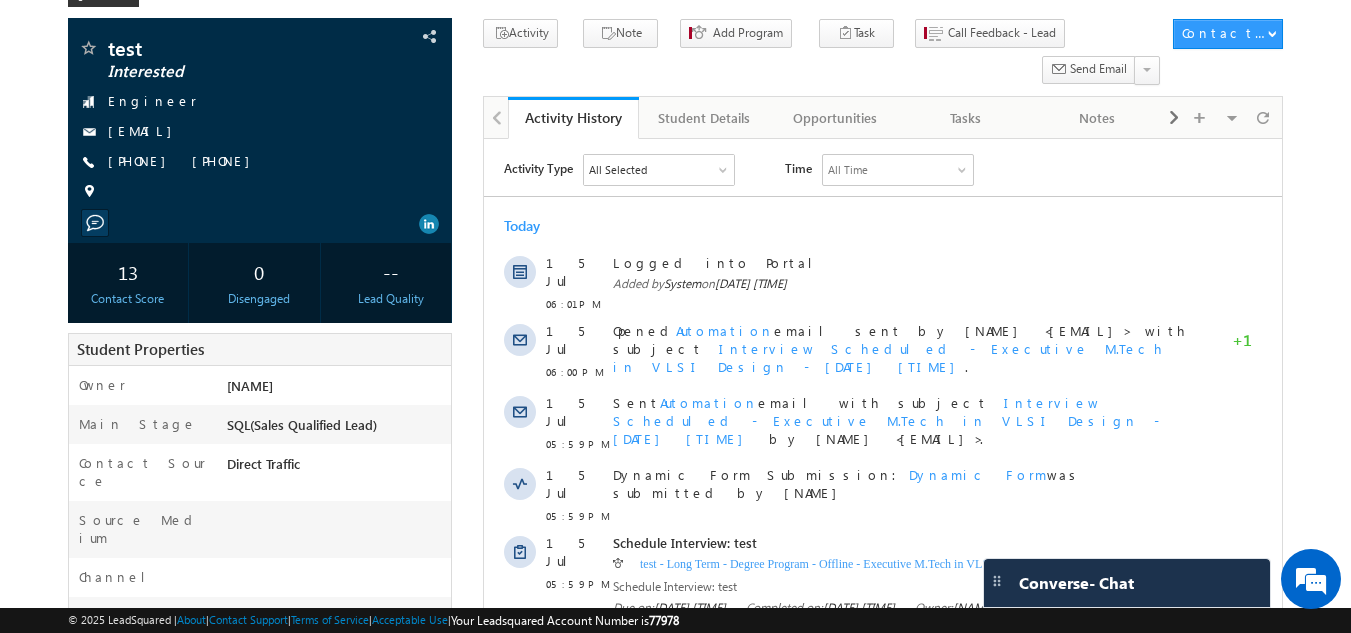 scroll, scrollTop: 0, scrollLeft: 0, axis: both 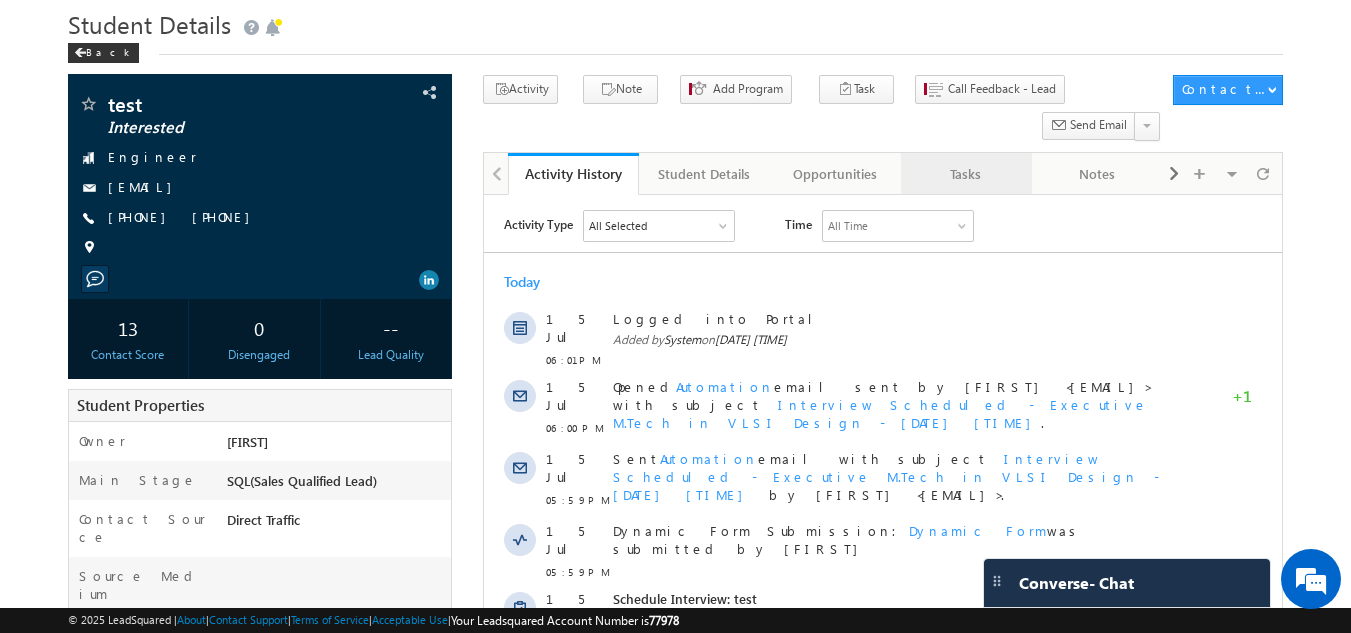 click on "Tasks" at bounding box center (966, 174) 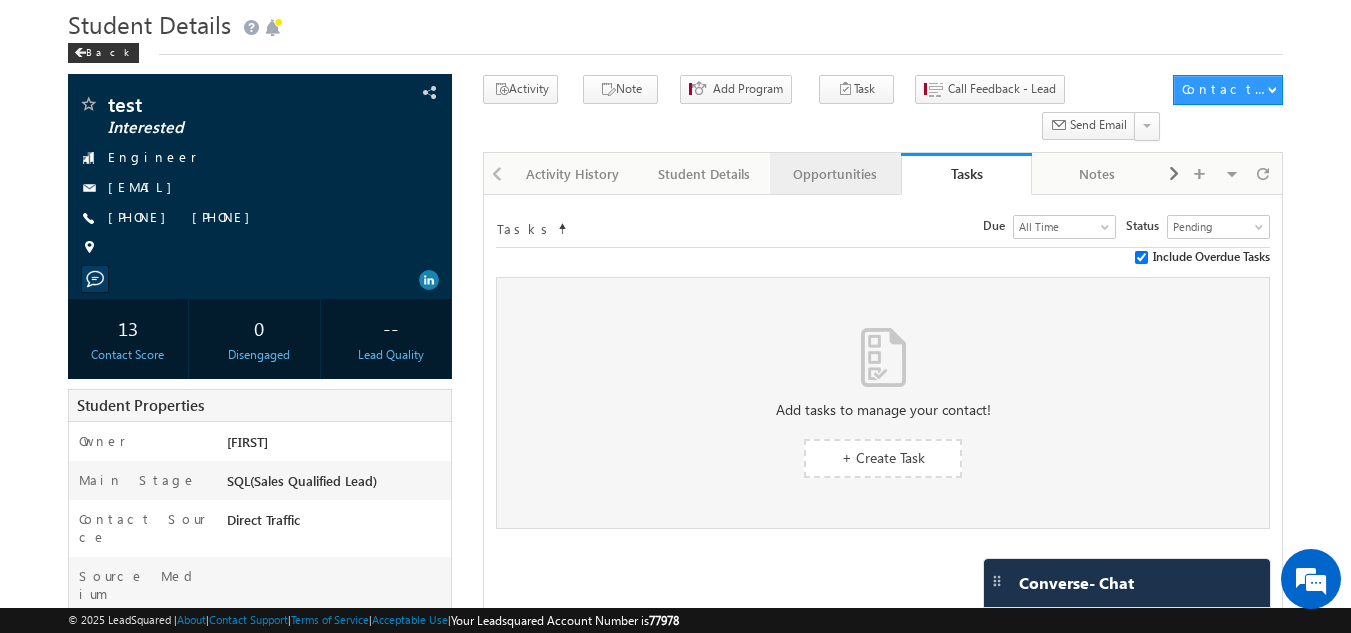 click on "Opportunities" at bounding box center [834, 174] 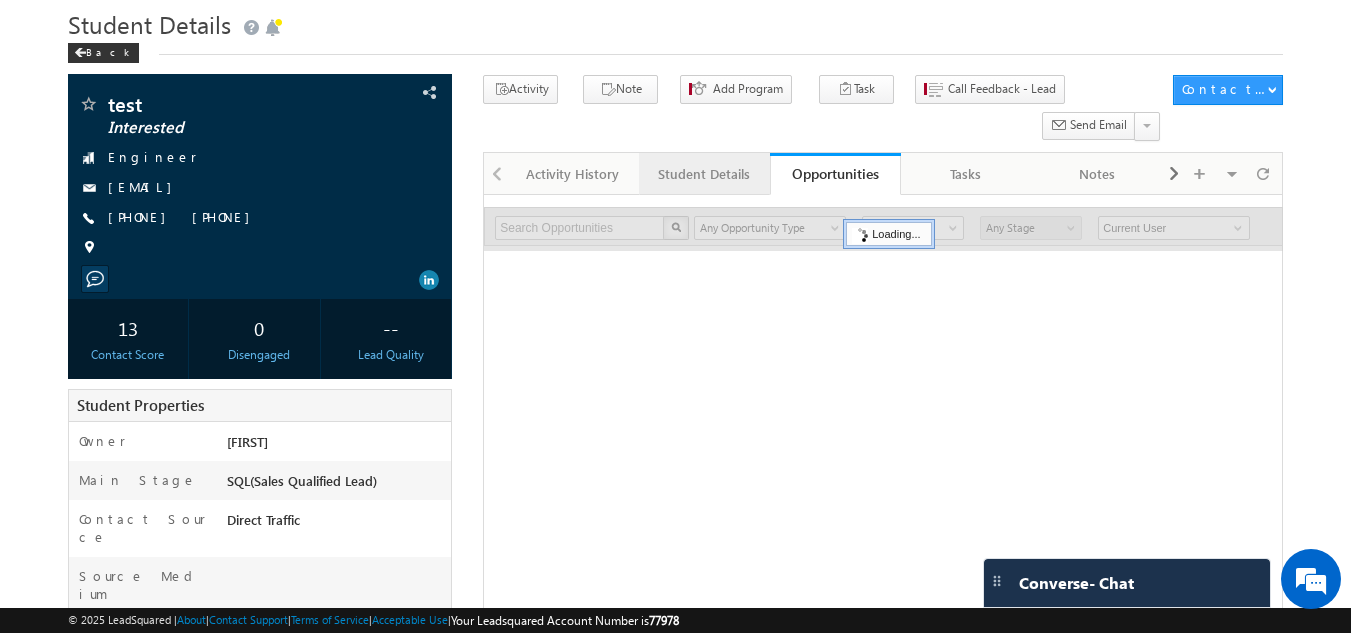 click on "Student Details" at bounding box center (703, 174) 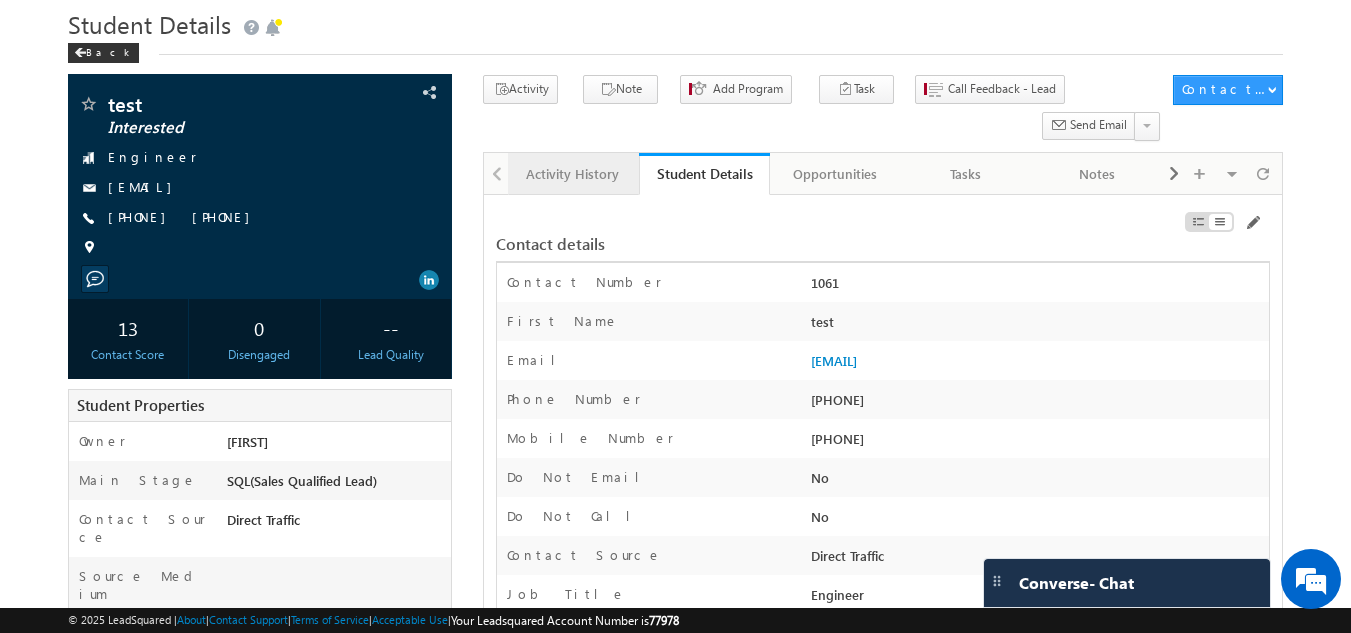 click on "Activity History" at bounding box center (572, 174) 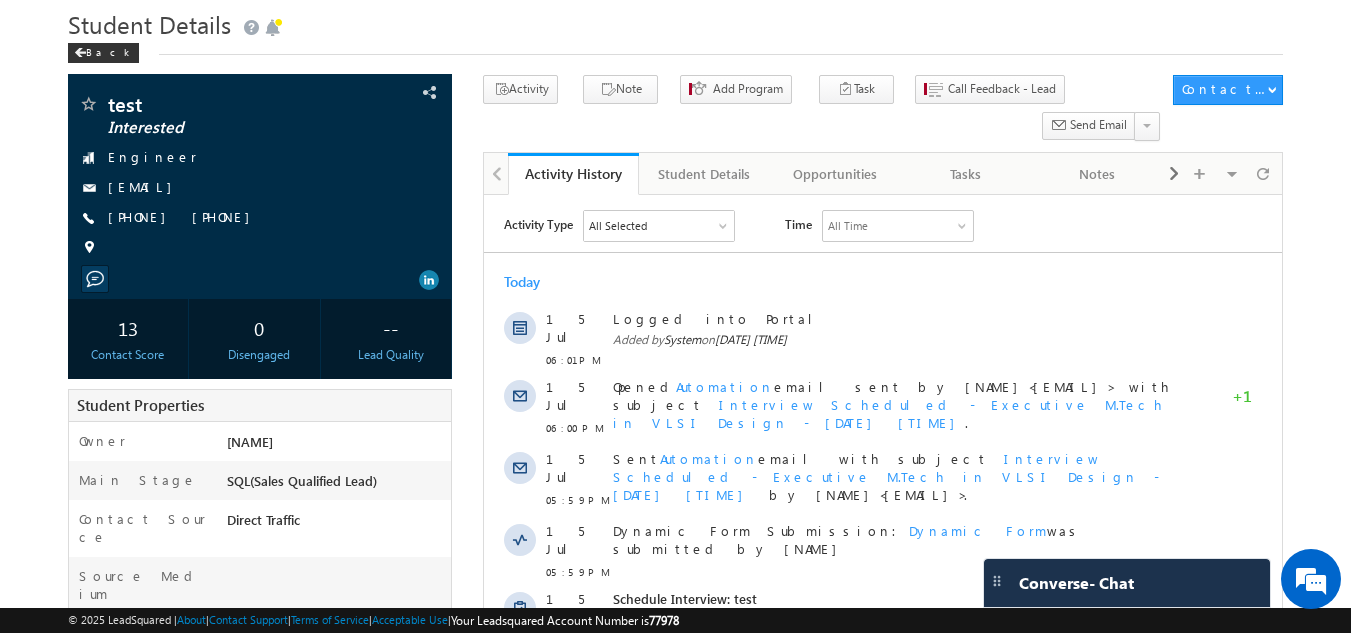 scroll, scrollTop: 0, scrollLeft: 0, axis: both 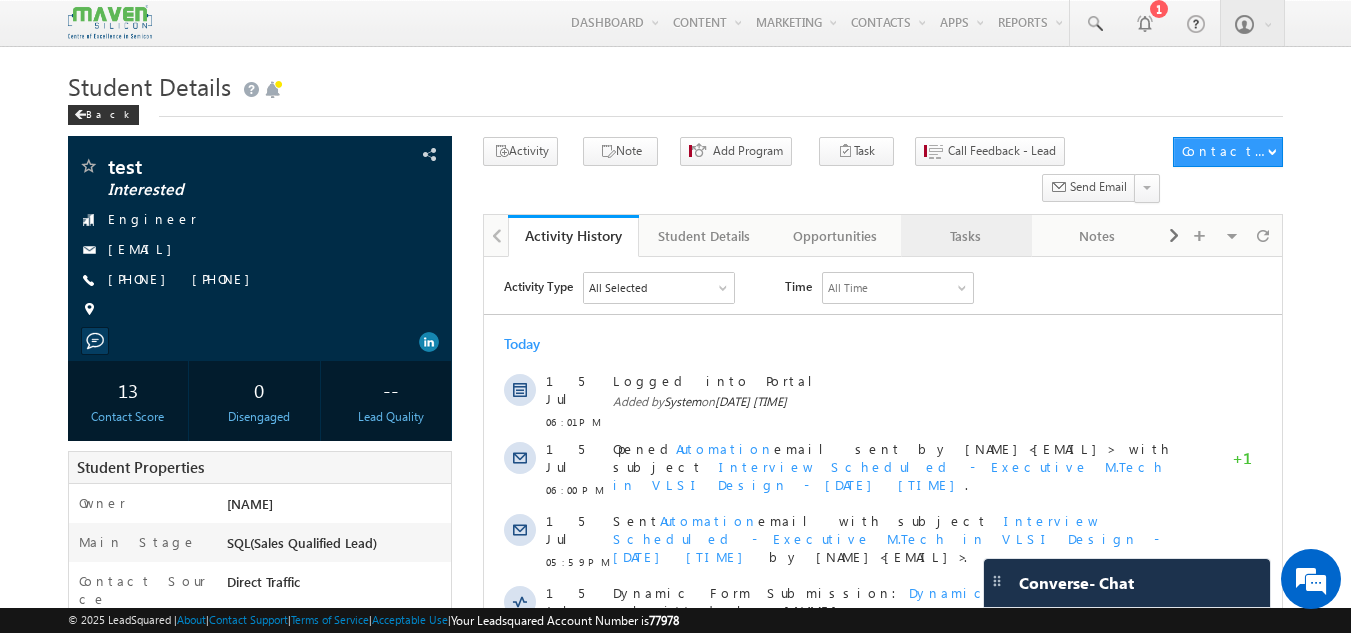 click on "Tasks" at bounding box center [966, 236] 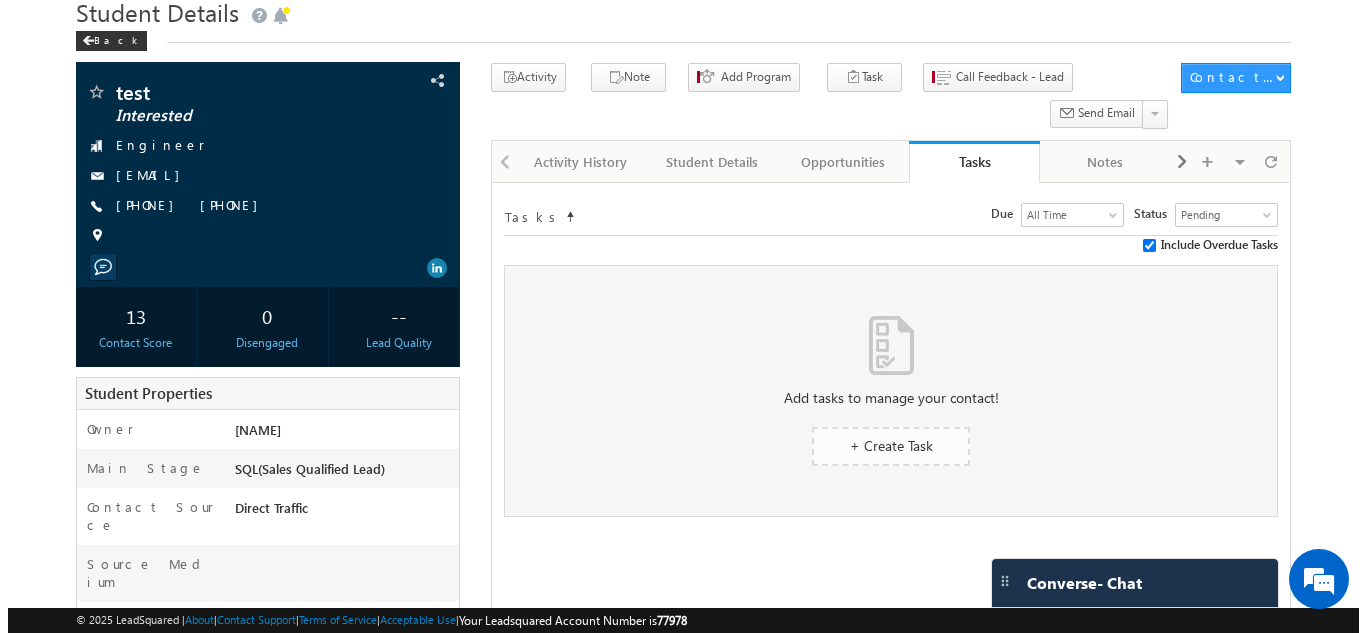 scroll, scrollTop: 75, scrollLeft: 0, axis: vertical 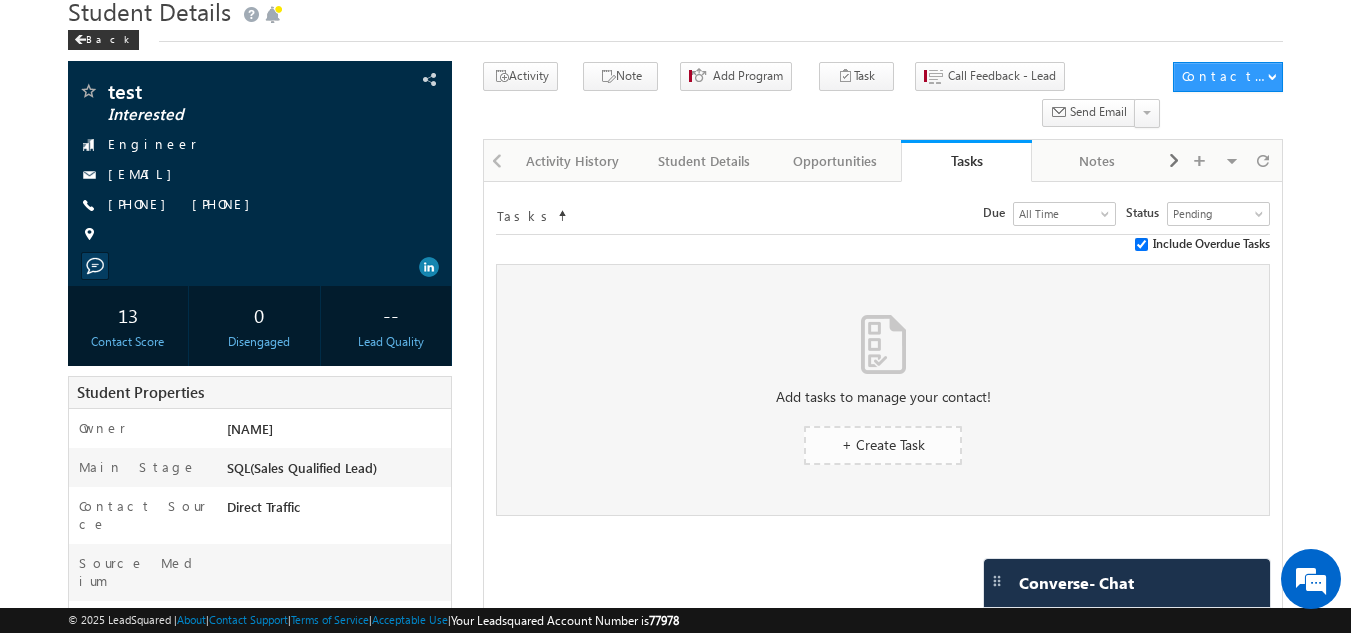 click on "+ Create Task" at bounding box center [883, 445] 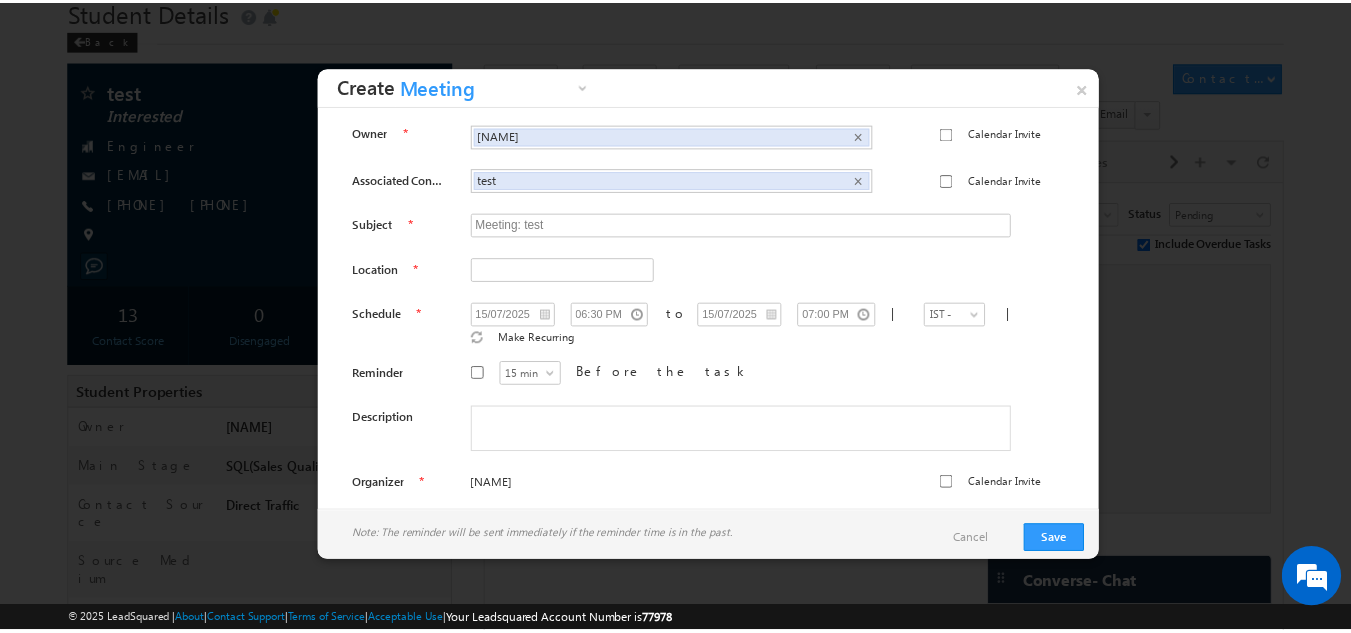scroll, scrollTop: 7, scrollLeft: 0, axis: vertical 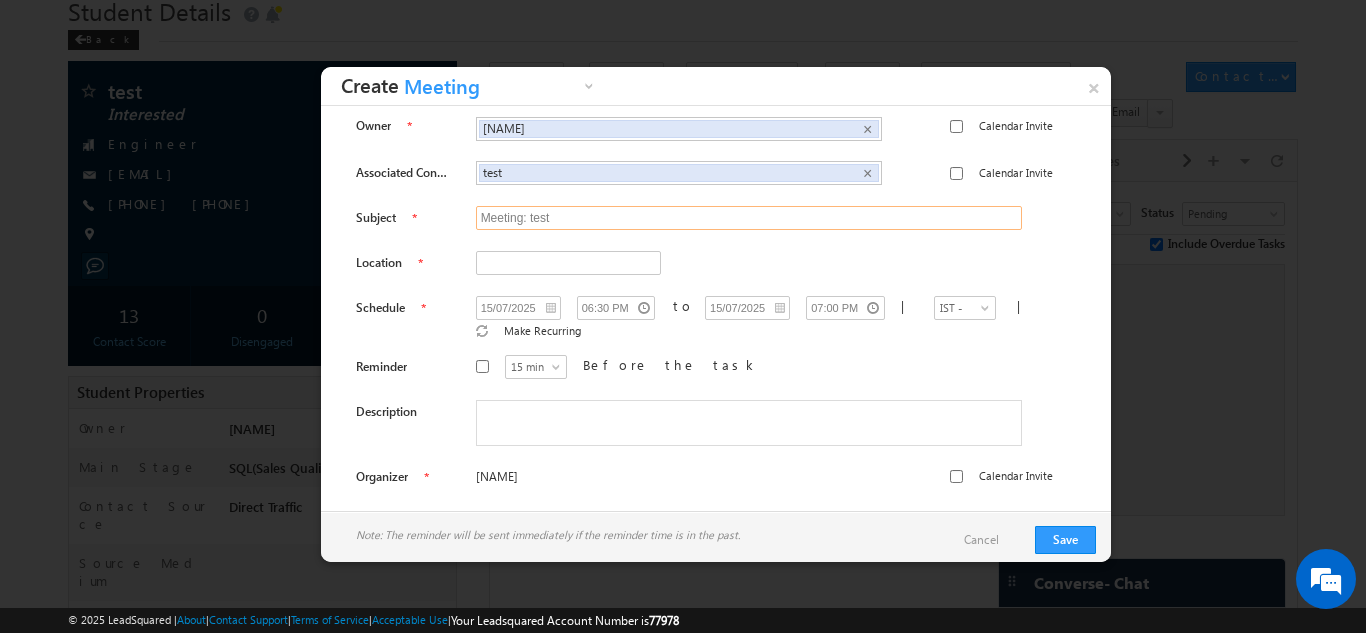 click on "Meeting: test" at bounding box center [749, 218] 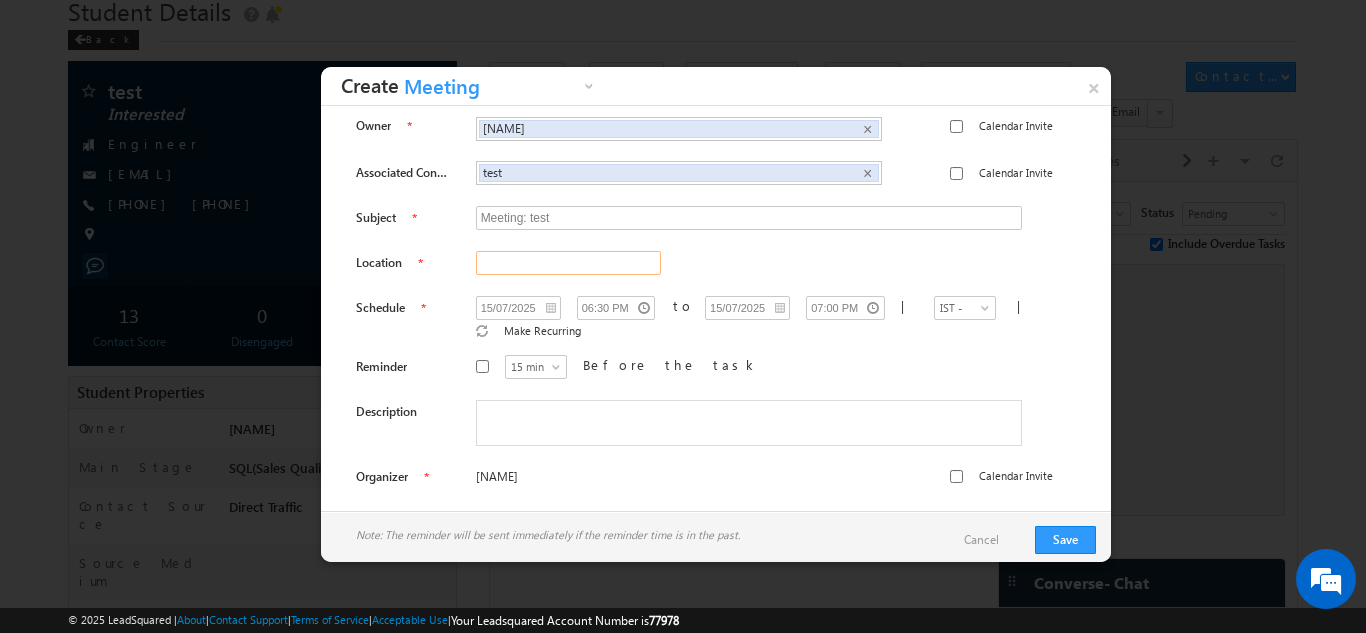 click at bounding box center (568, 263) 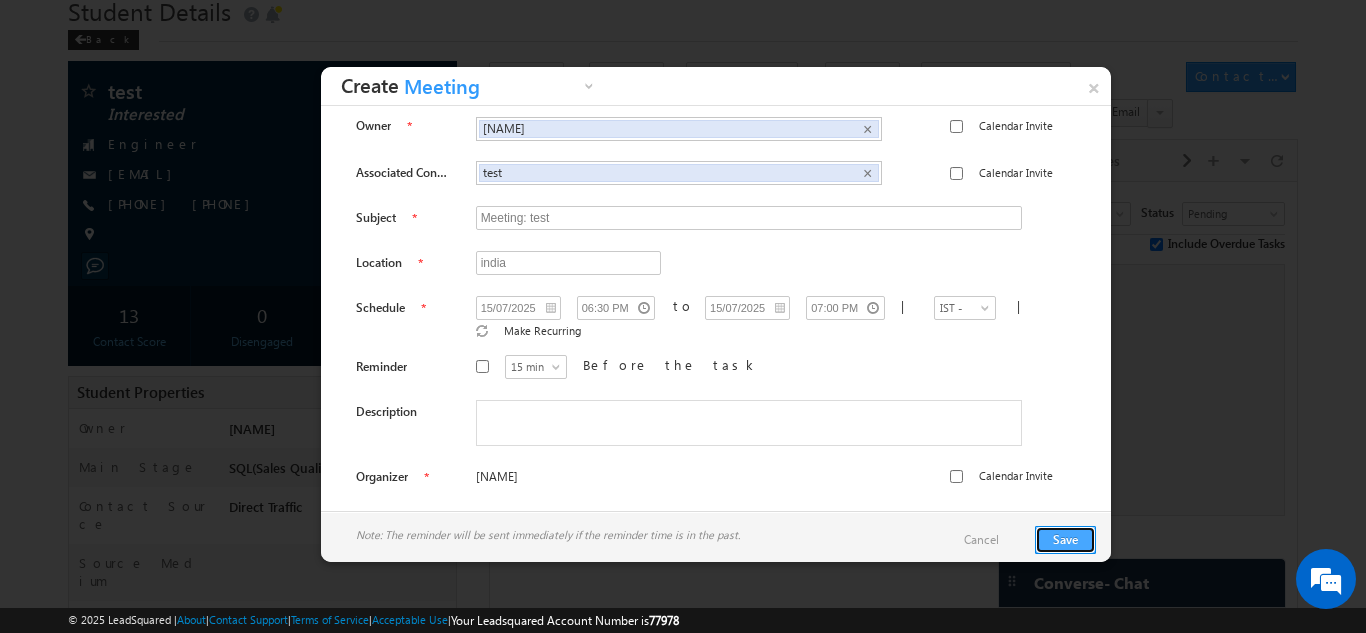 click on "Save" at bounding box center [1065, 540] 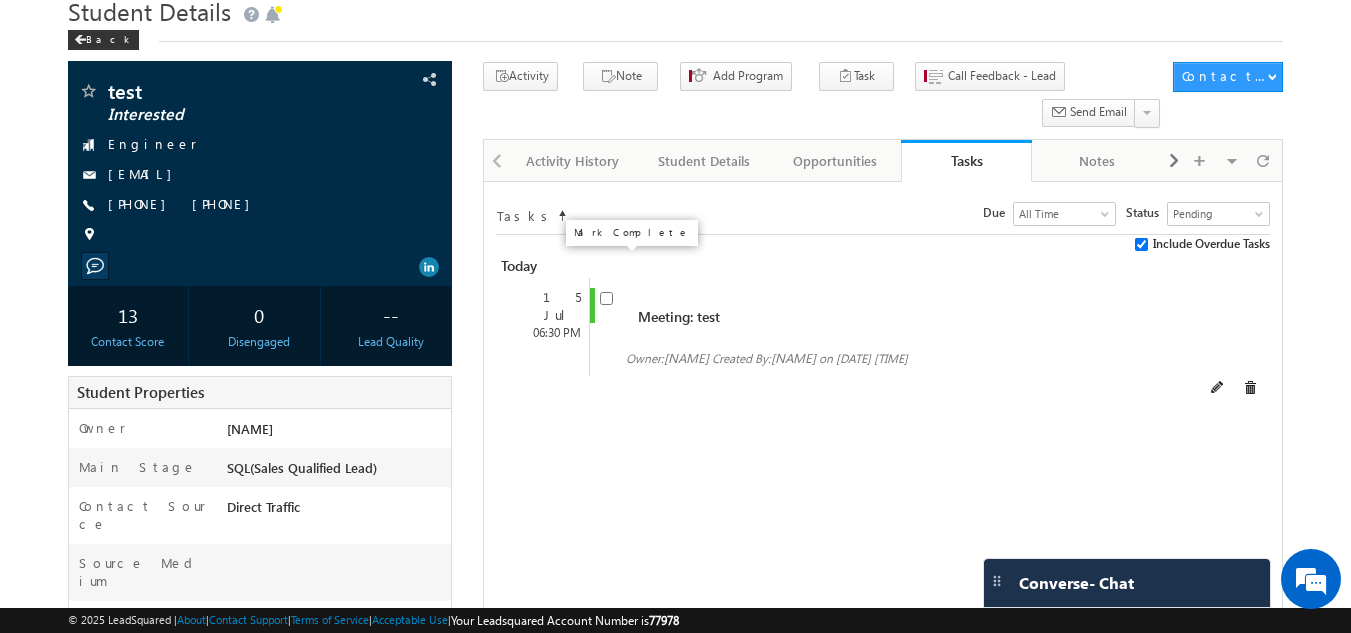 click at bounding box center [606, 298] 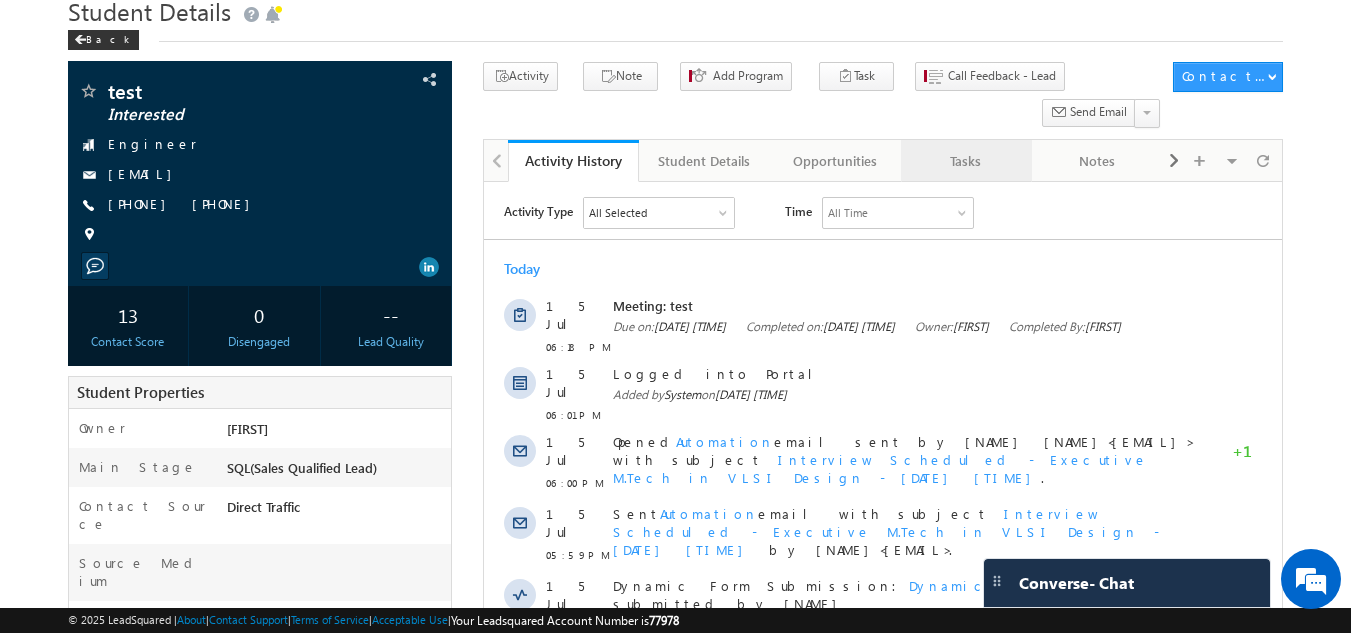 scroll, scrollTop: 0, scrollLeft: 0, axis: both 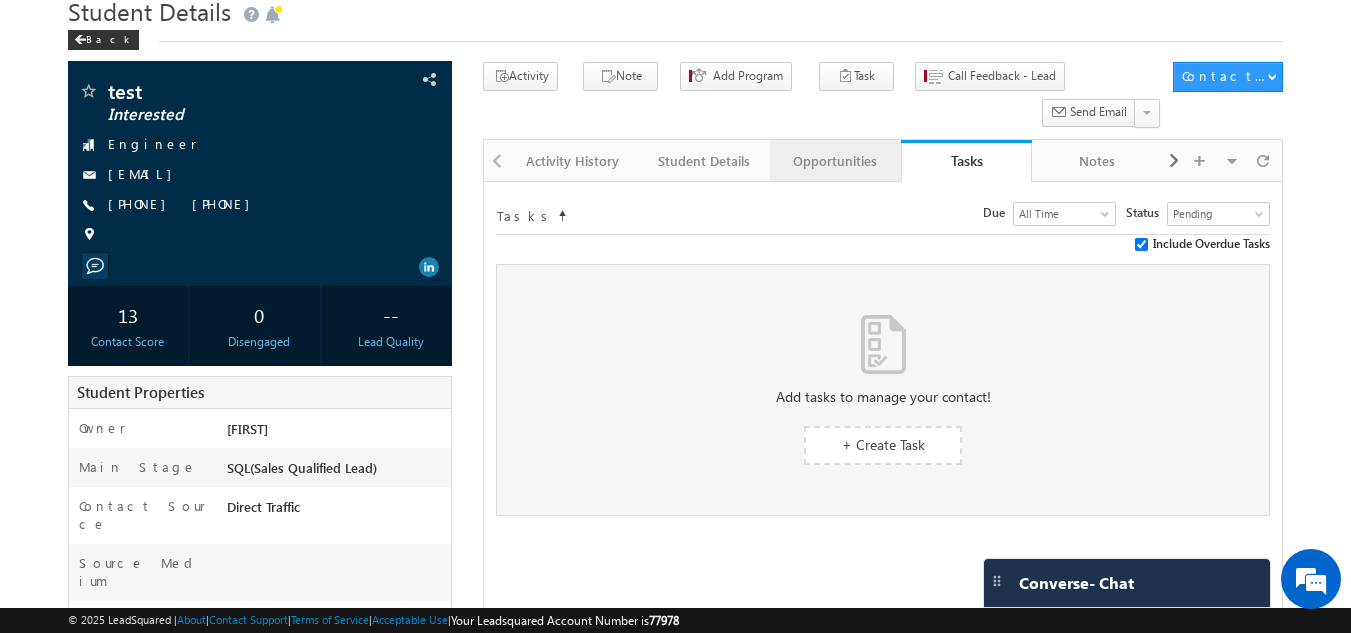 click on "Opportunities" at bounding box center (835, 161) 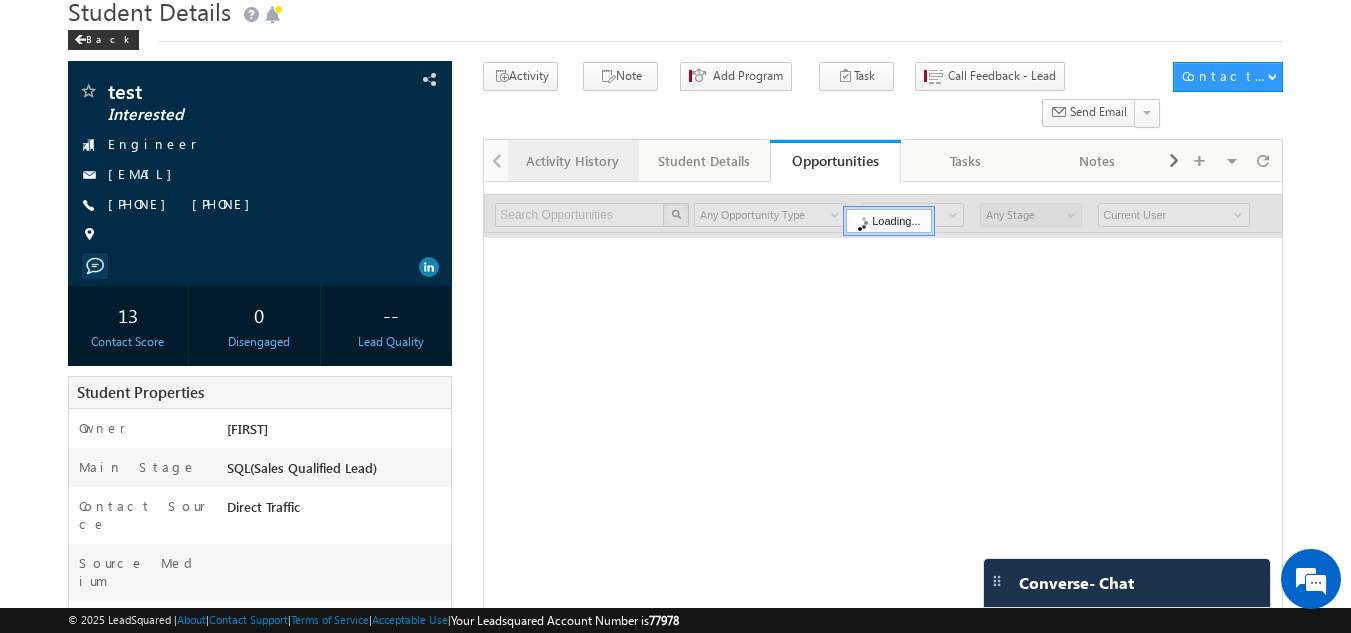 click on "Activity History" at bounding box center [573, 161] 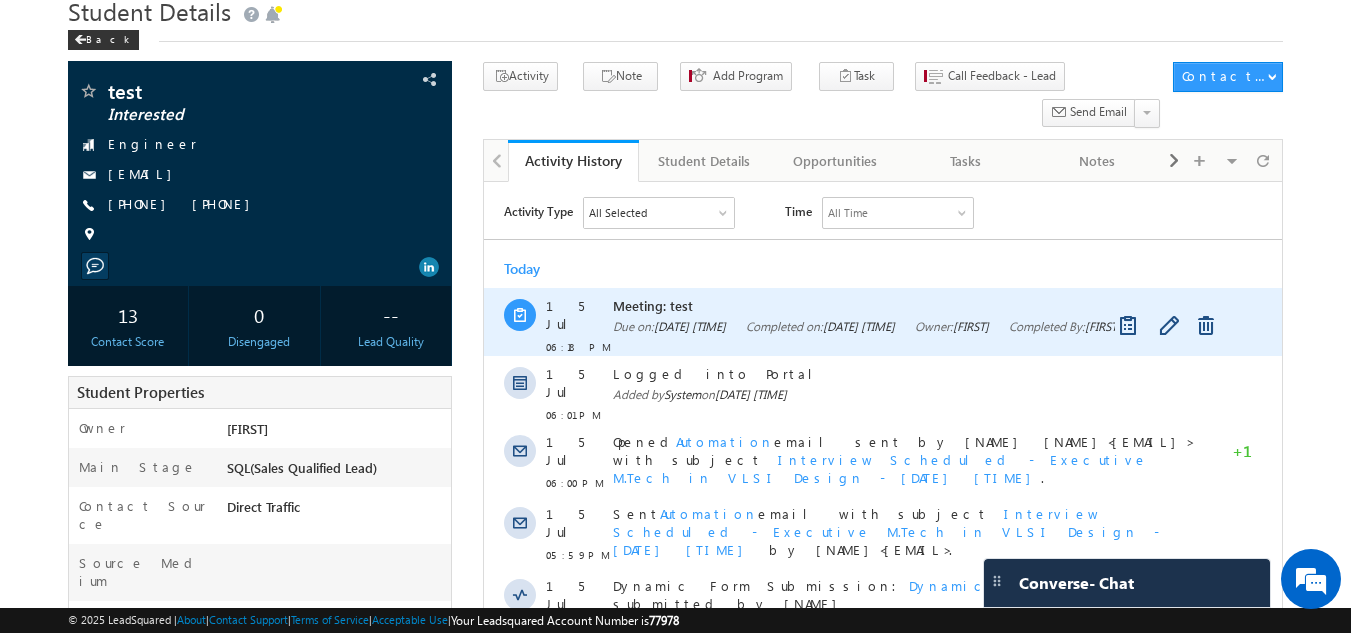 click on "15 Jul 2025 06:30 PM" at bounding box center [690, 326] 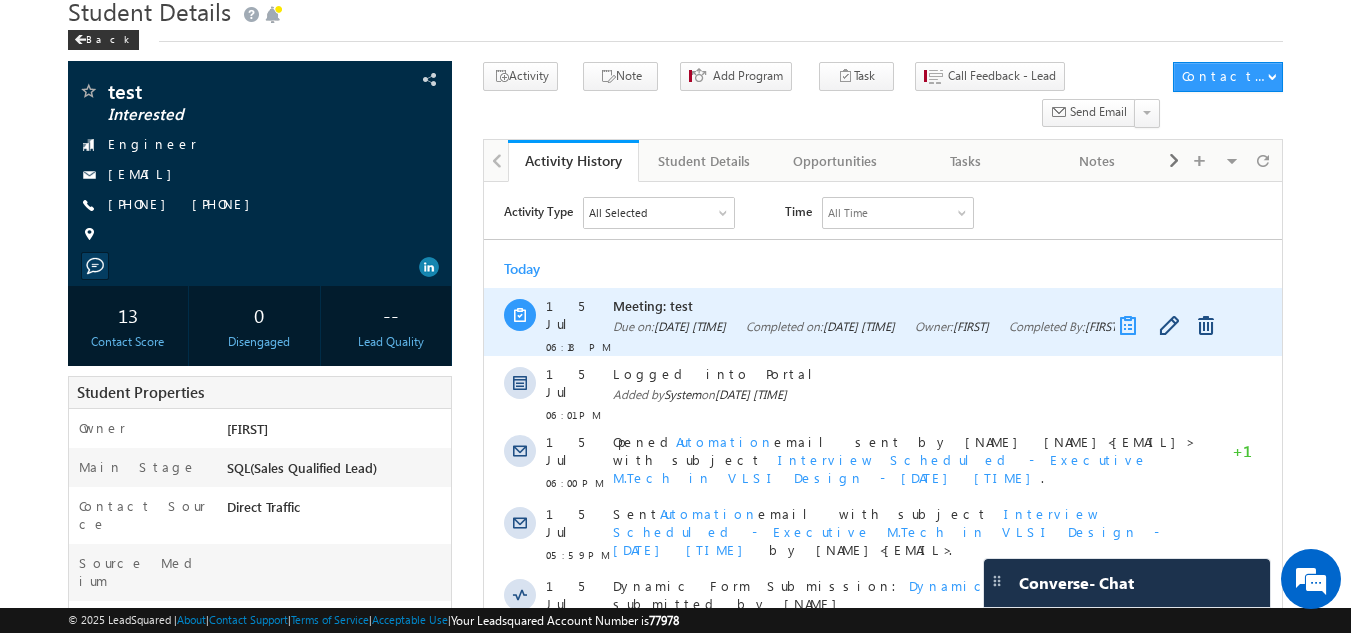 click at bounding box center [1132, 326] 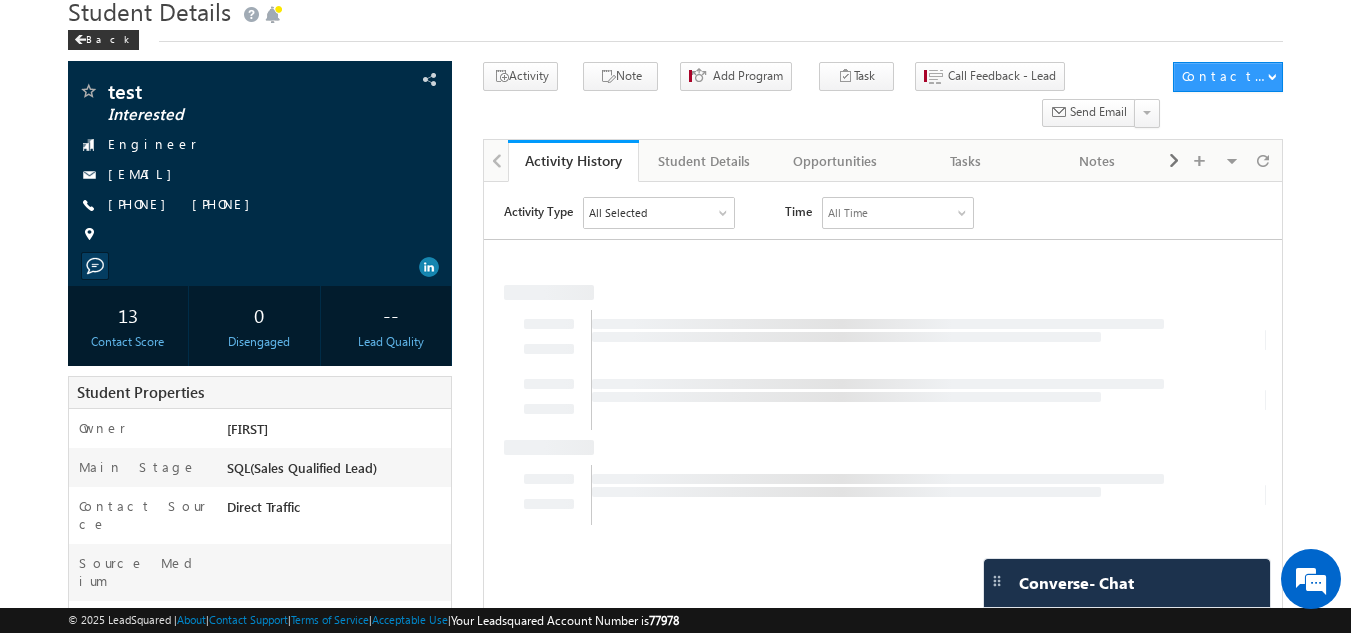 scroll, scrollTop: 0, scrollLeft: 0, axis: both 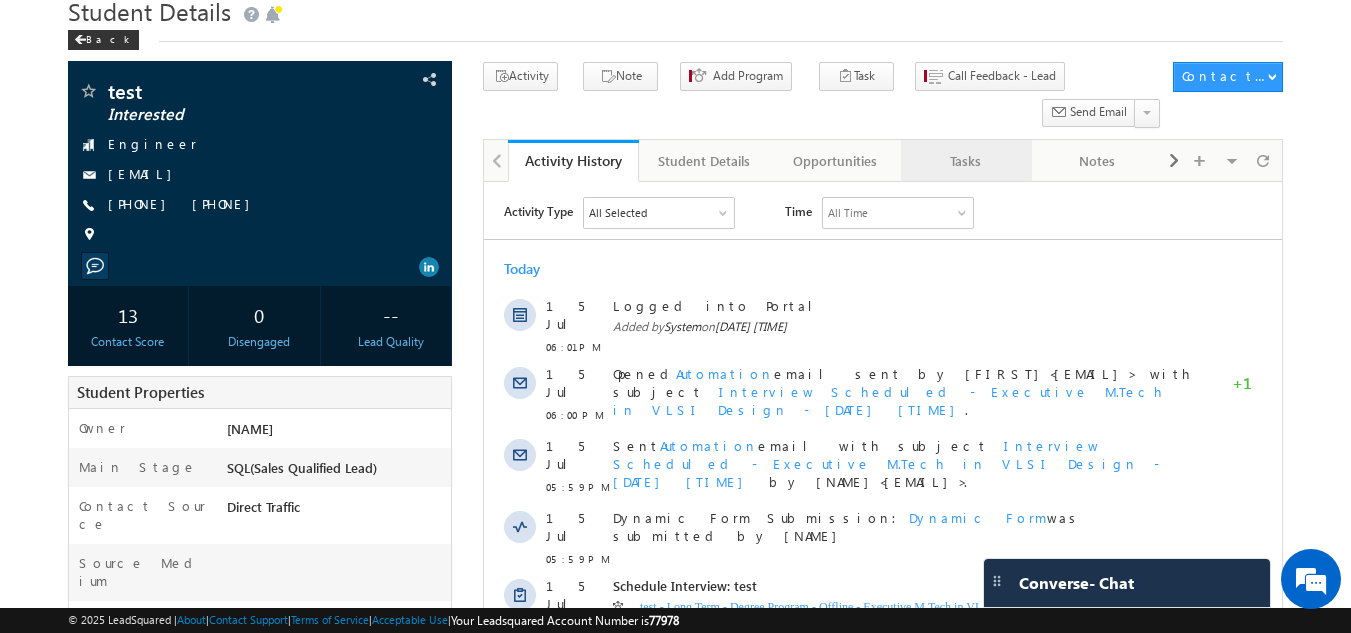 click on "Tasks" at bounding box center [965, 161] 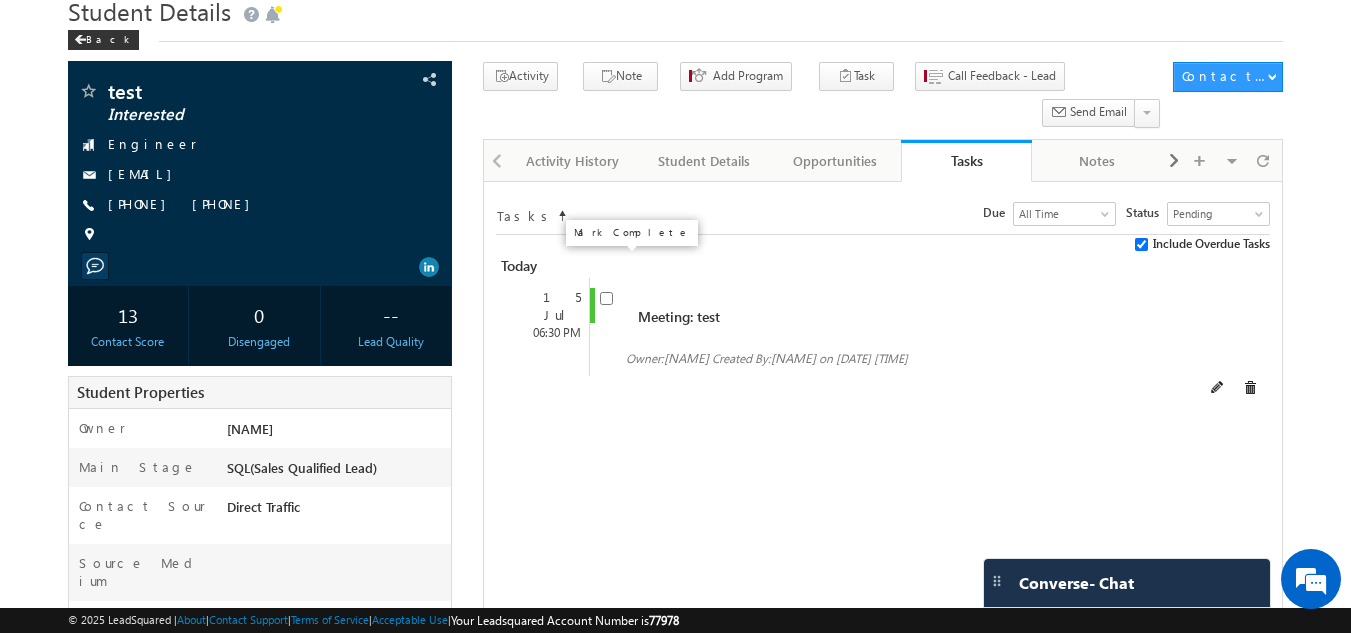 click at bounding box center (606, 298) 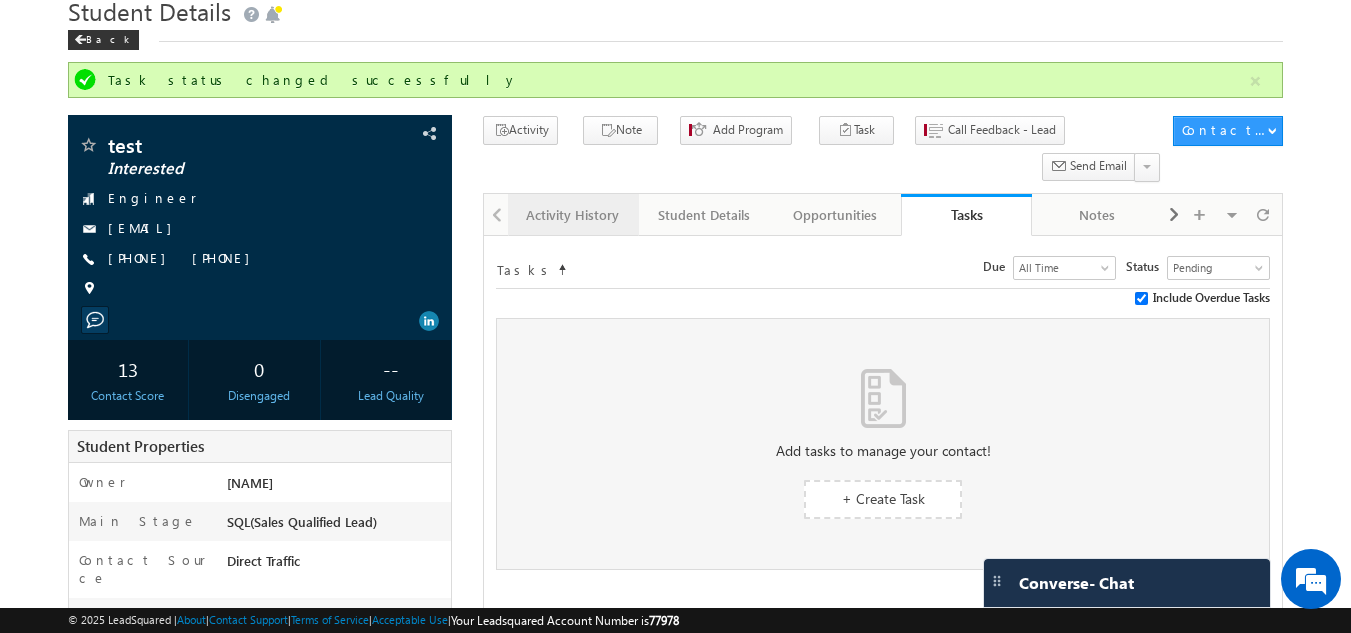 scroll, scrollTop: 0, scrollLeft: 0, axis: both 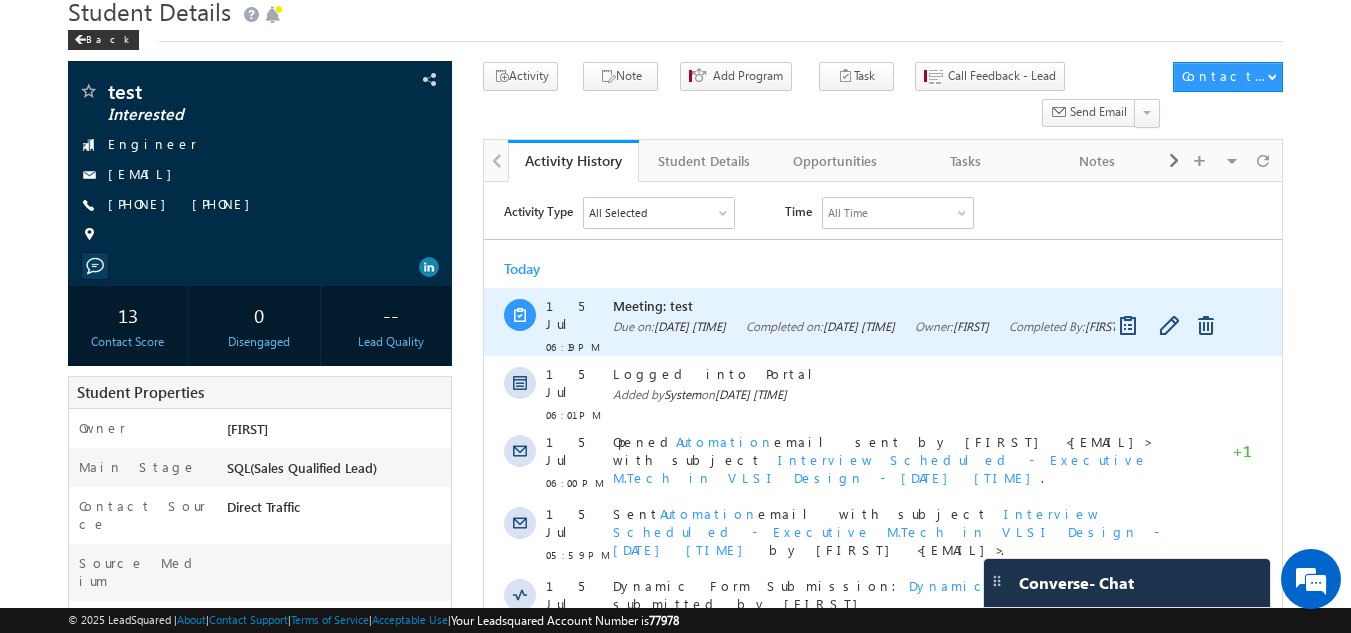 click on "Meeting: test" at bounding box center [905, 306] 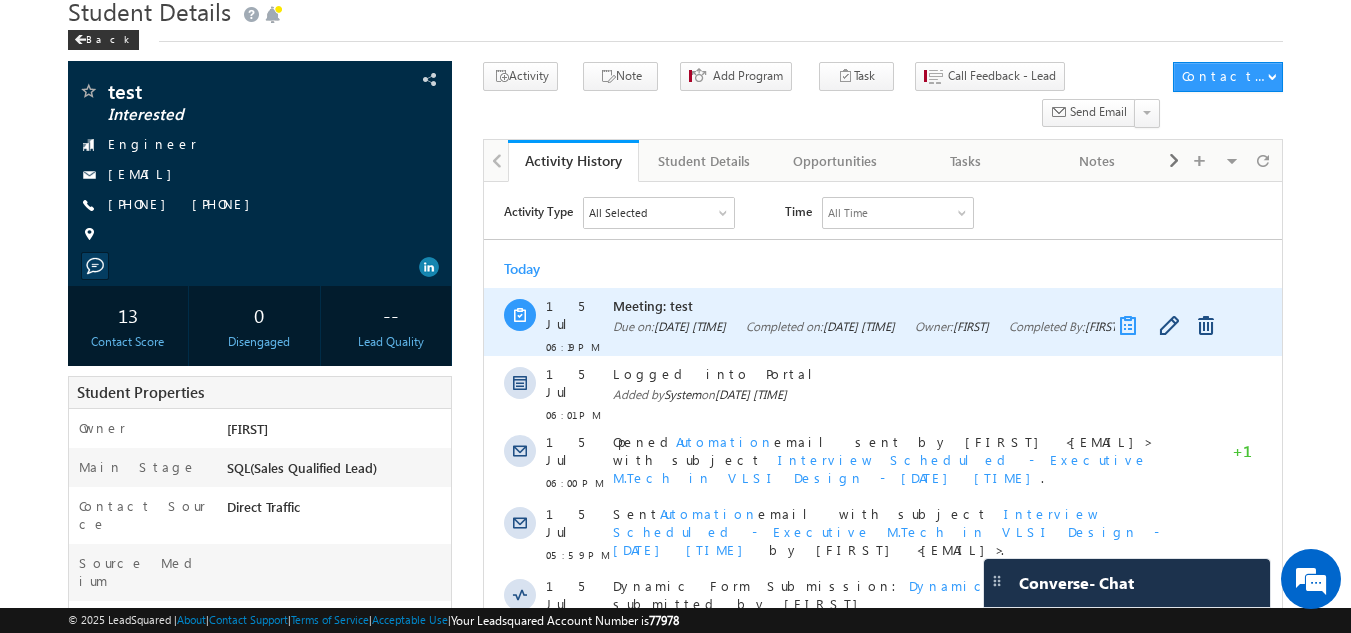 click at bounding box center [1132, 326] 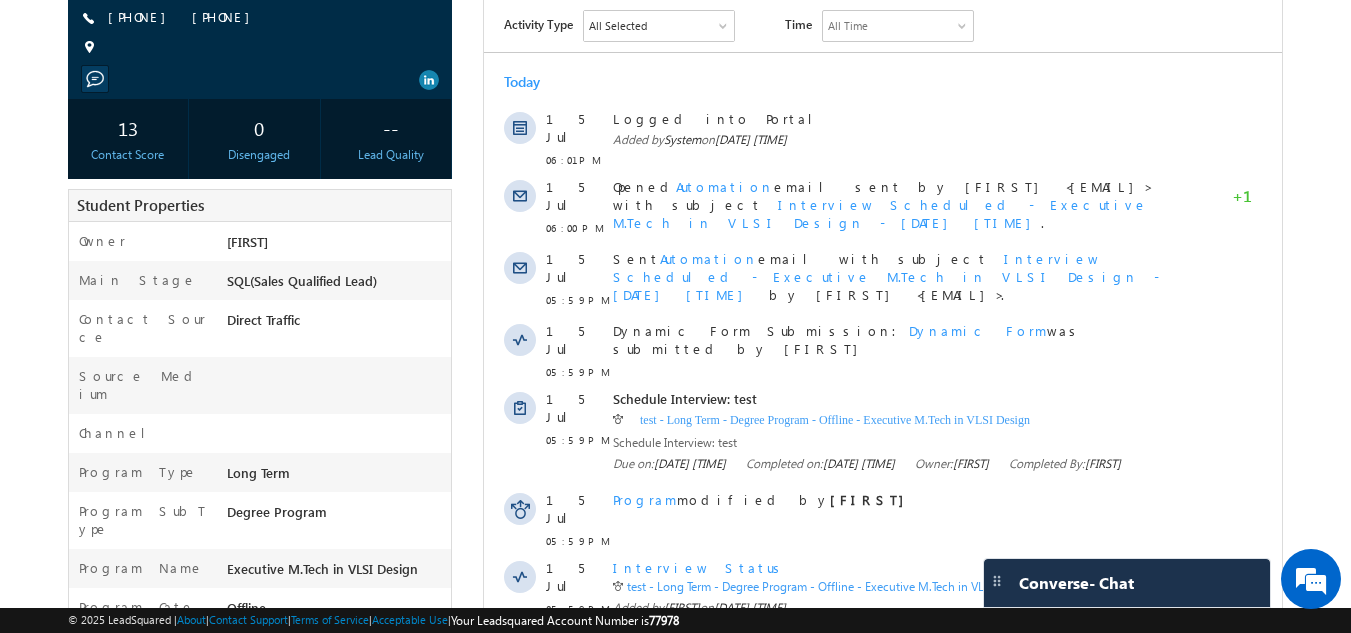 scroll, scrollTop: 0, scrollLeft: 0, axis: both 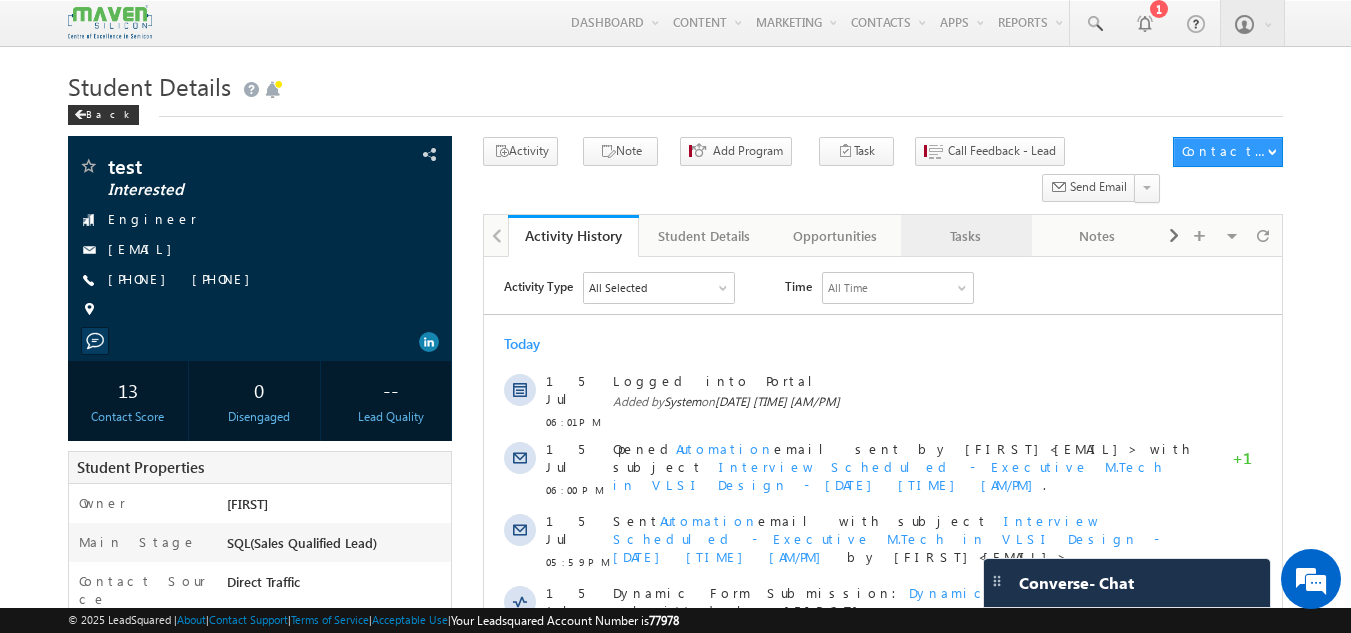 click on "Tasks" at bounding box center [966, 236] 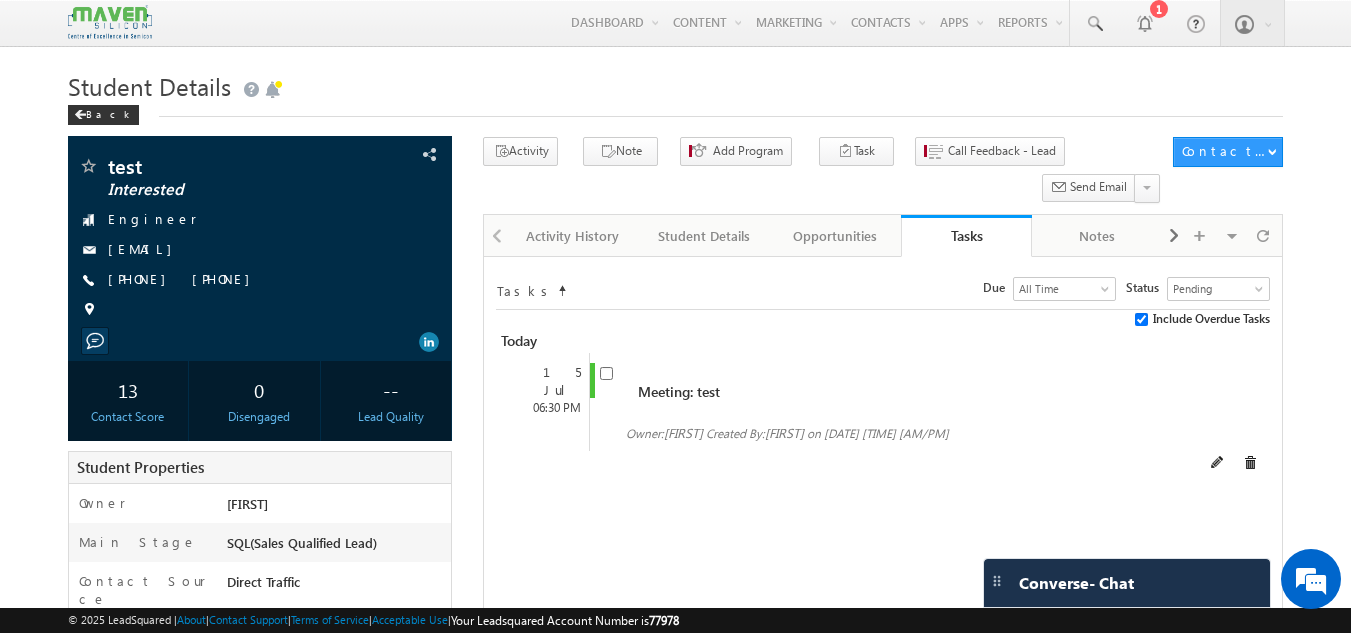 click on "on
15 Jul 2025 06:18 PM" at bounding box center (878, 433) 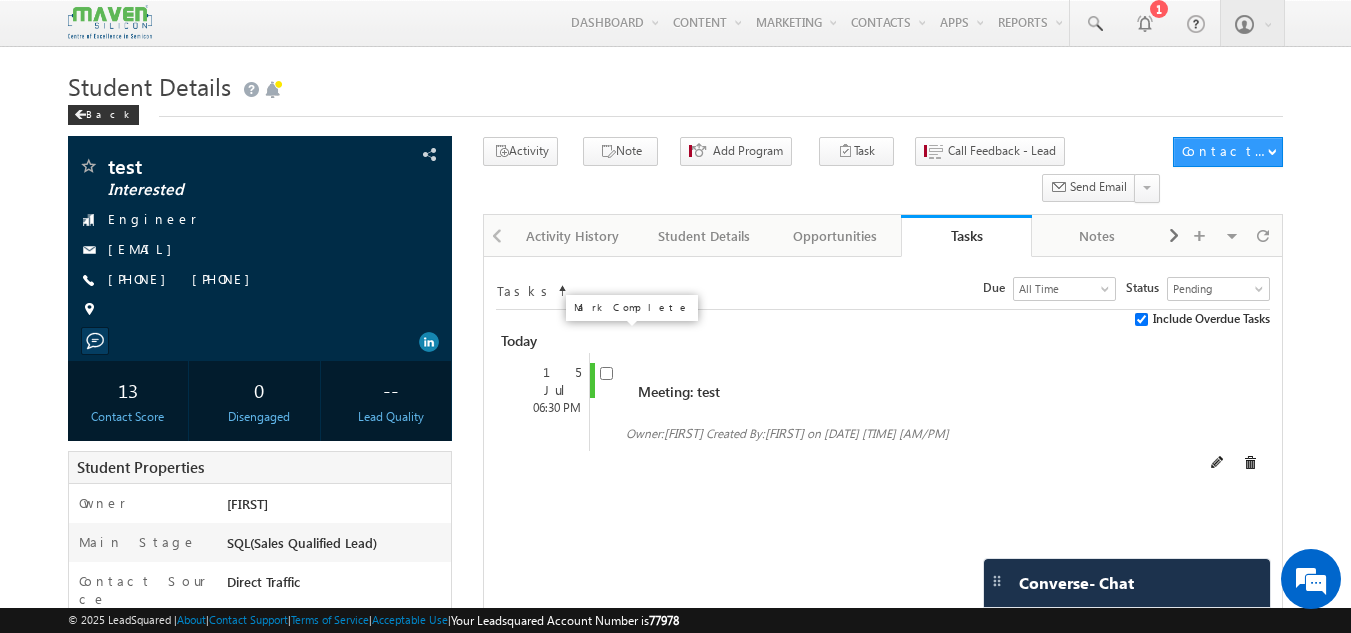 scroll, scrollTop: 0, scrollLeft: 0, axis: both 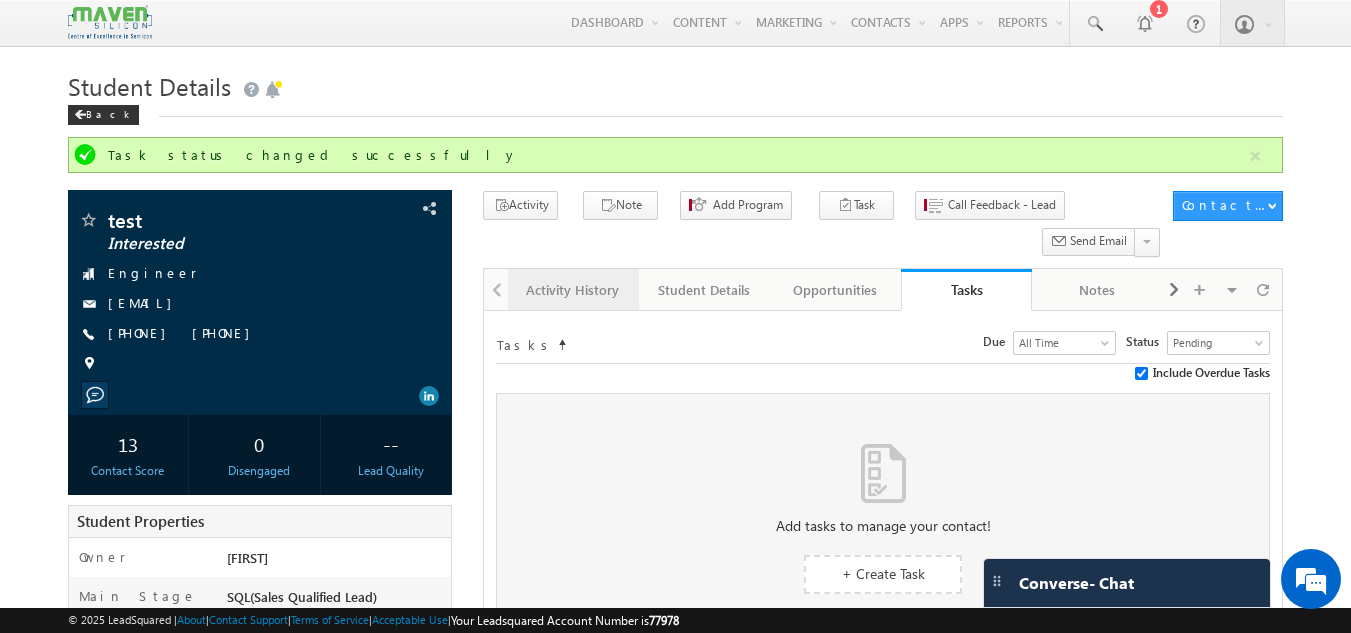 click on "Activity History" at bounding box center [572, 290] 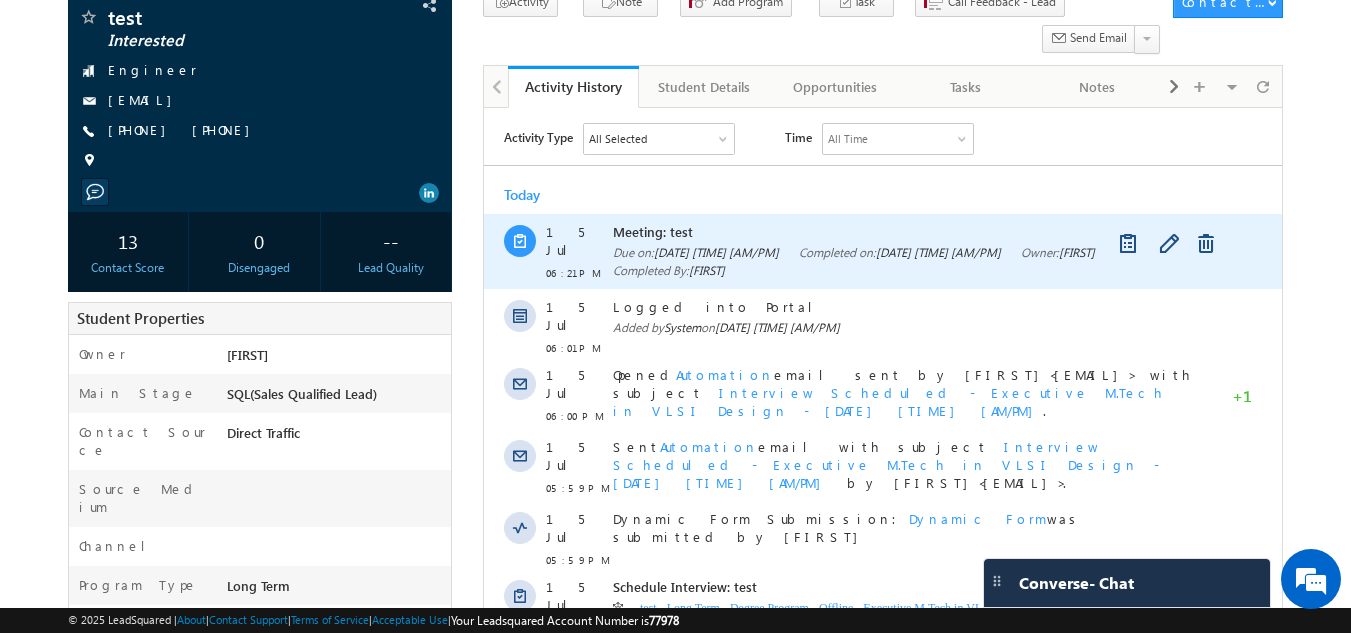scroll, scrollTop: 204, scrollLeft: 0, axis: vertical 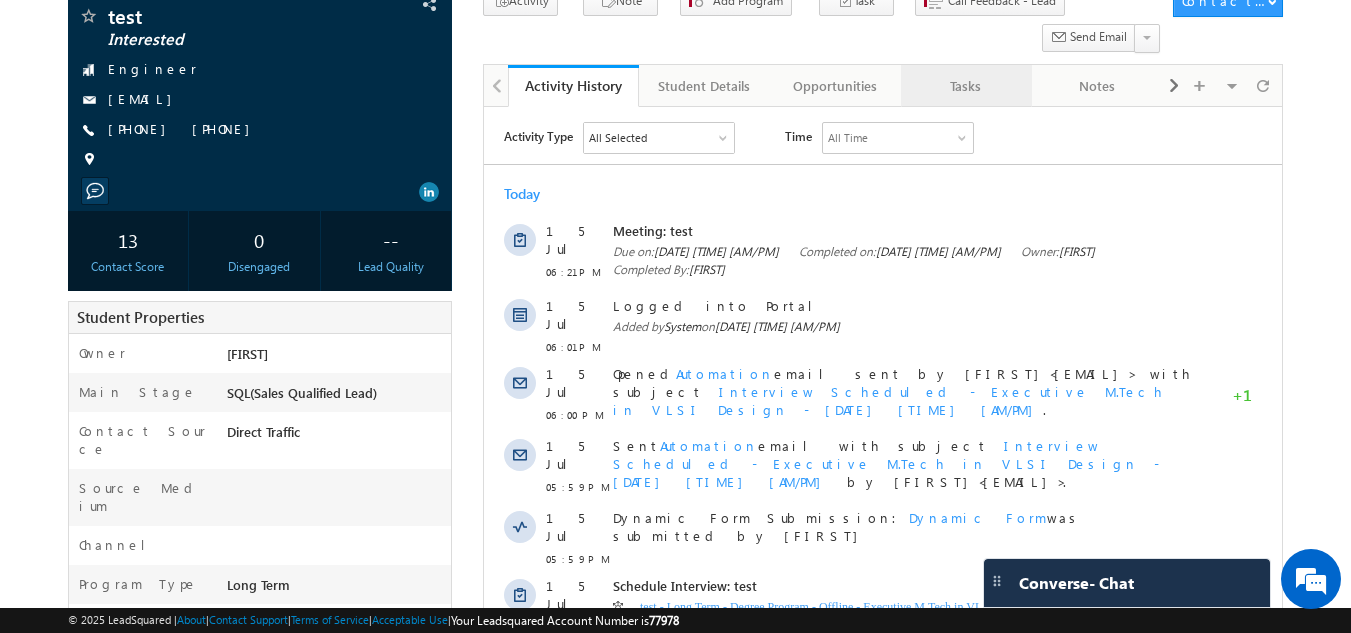 click on "Tasks" at bounding box center (966, 86) 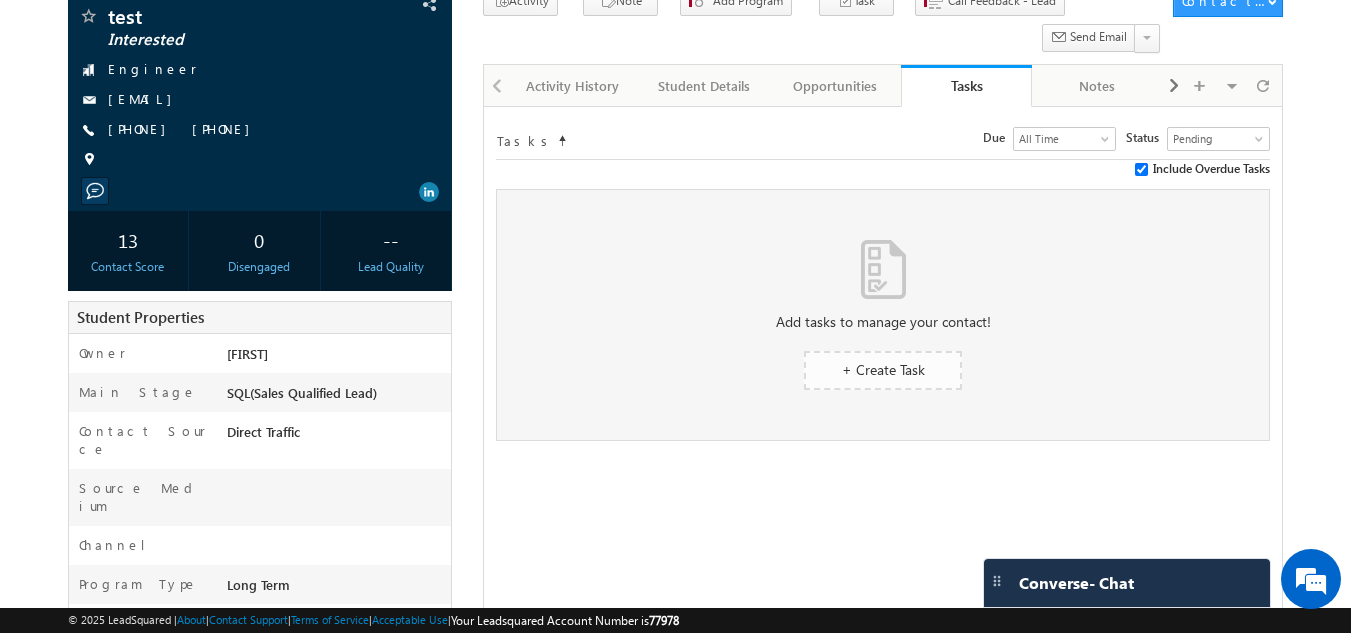 click on "+ Create Task" at bounding box center (883, 369) 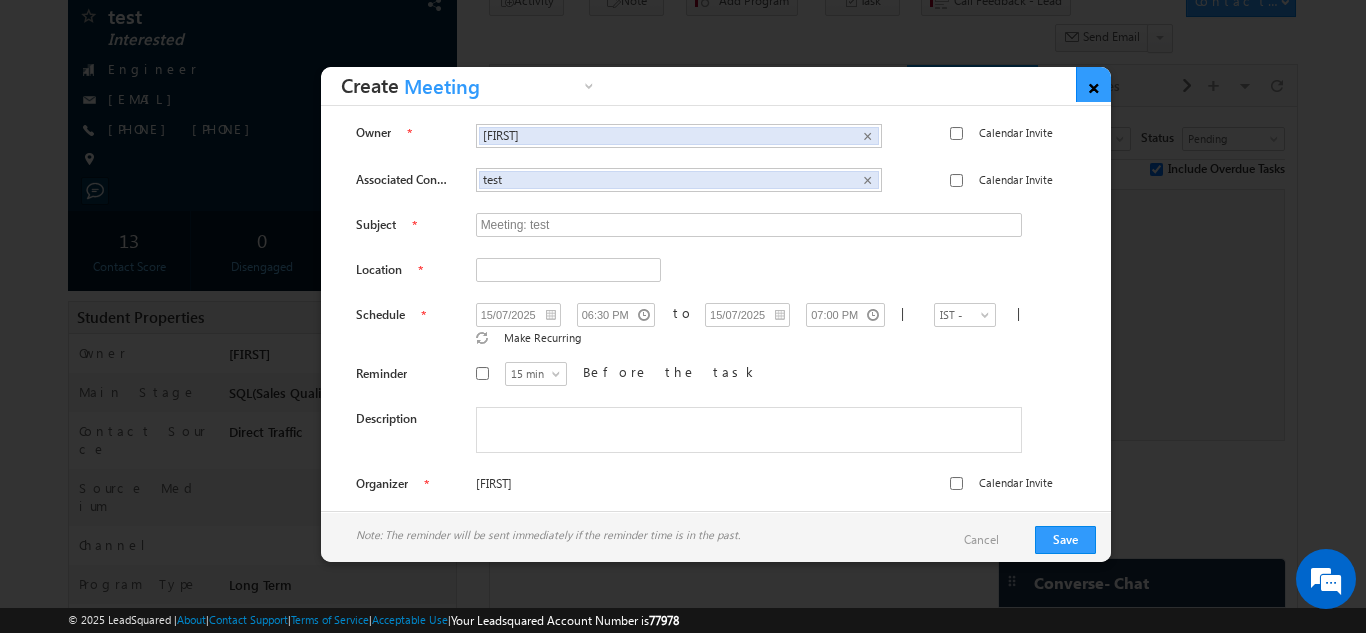 click on "×" at bounding box center (1093, 84) 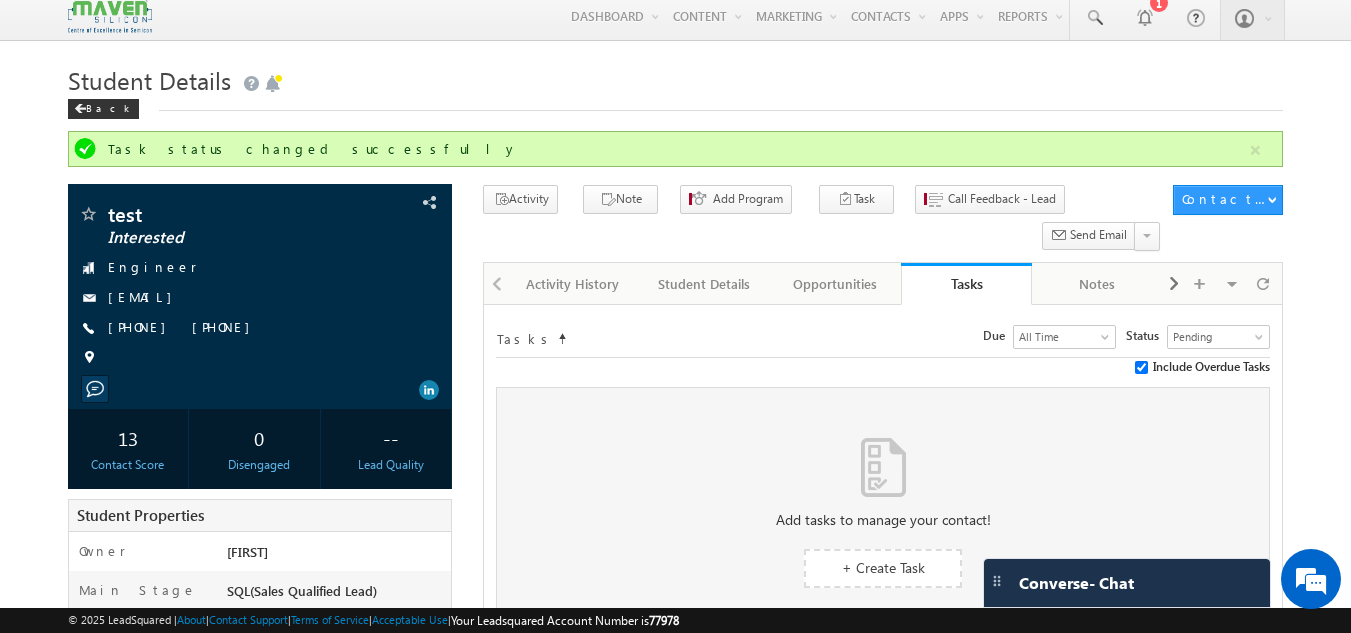 scroll, scrollTop: 0, scrollLeft: 0, axis: both 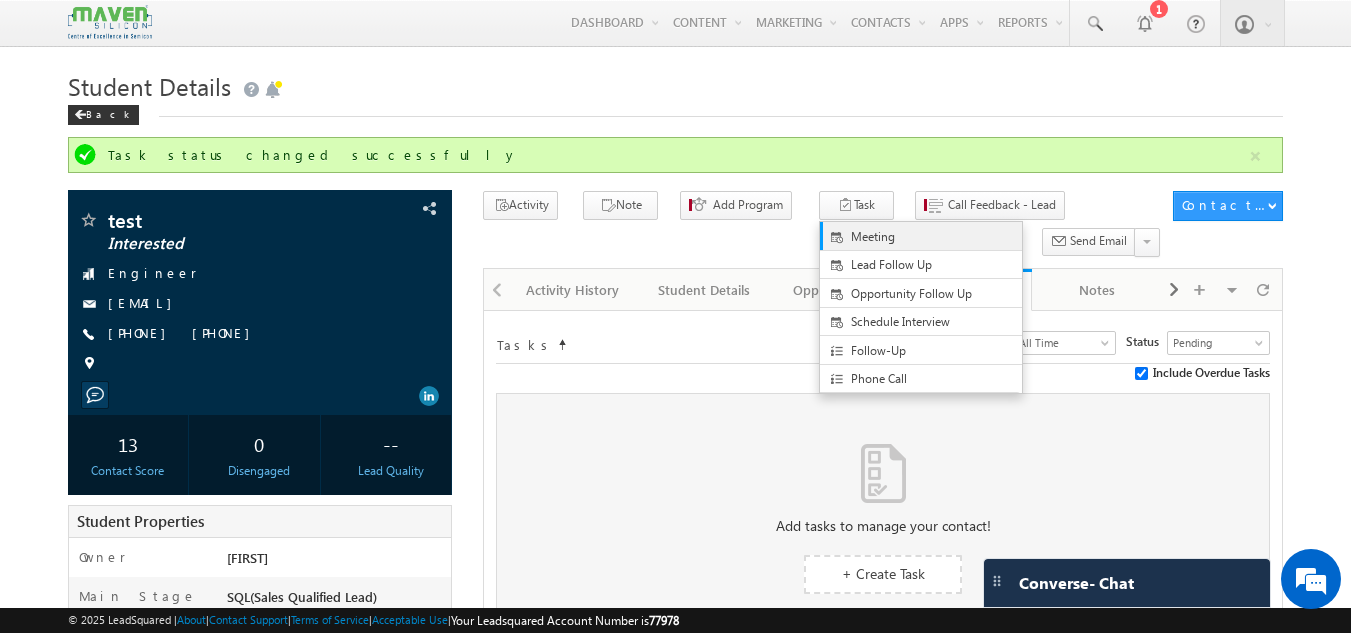 click on "Meeting" at bounding box center (937, 237) 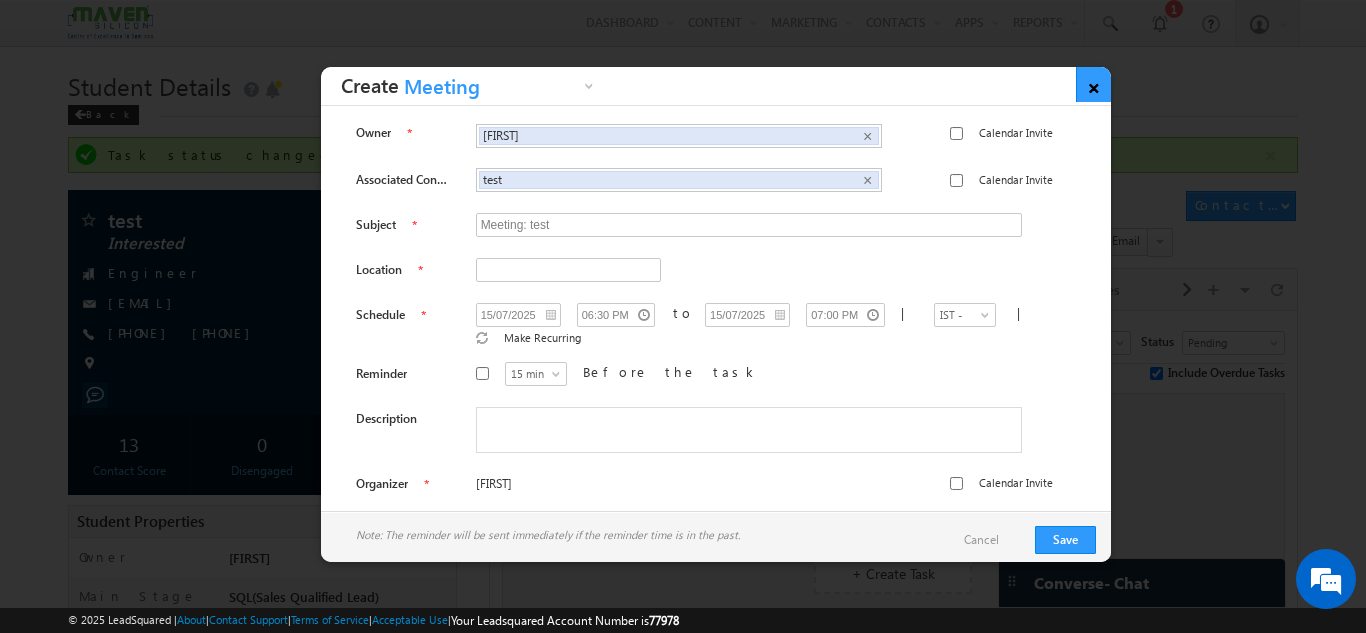 click on "×" at bounding box center [1093, 84] 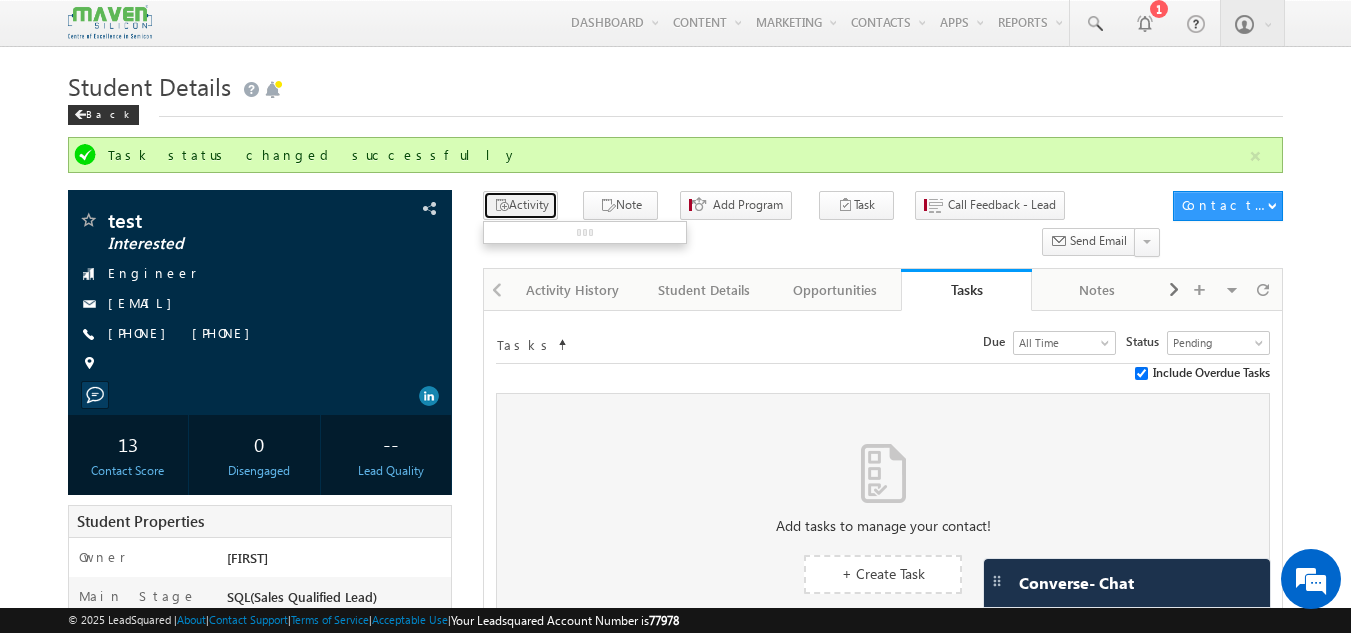 click on "Activity" at bounding box center (520, 205) 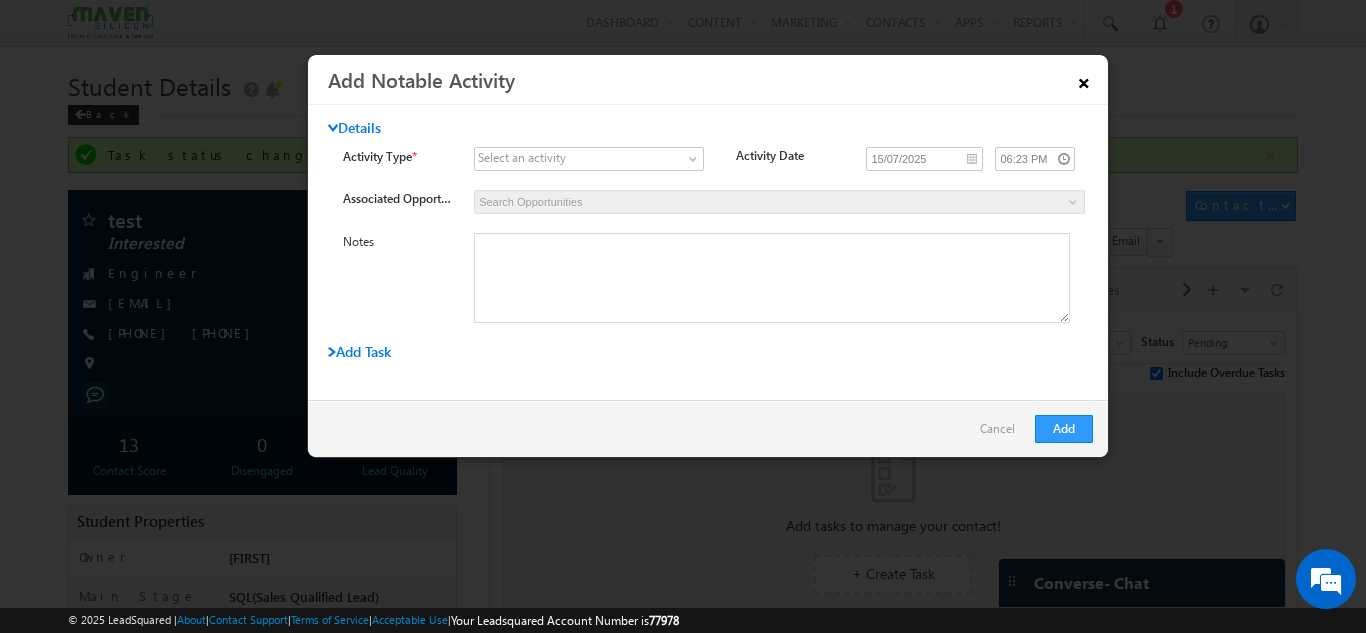 click on "×" at bounding box center [1084, 79] 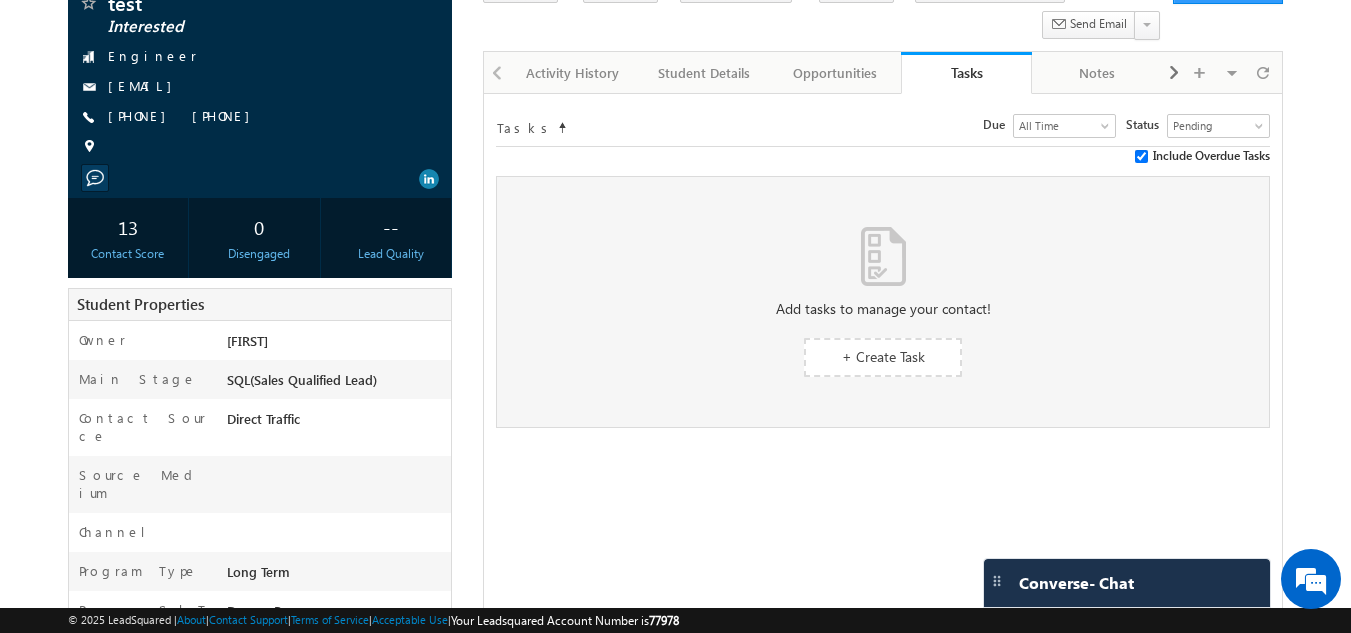 scroll, scrollTop: 232, scrollLeft: 0, axis: vertical 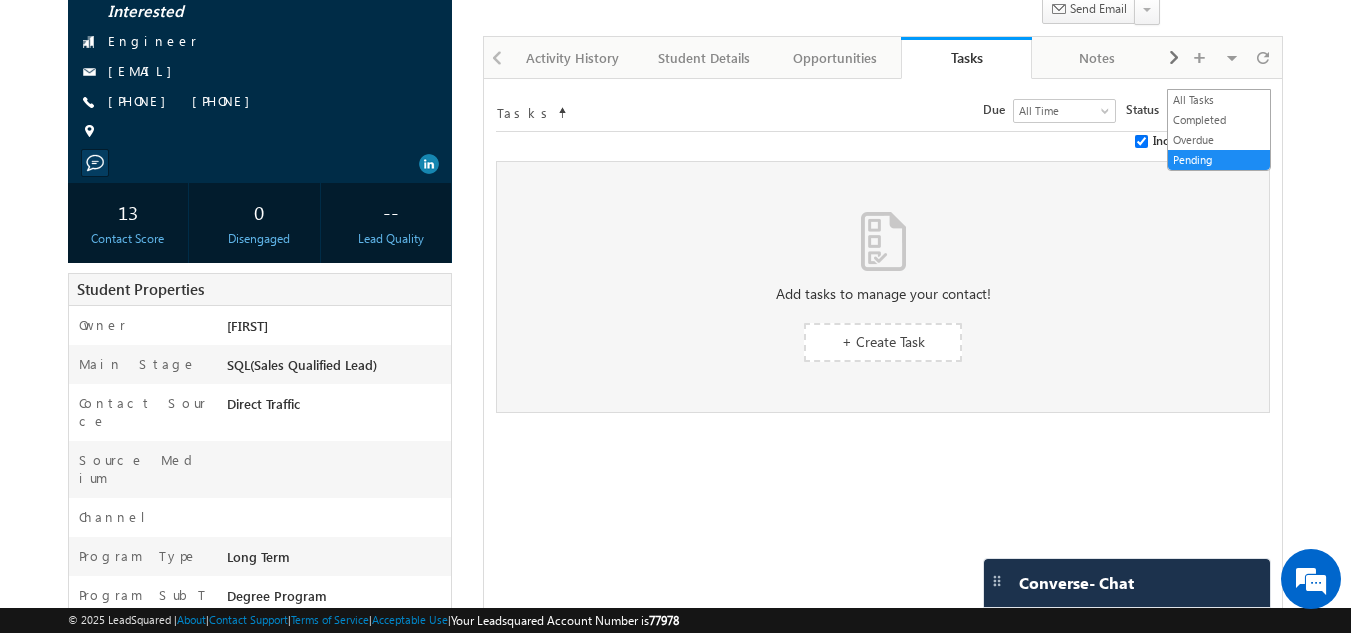click on "Pending" at bounding box center [1216, 111] 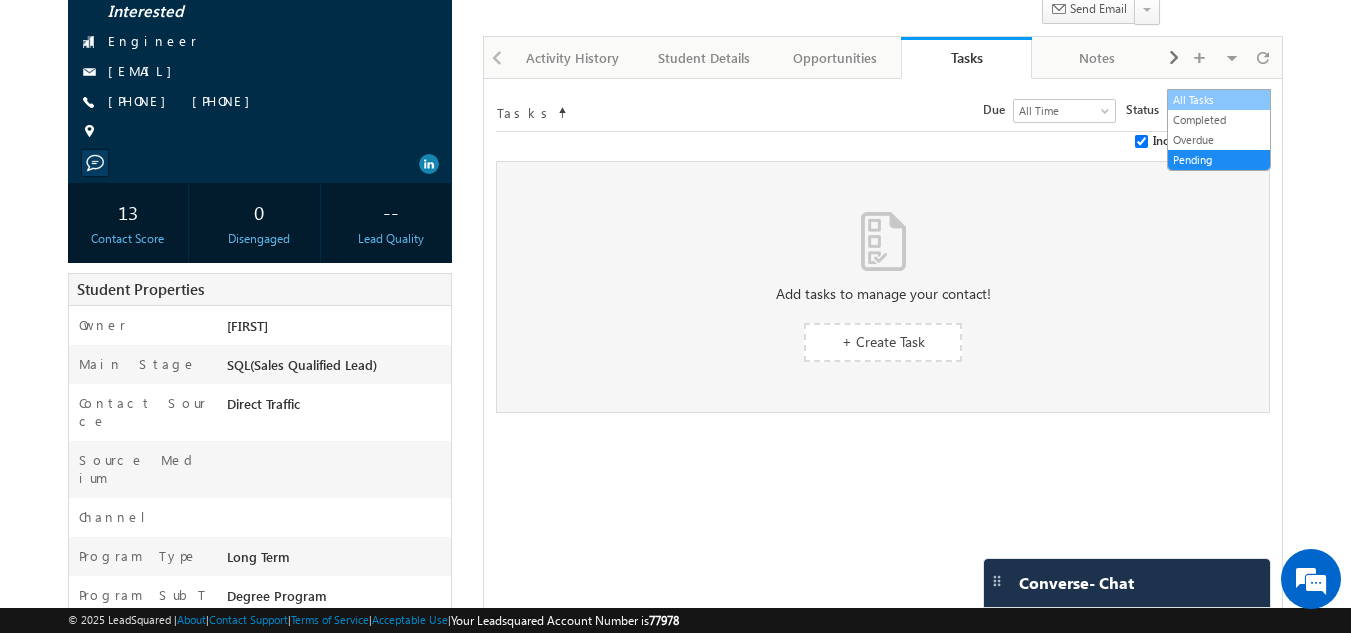 click on "All Tasks" at bounding box center (1219, 100) 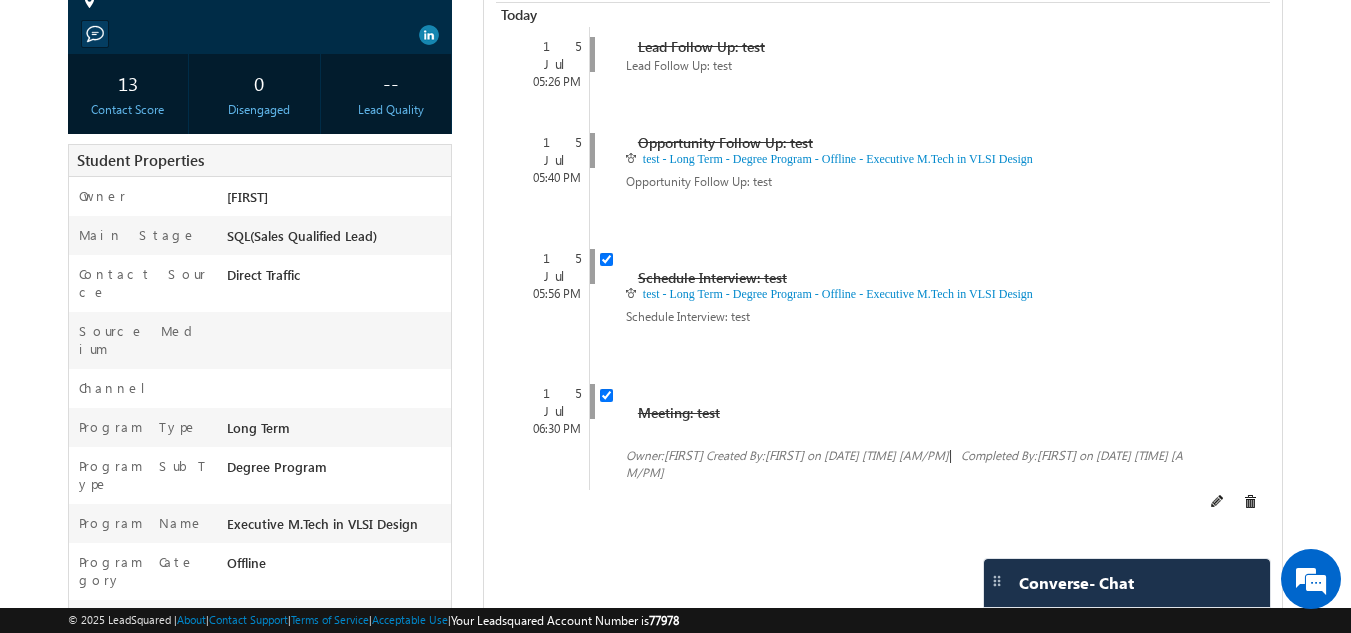 scroll, scrollTop: 359, scrollLeft: 0, axis: vertical 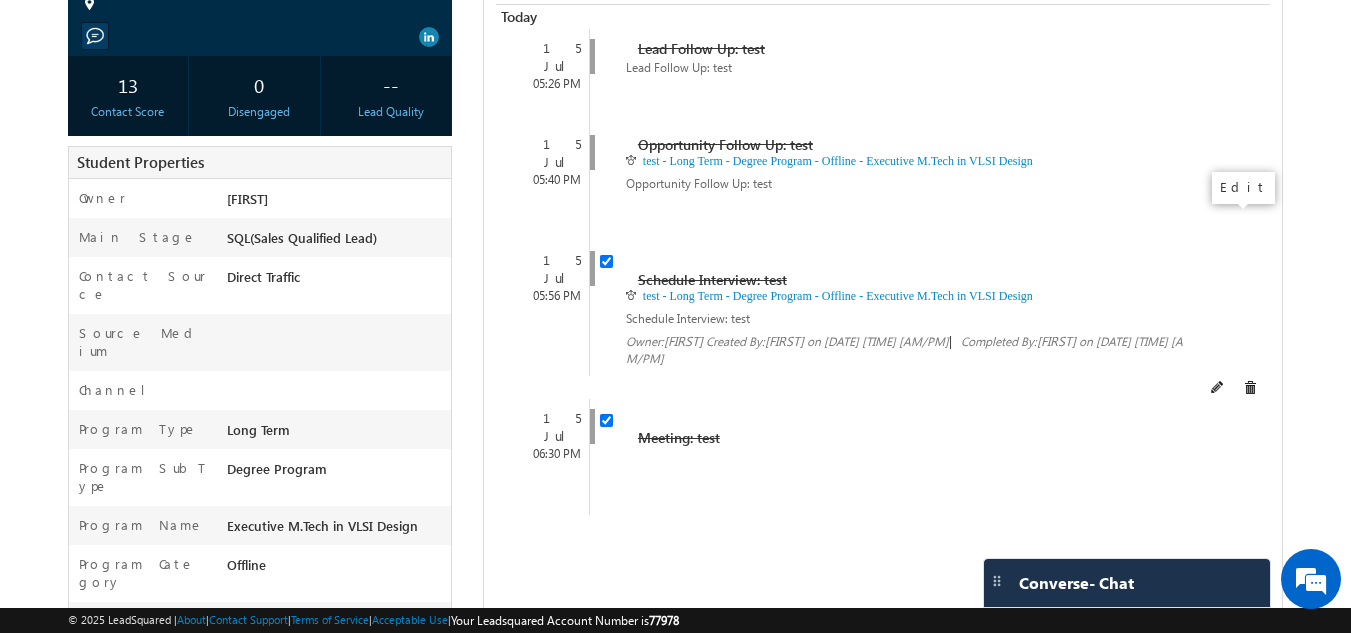click at bounding box center [1218, 388] 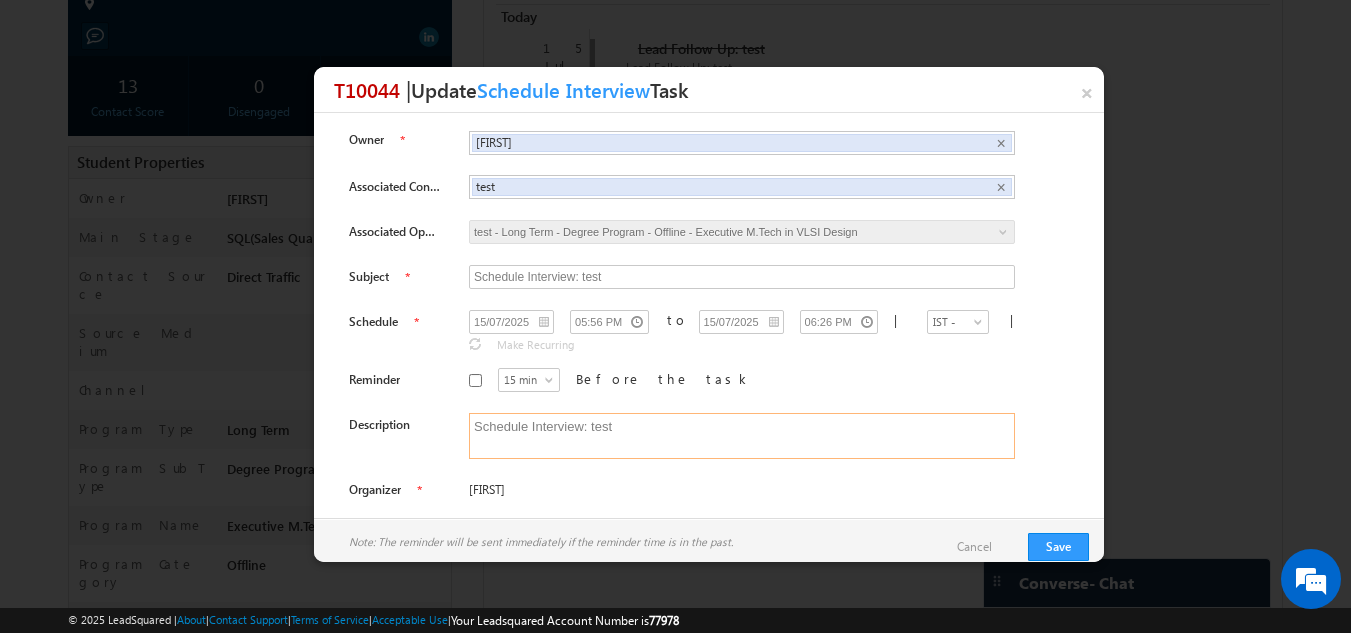 click on "Schedule Interview: test" at bounding box center [742, 436] 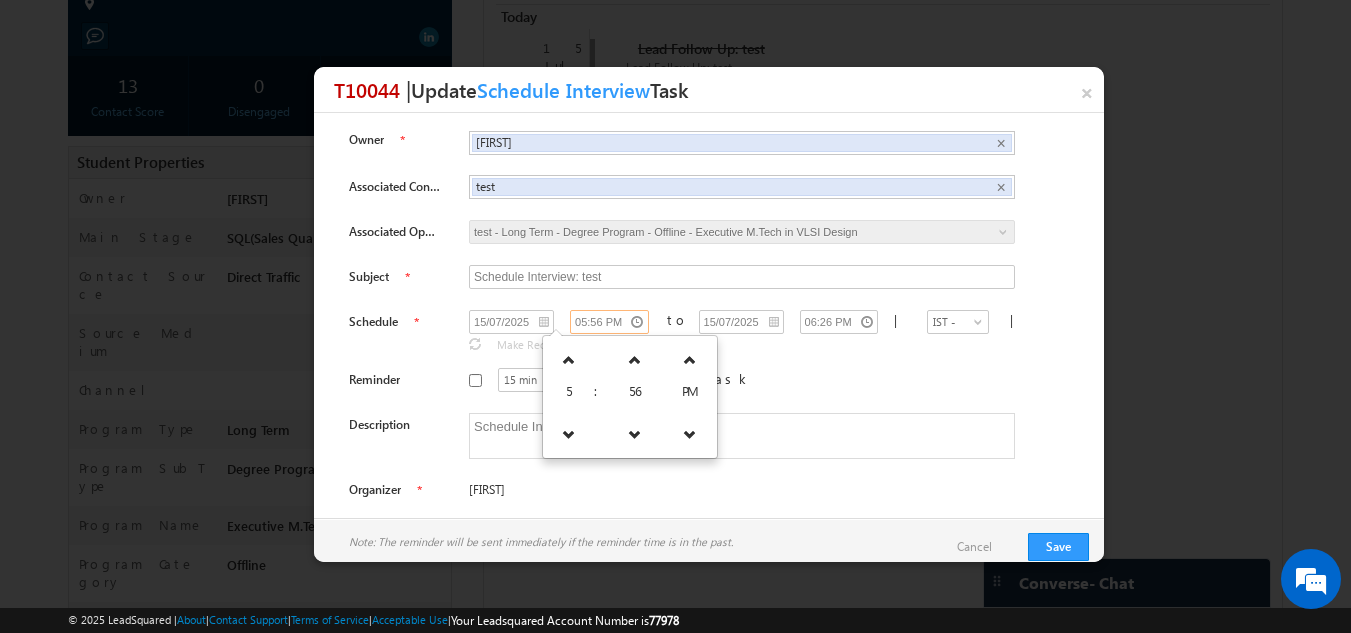 click on "05:56 PM" at bounding box center (609, 322) 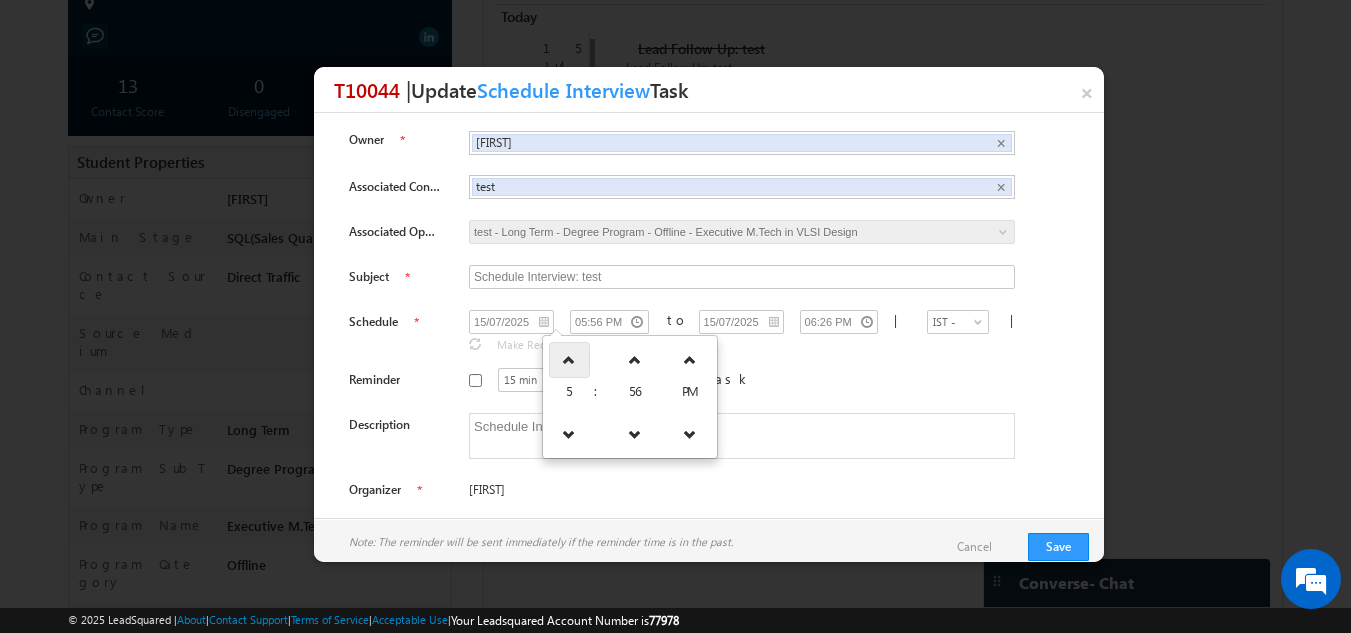 click at bounding box center (569, 360) 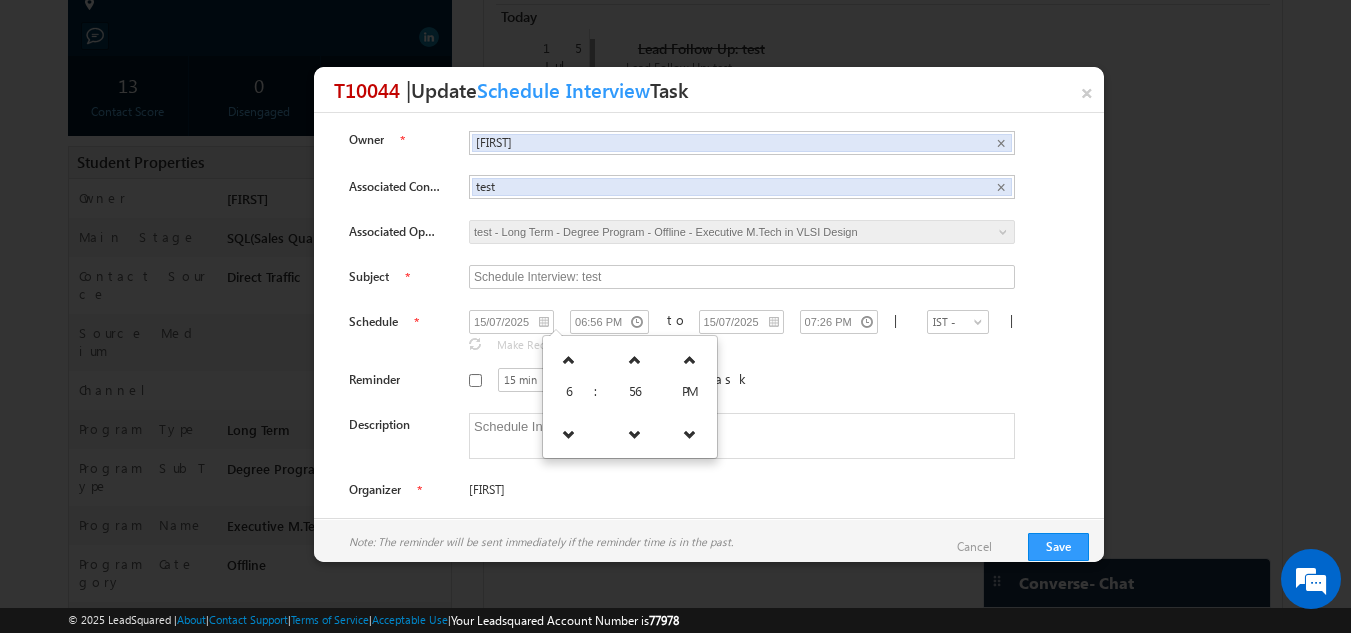 click on "Owner
Komal Komal ×
Associated Contact
test test ×
to" at bounding box center [709, 318] 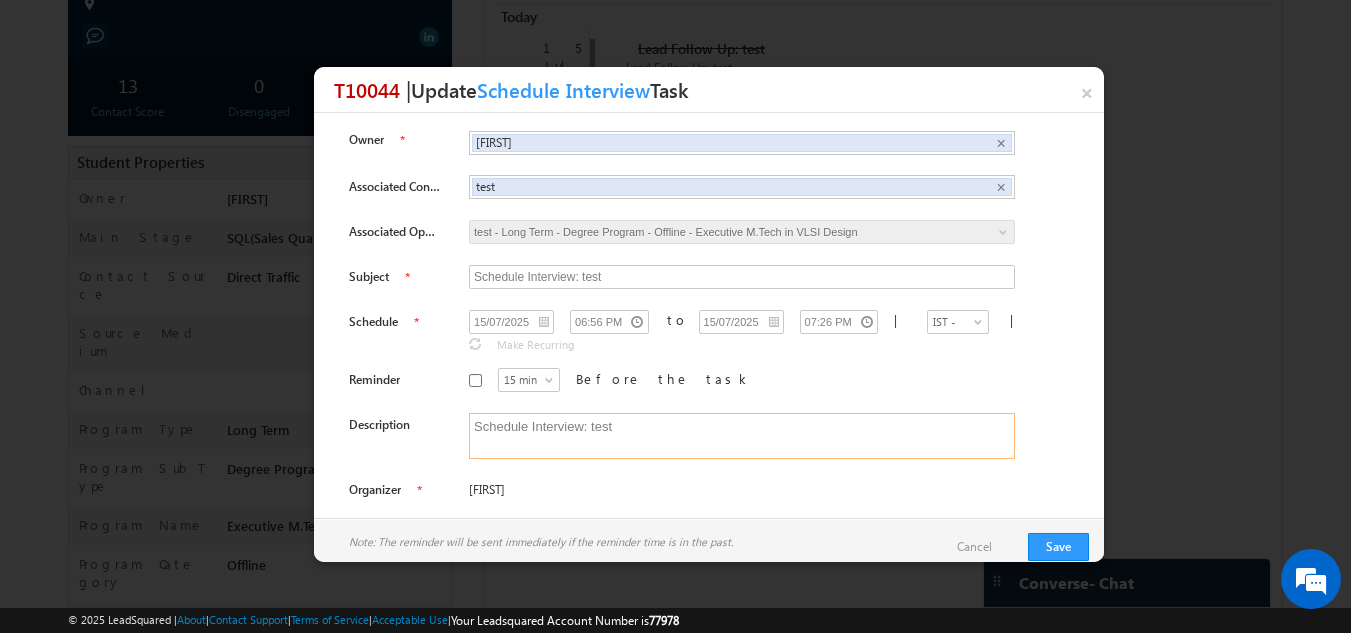 click on "Schedule Interview: test" at bounding box center [742, 436] 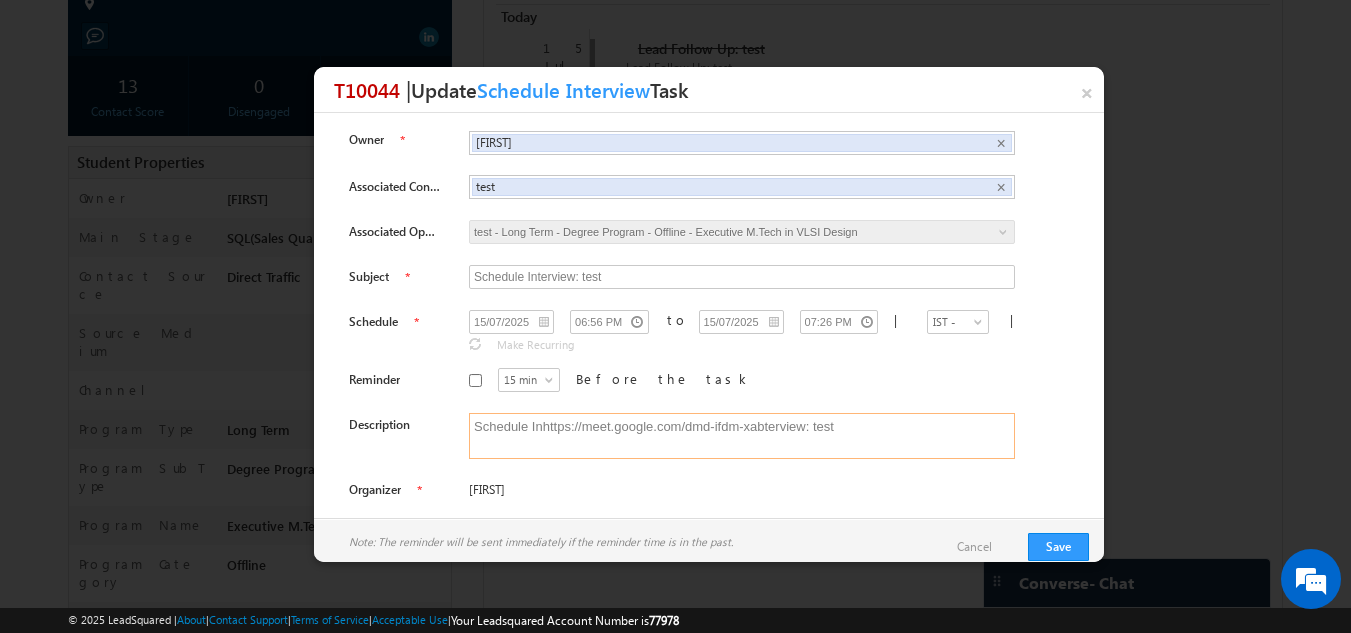 click on "Schedule Interview: test" at bounding box center (742, 436) 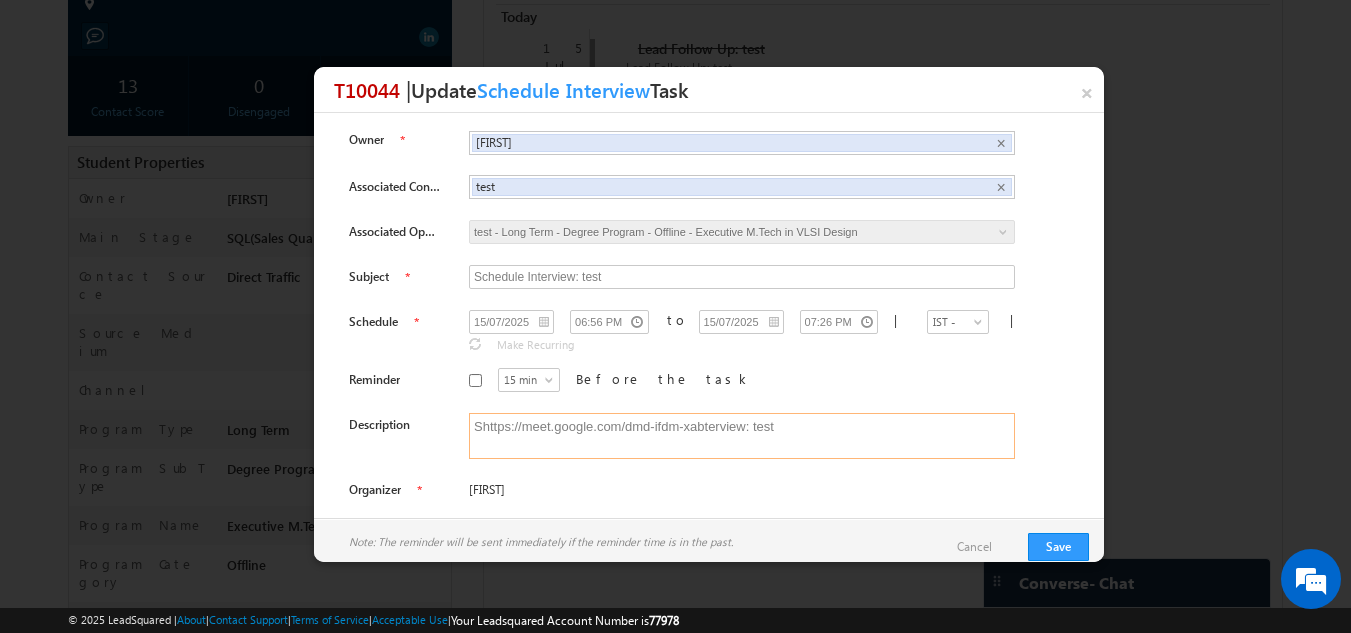 type on "https://meet.google.com/dmd-ifdm-xabterview: test" 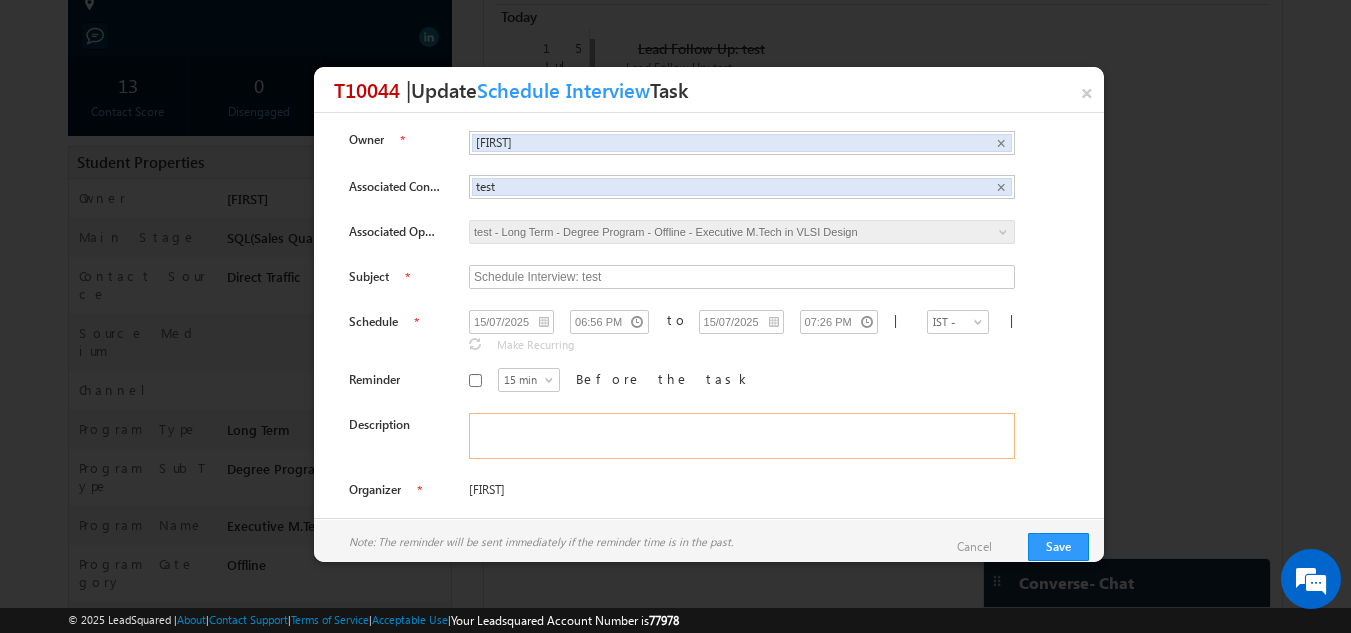 paste on "https://meet.google.com/dmd-ifdm-xab" 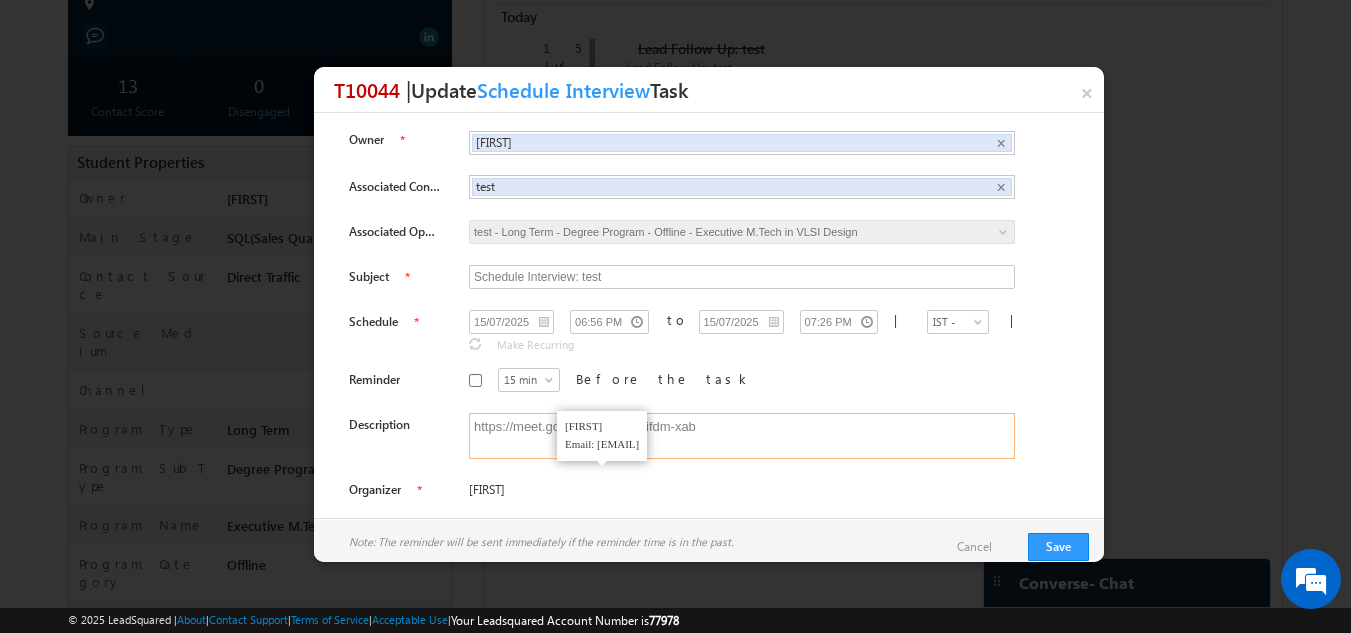 scroll, scrollTop: 22, scrollLeft: 0, axis: vertical 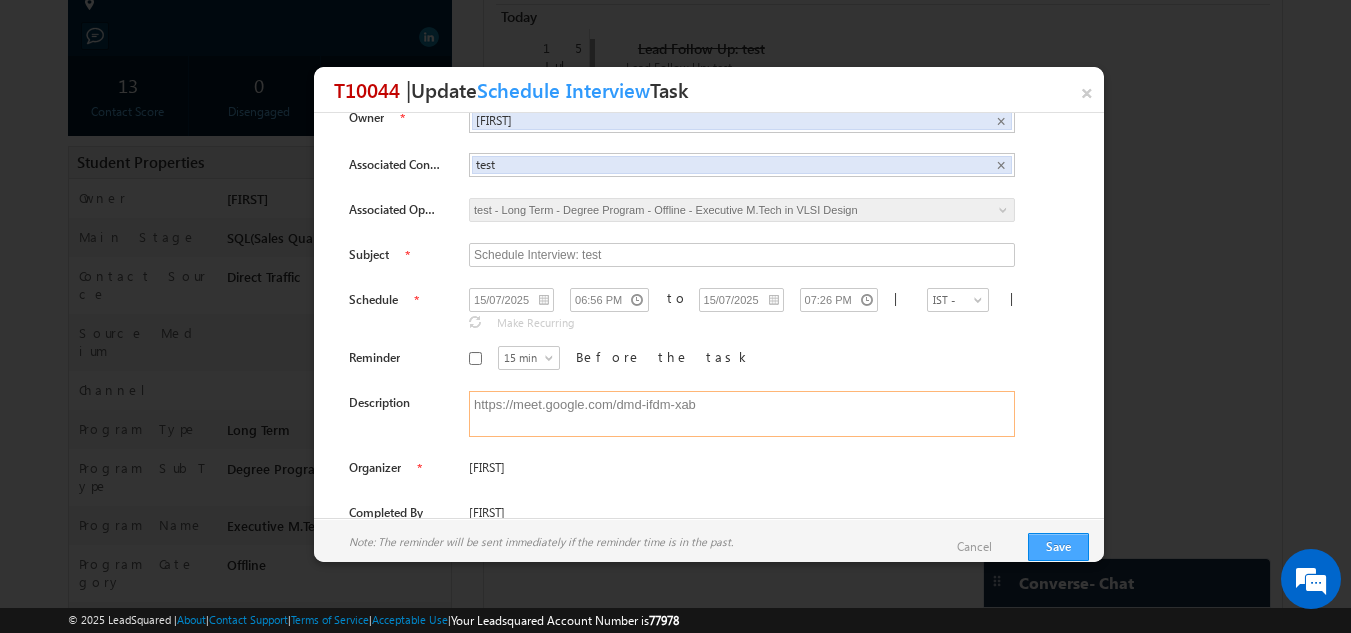 type on "https://meet.google.com/dmd-ifdm-xab" 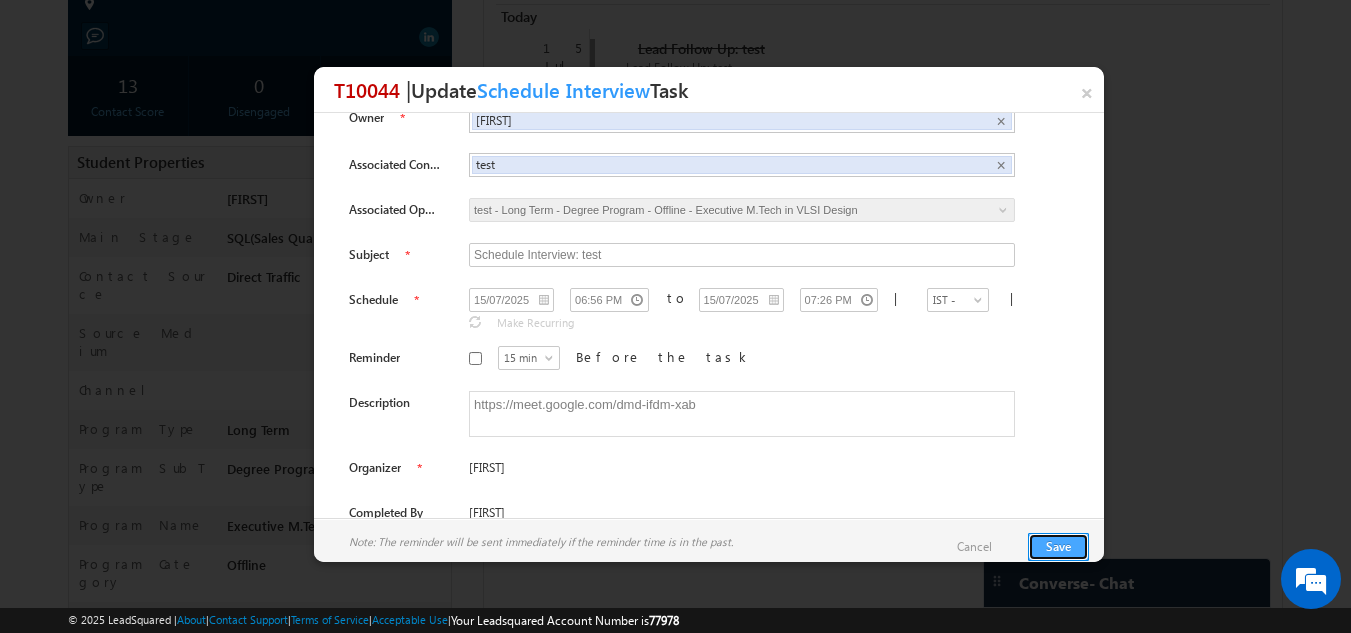click on "Save" at bounding box center (1058, 547) 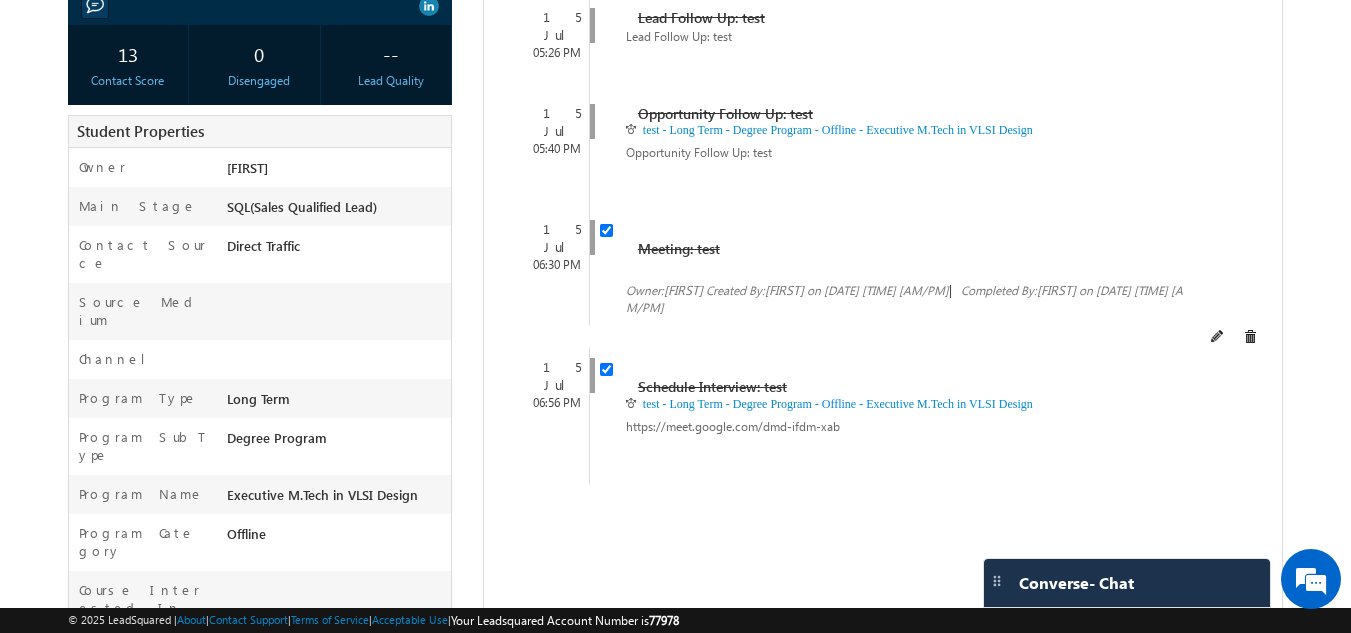 scroll, scrollTop: 398, scrollLeft: 0, axis: vertical 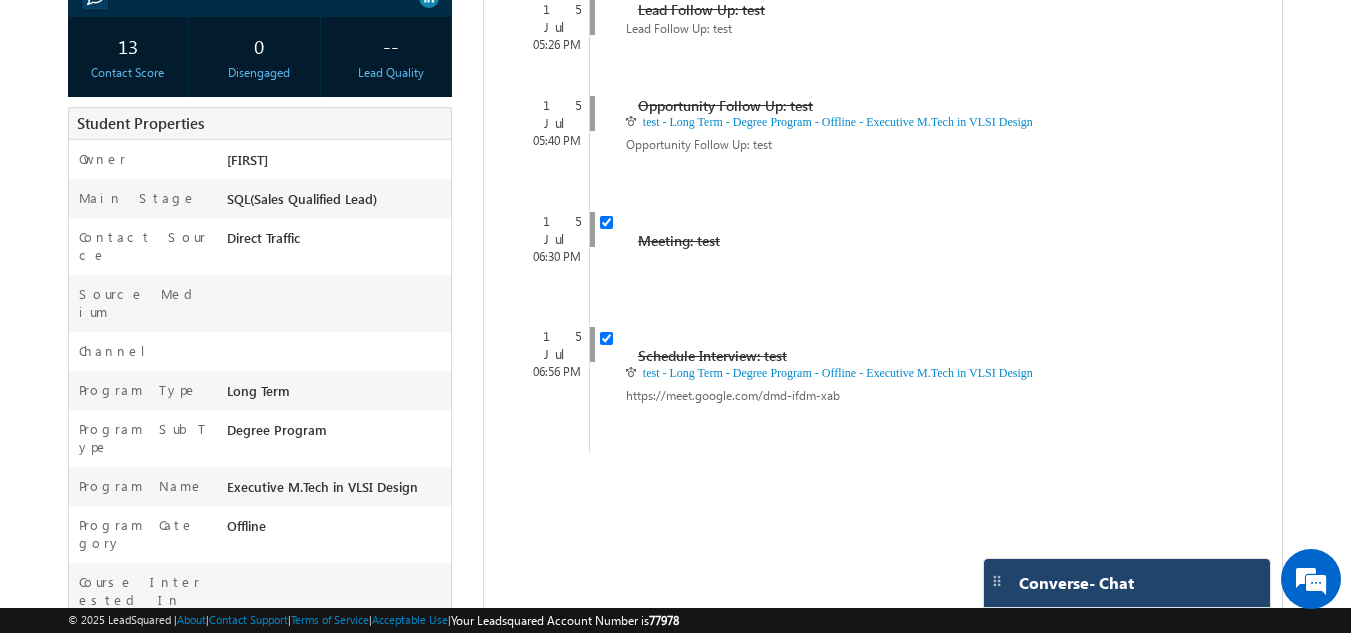 click on "Converse  - Chat" at bounding box center [1106, 583] 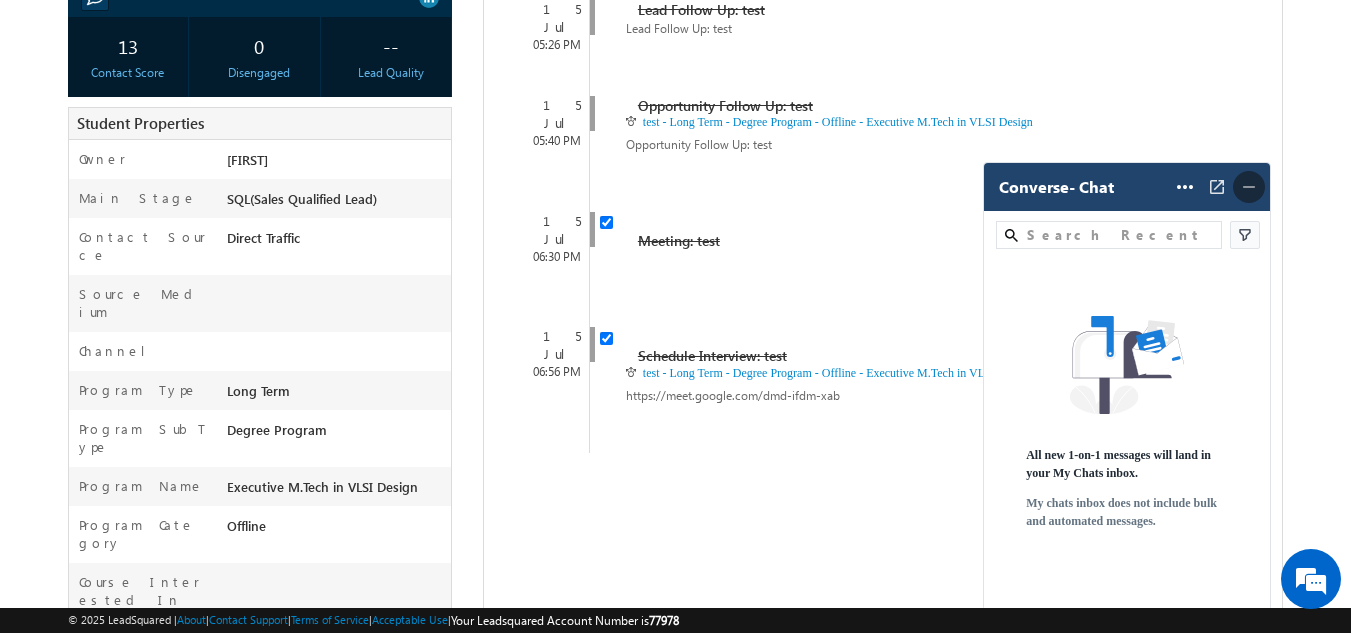 click at bounding box center [1249, 187] 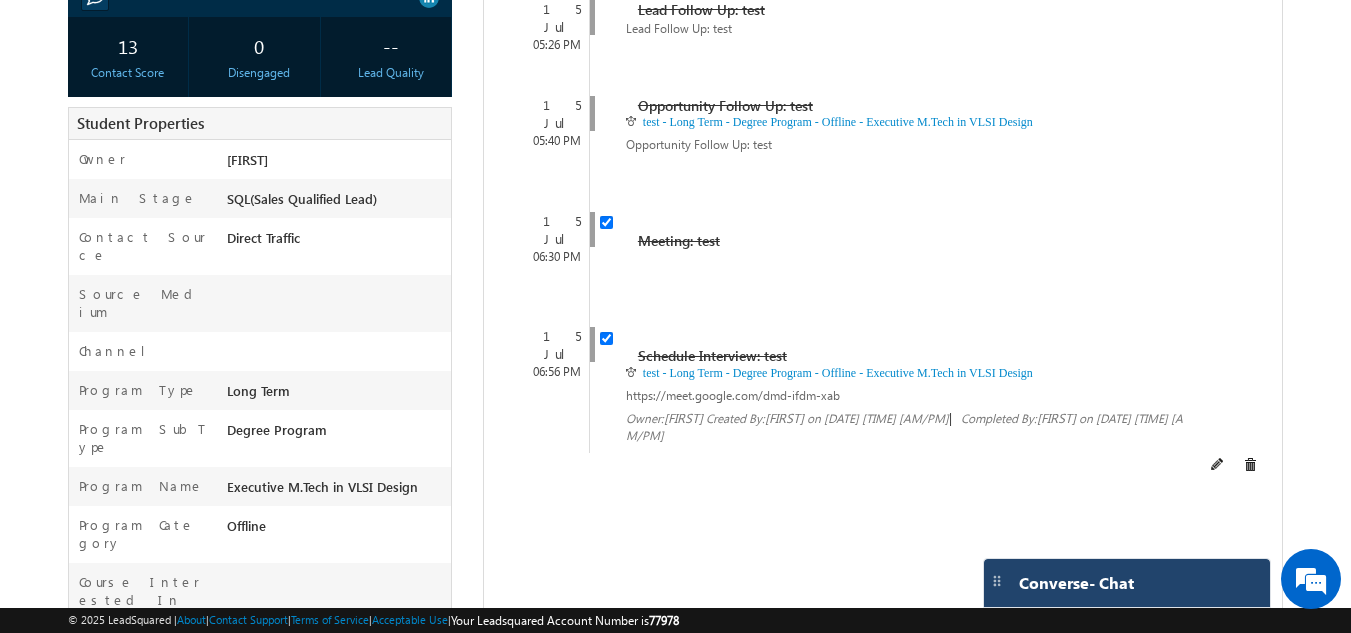 scroll, scrollTop: 0, scrollLeft: 0, axis: both 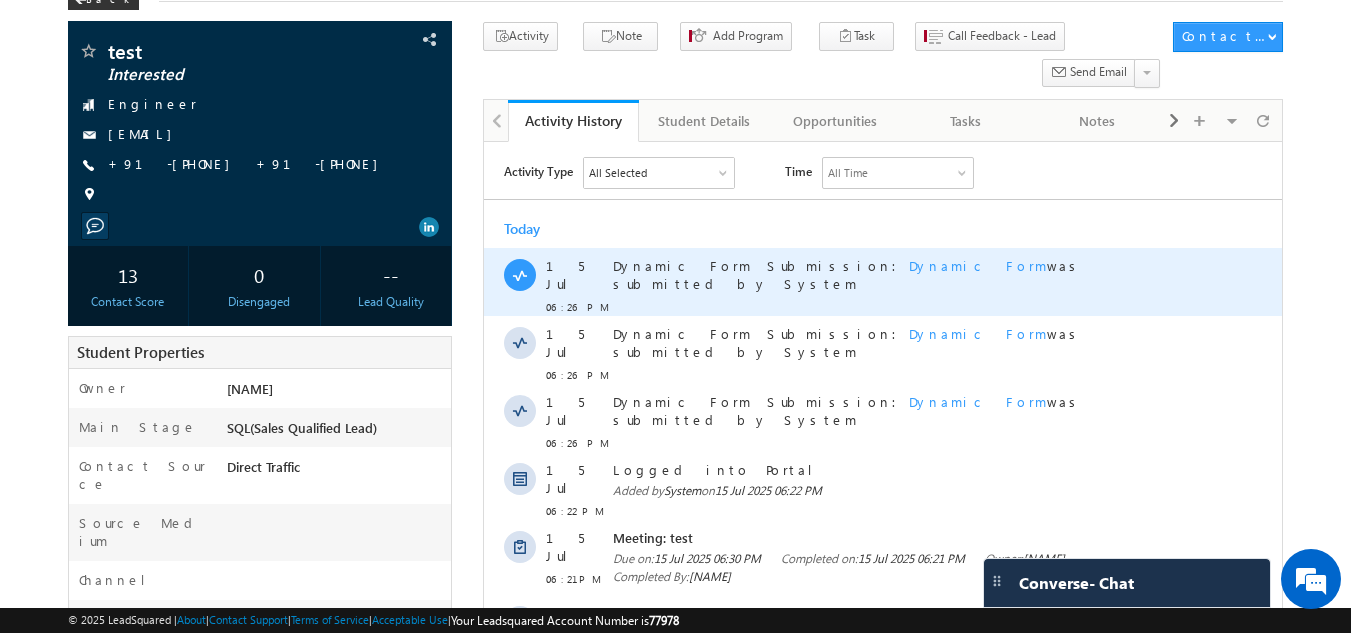 click on "Dynamic Form" at bounding box center (978, 265) 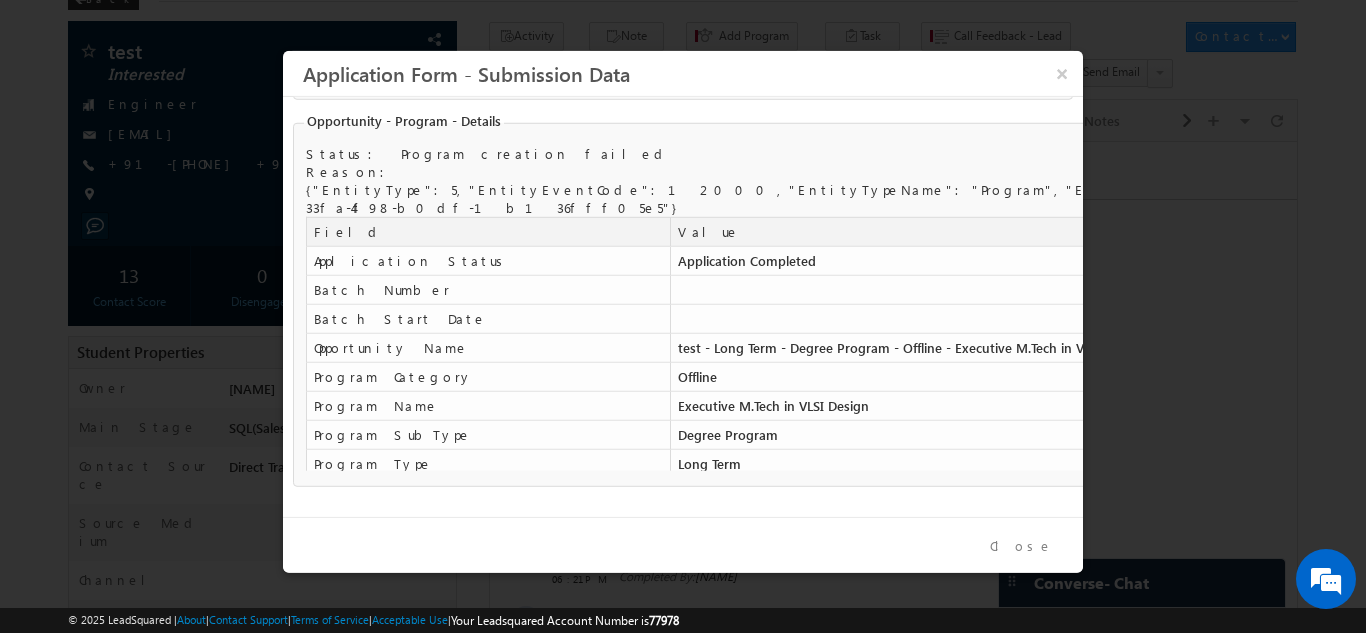 scroll, scrollTop: 366, scrollLeft: 0, axis: vertical 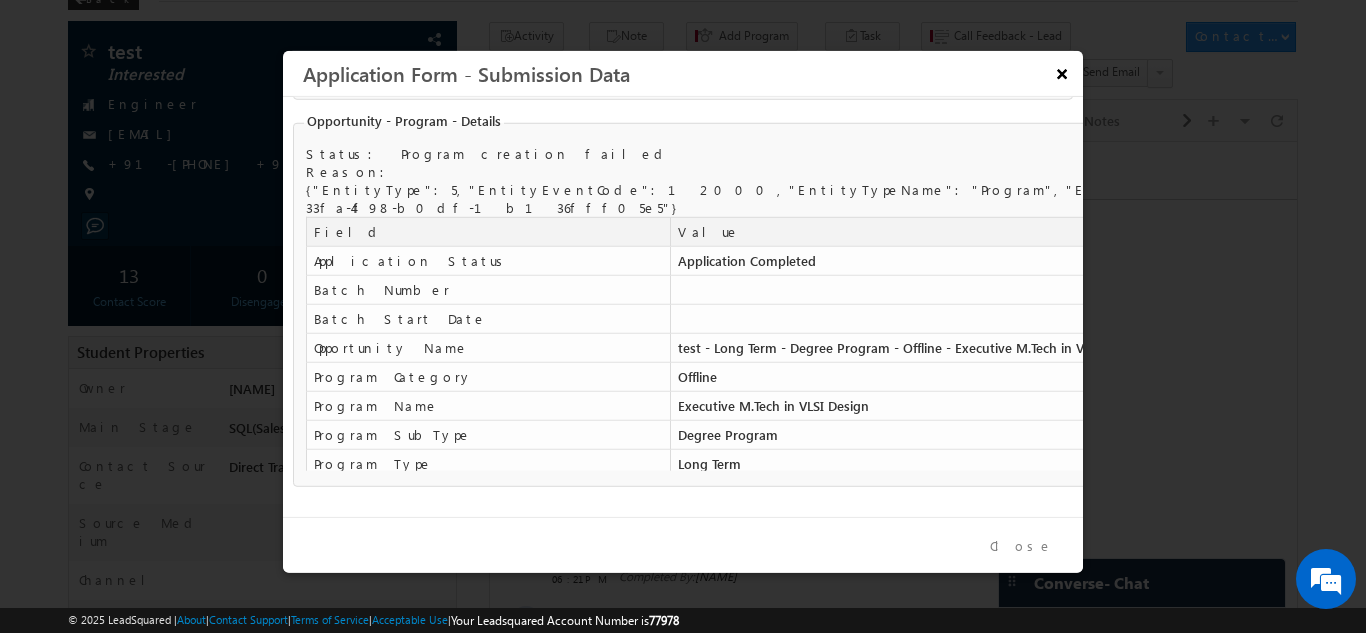 click on "×" at bounding box center [1061, 72] 